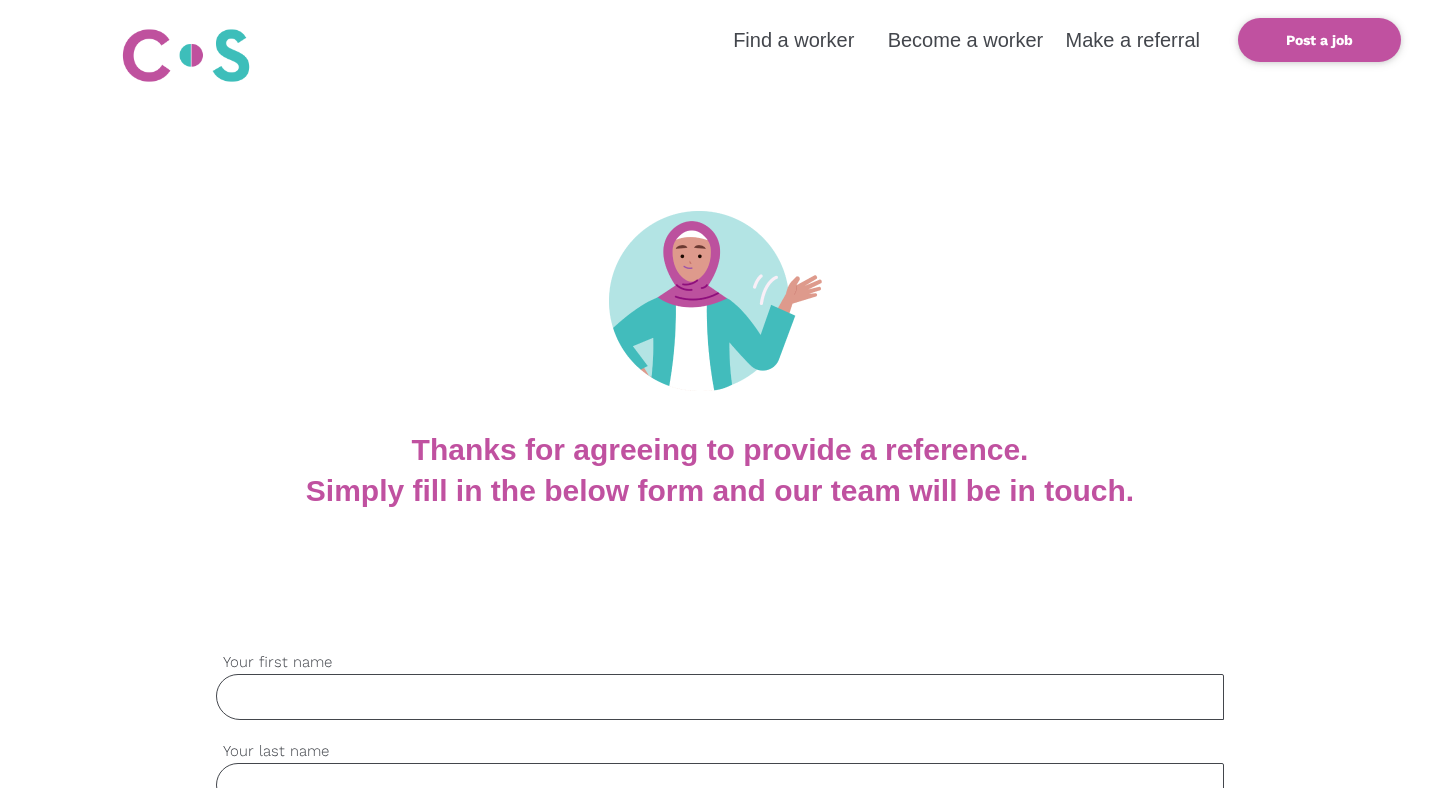 click on "Your first name" at bounding box center (720, 697) 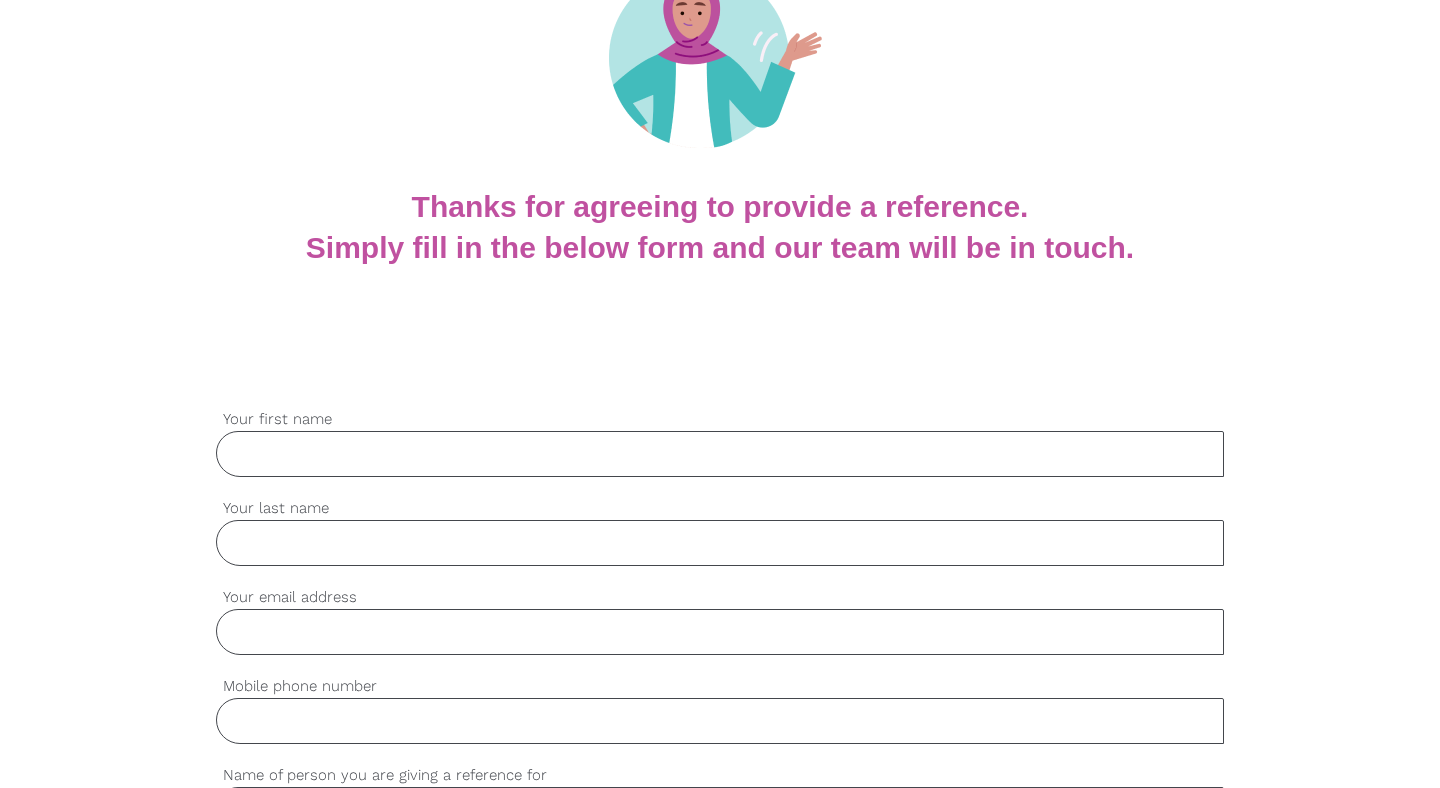 scroll, scrollTop: 0, scrollLeft: 0, axis: both 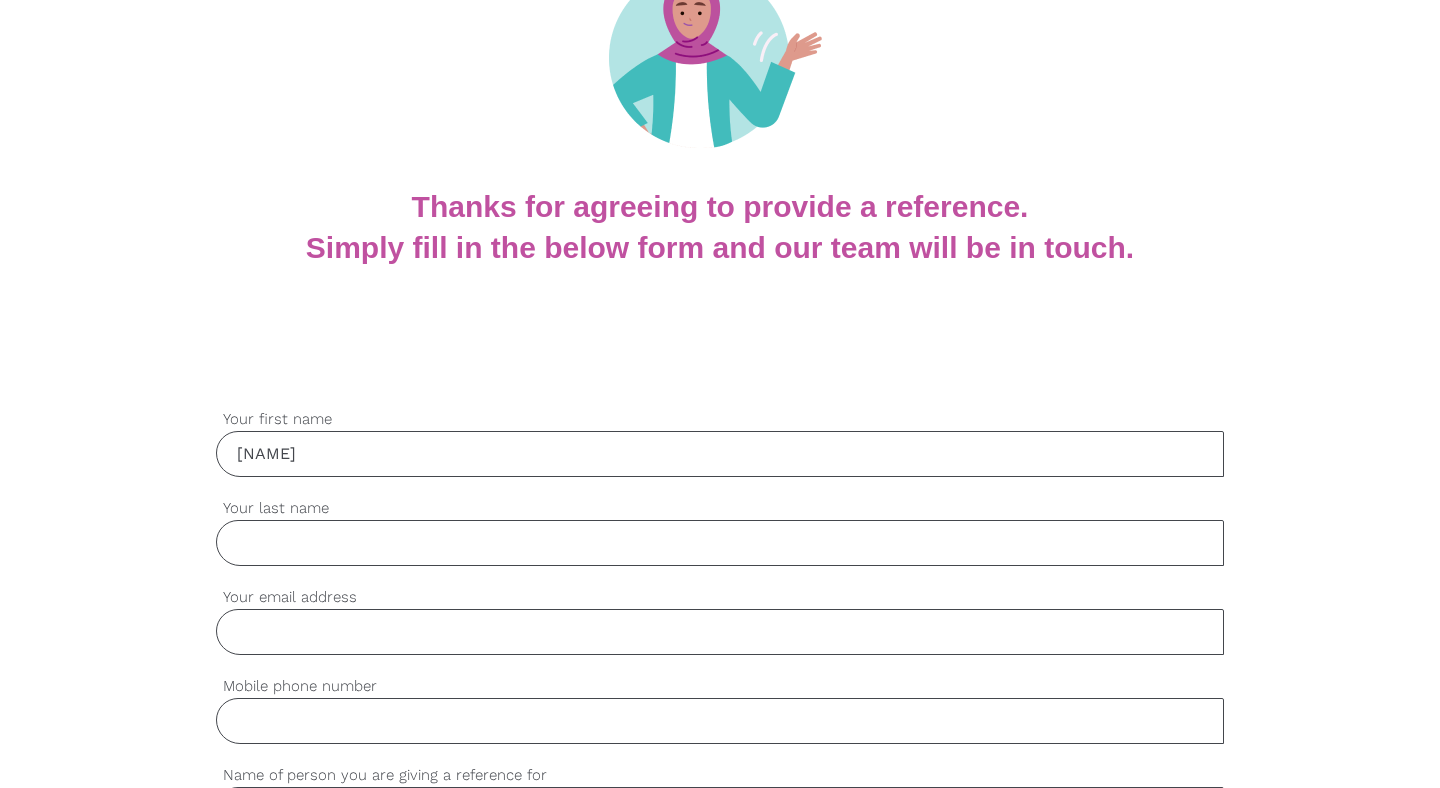 type on "[NAME]" 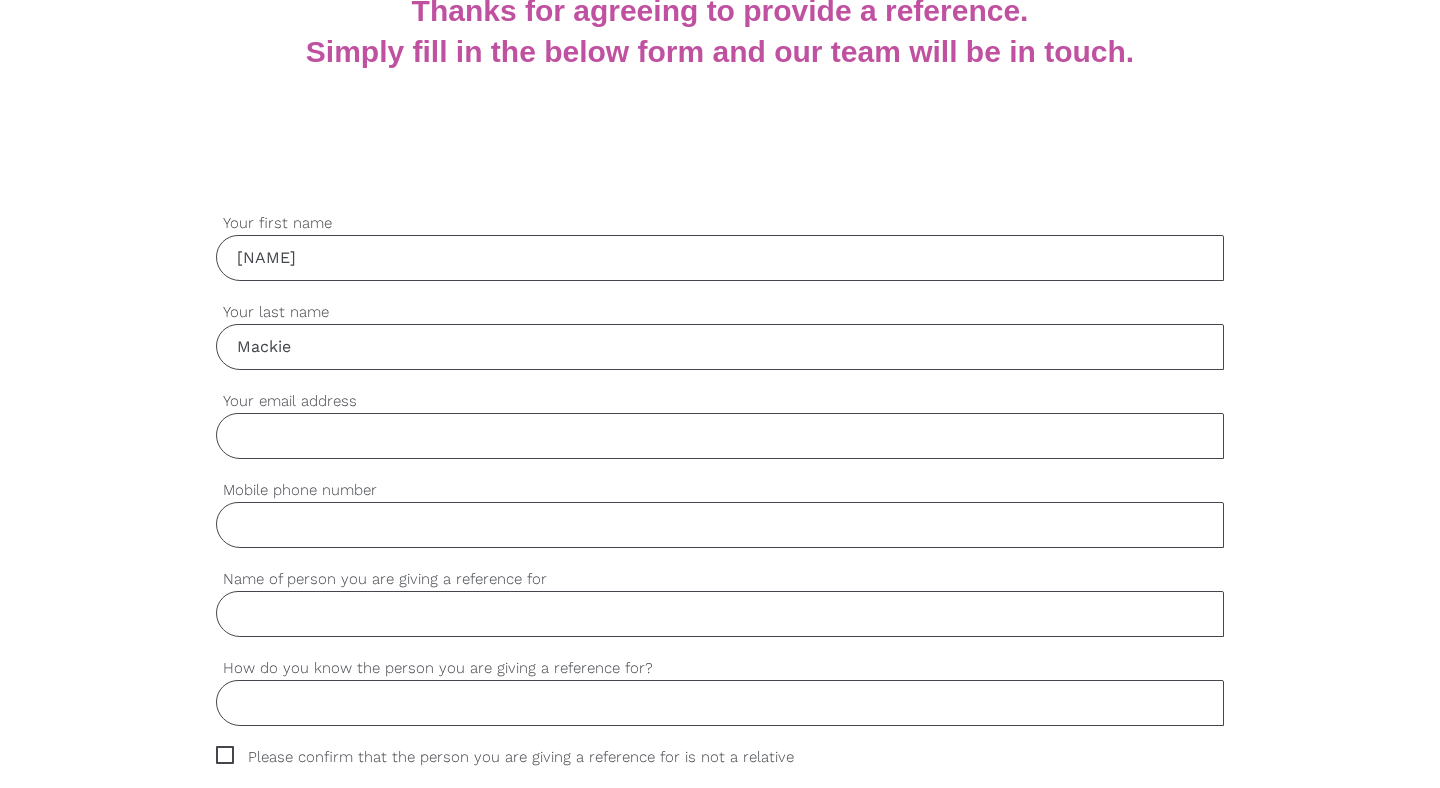 scroll, scrollTop: 440, scrollLeft: 0, axis: vertical 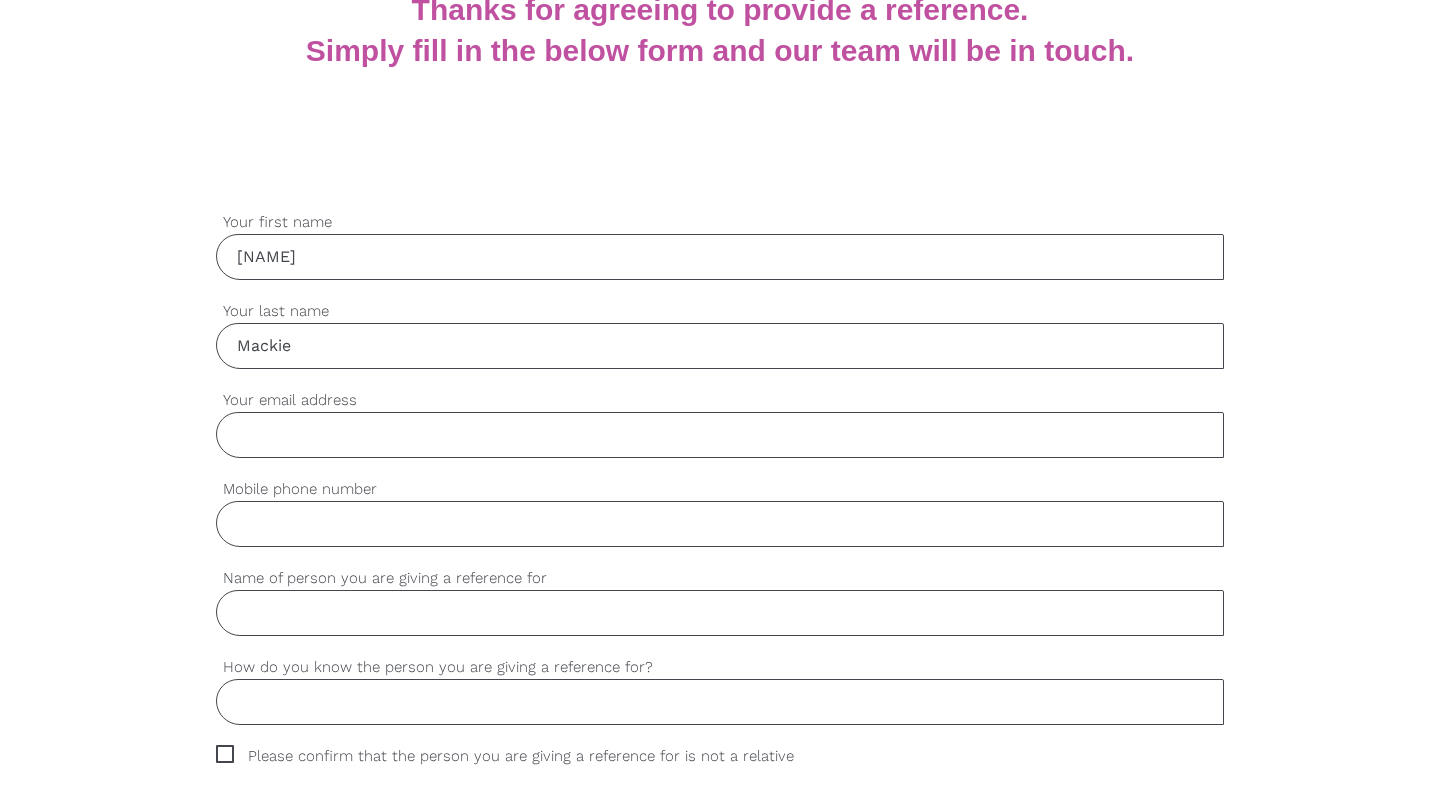 type on "Mackie" 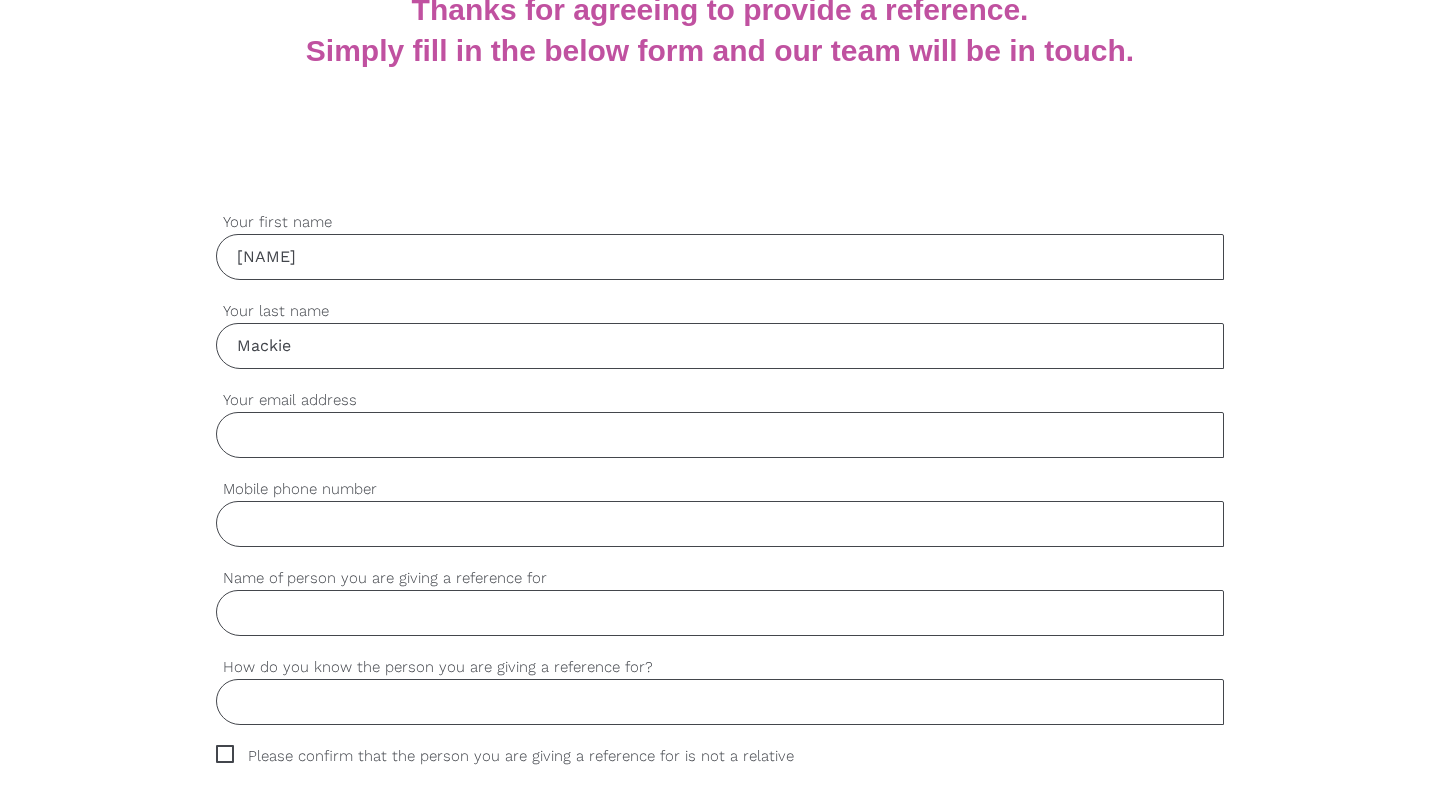 click on "Thanks for agreeing to provide a reference.  Simply fill in the below form and our team will be in touch." at bounding box center [720, 71] 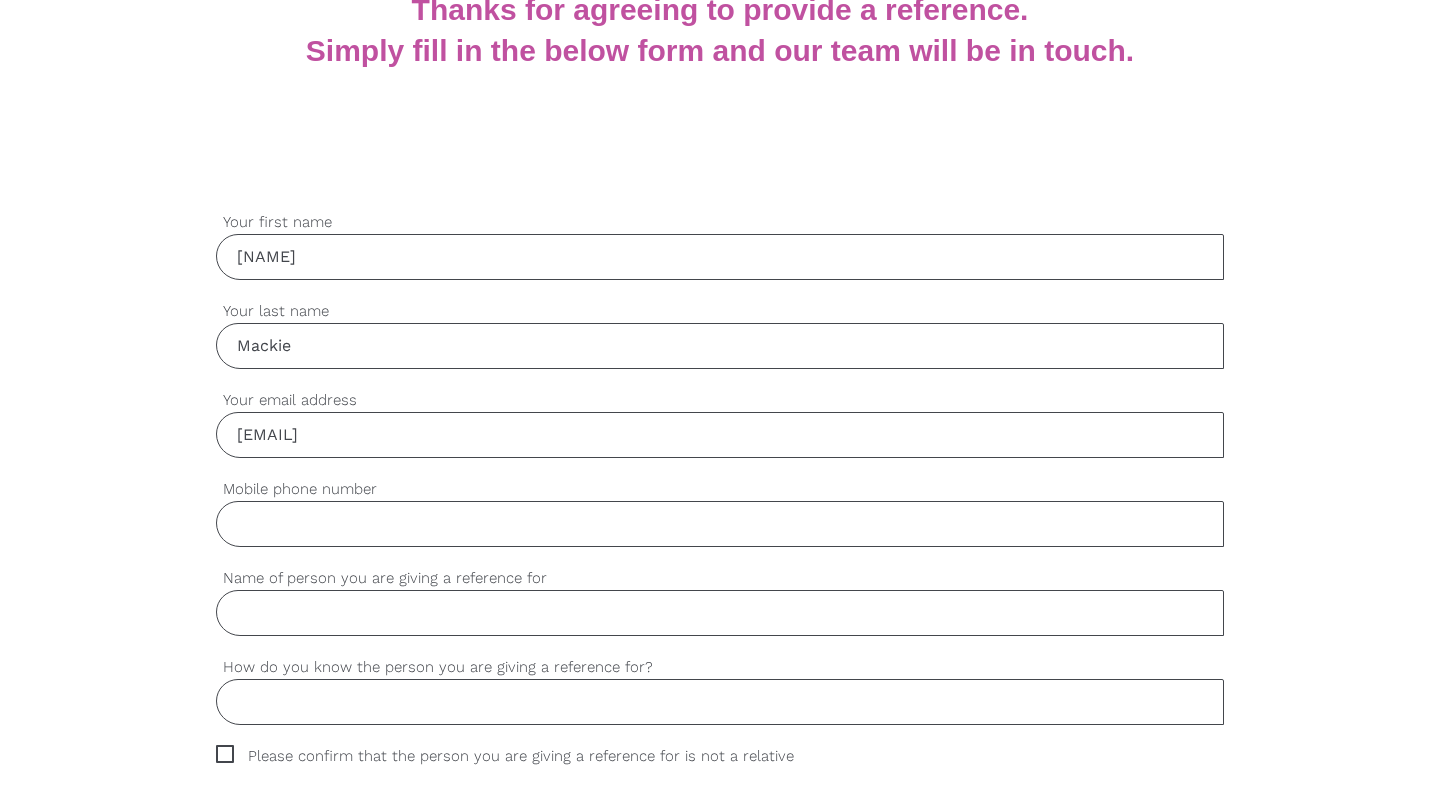 type on "[EMAIL]" 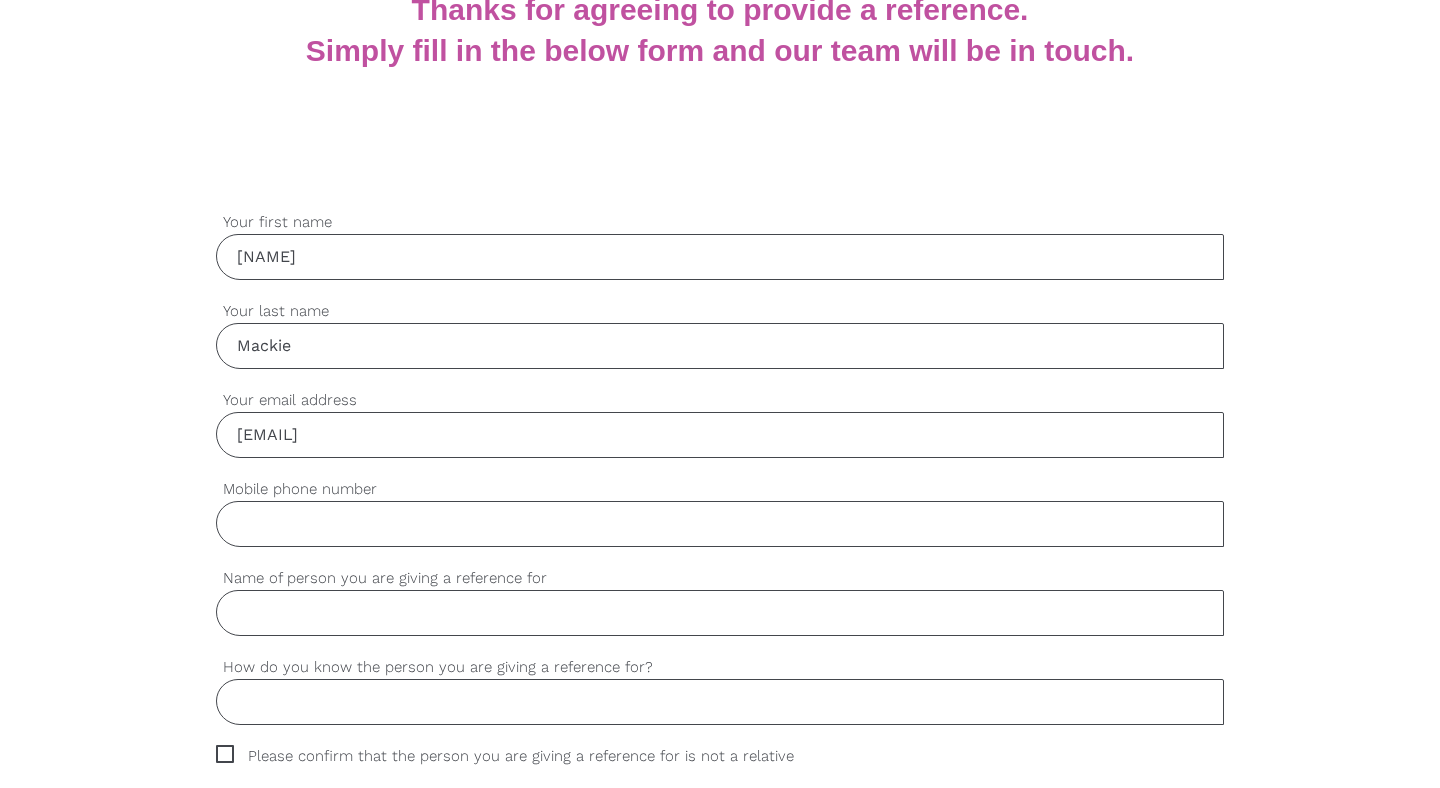 click on "settings   [FIRST] [LAST] Your first name   settings   [LAST] Your last name   settings   [EMAIL] Your email address   settings   [PHONE] Mobile phone number   settings   Name of person you are giving a reference for   settings   How do you know the person you are giving a reference for?   settings   Please confirm that the person you are giving a reference for is not a relative   settings   Select... Select... 6 months or less 1 year or less 1-2 years 2-4 years 5 years or more Select... 6 months or less 1 year or less 1-2 years 2-4 years 5 years or more How long did they work for you   settings   What was the name of the organisation you both worked for?   settings   What tasks did the person have to perform in this role?   settings   What were their strengths?   settings   What areas can they improve upon?   settings   Were they trustworthy? Please try and give an example of their trustworthiness   settings   Were they reliable? Please give an example of when the person was reliable.   settings   Select..." at bounding box center [720, 1110] 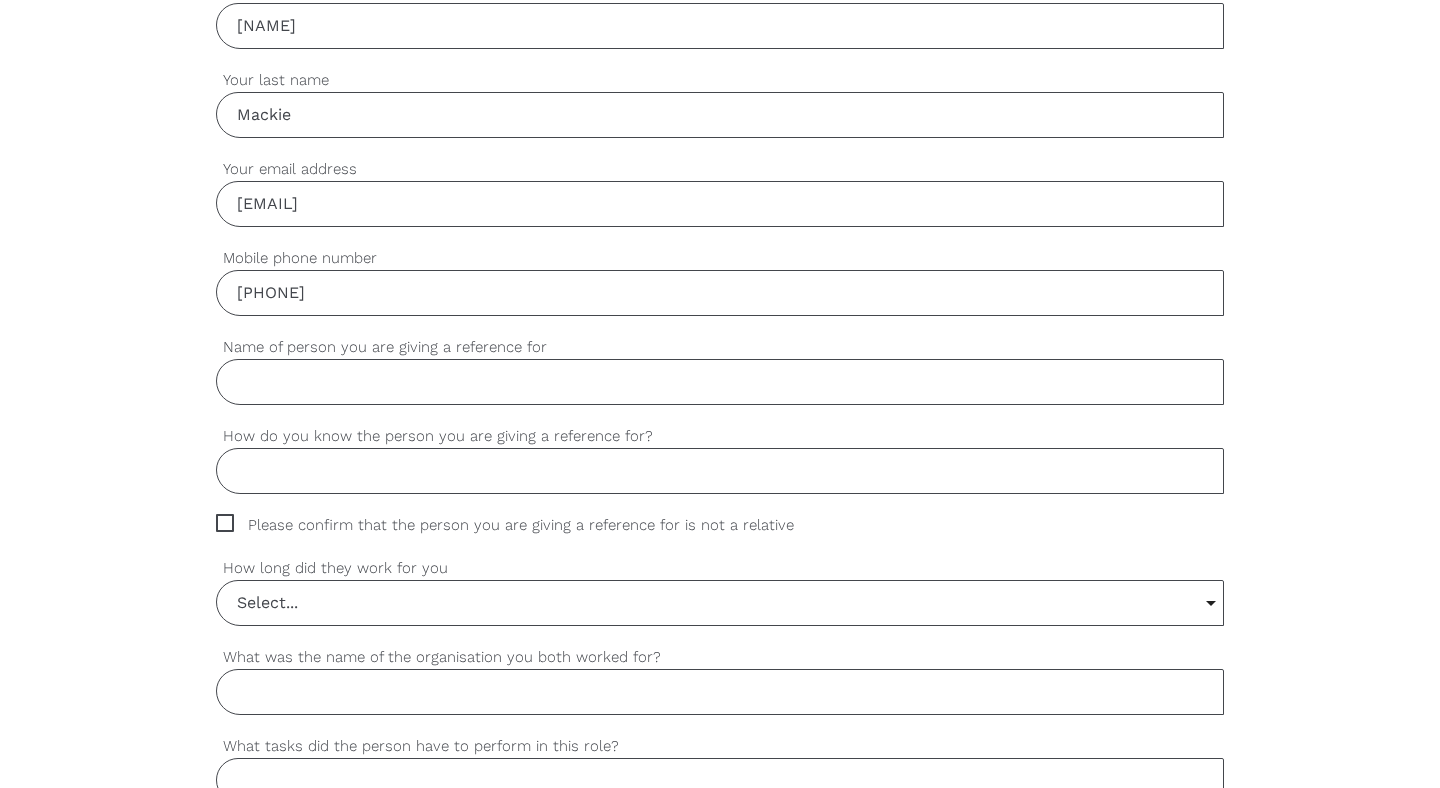 scroll, scrollTop: 673, scrollLeft: 0, axis: vertical 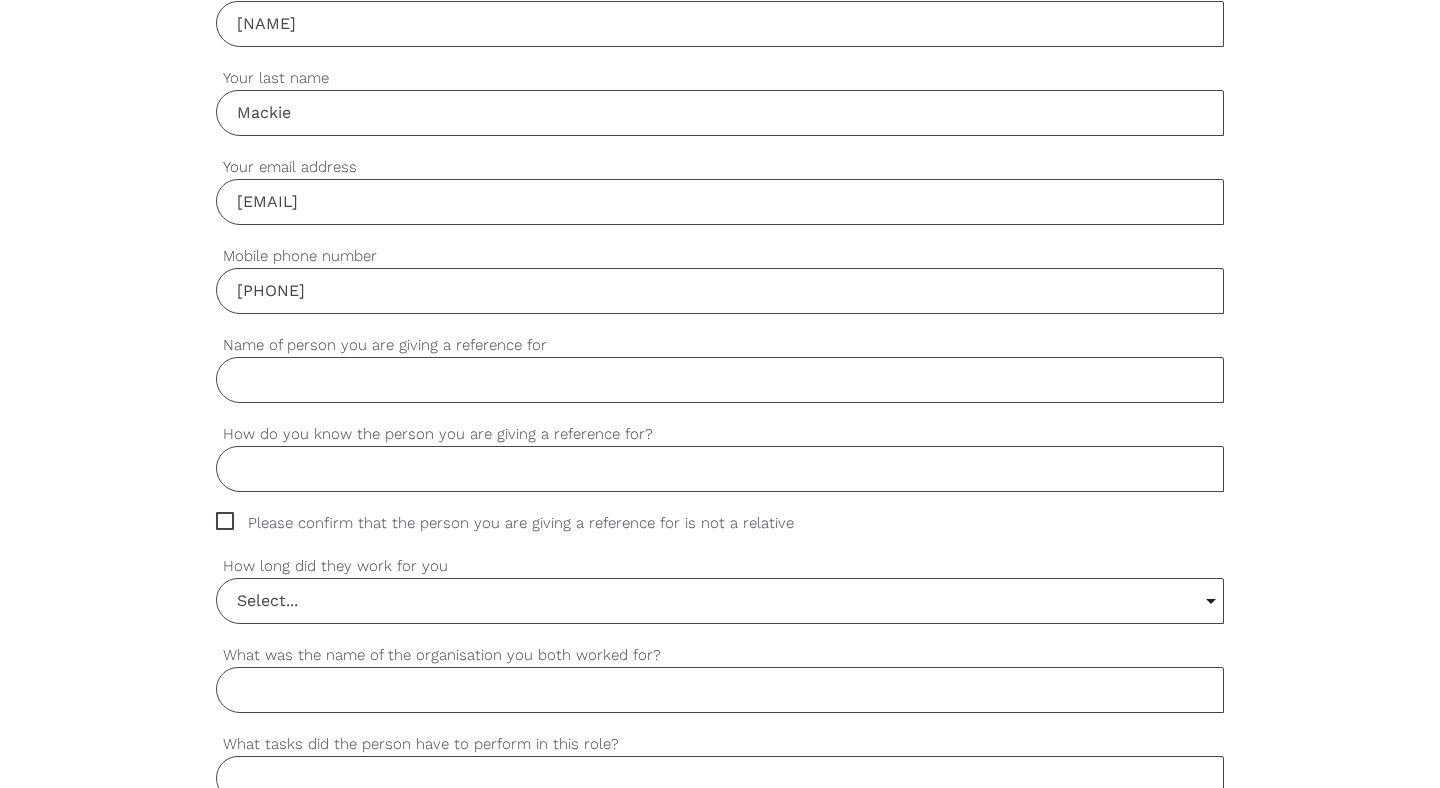 type on "[PHONE]" 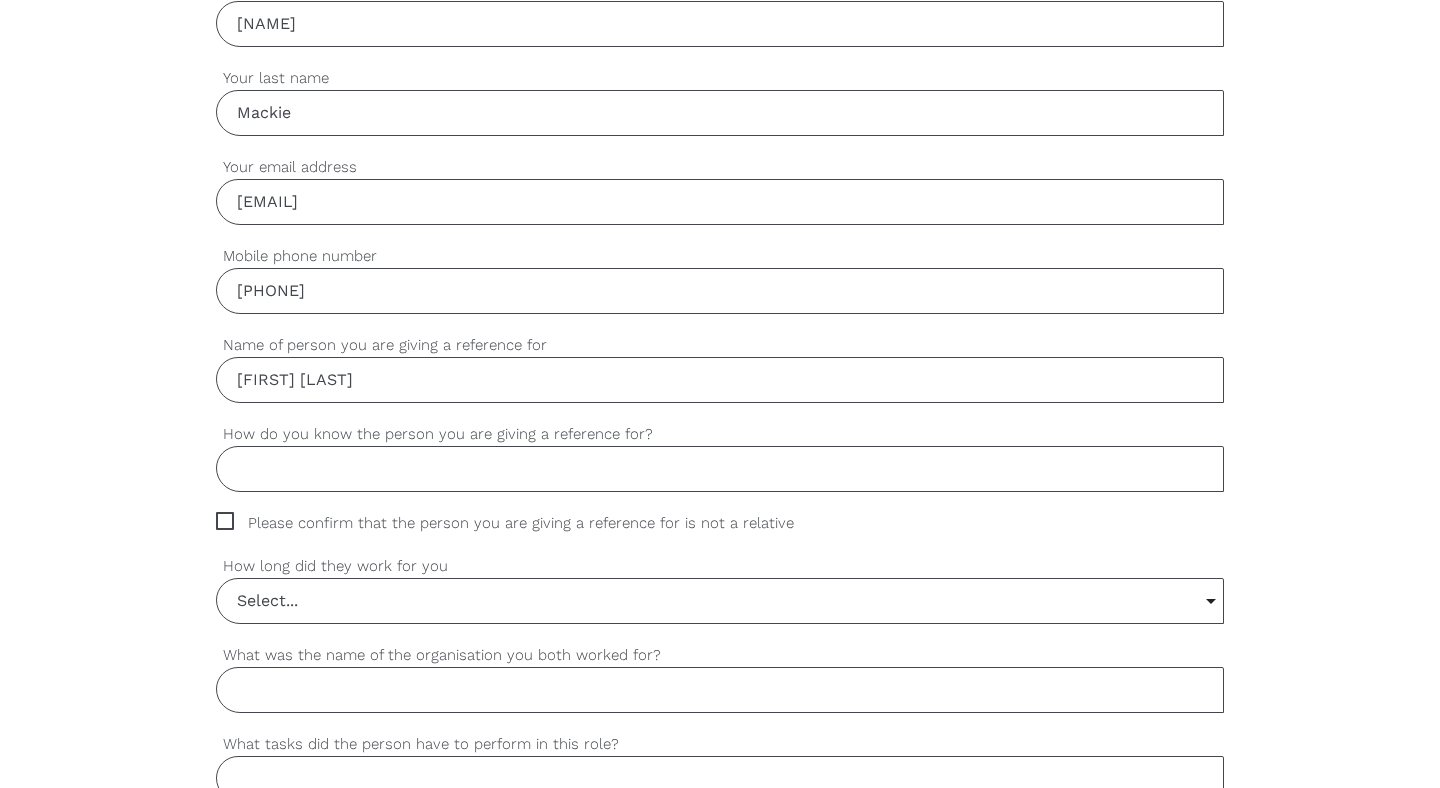type on "[FIRST] [LAST]" 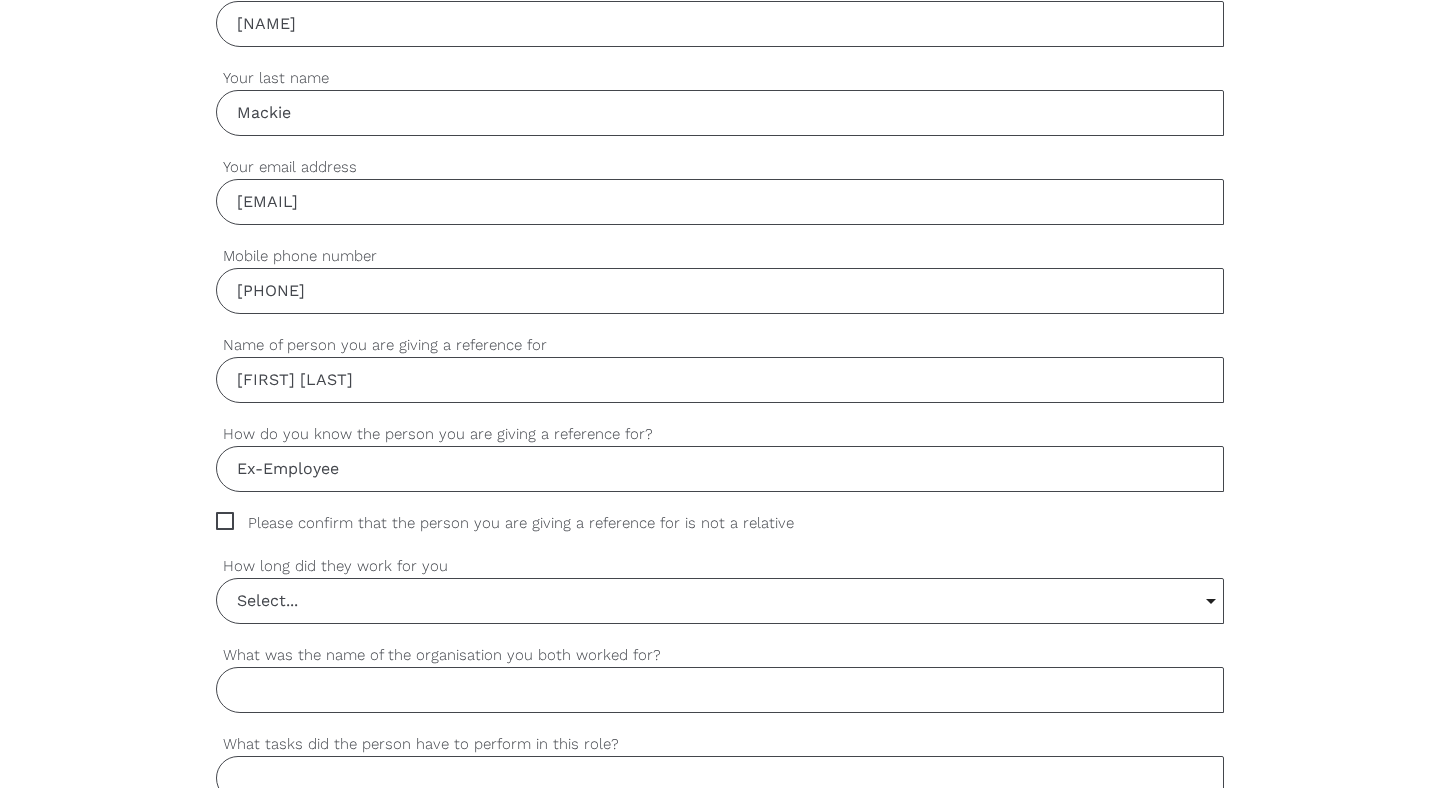 scroll, scrollTop: 794, scrollLeft: 0, axis: vertical 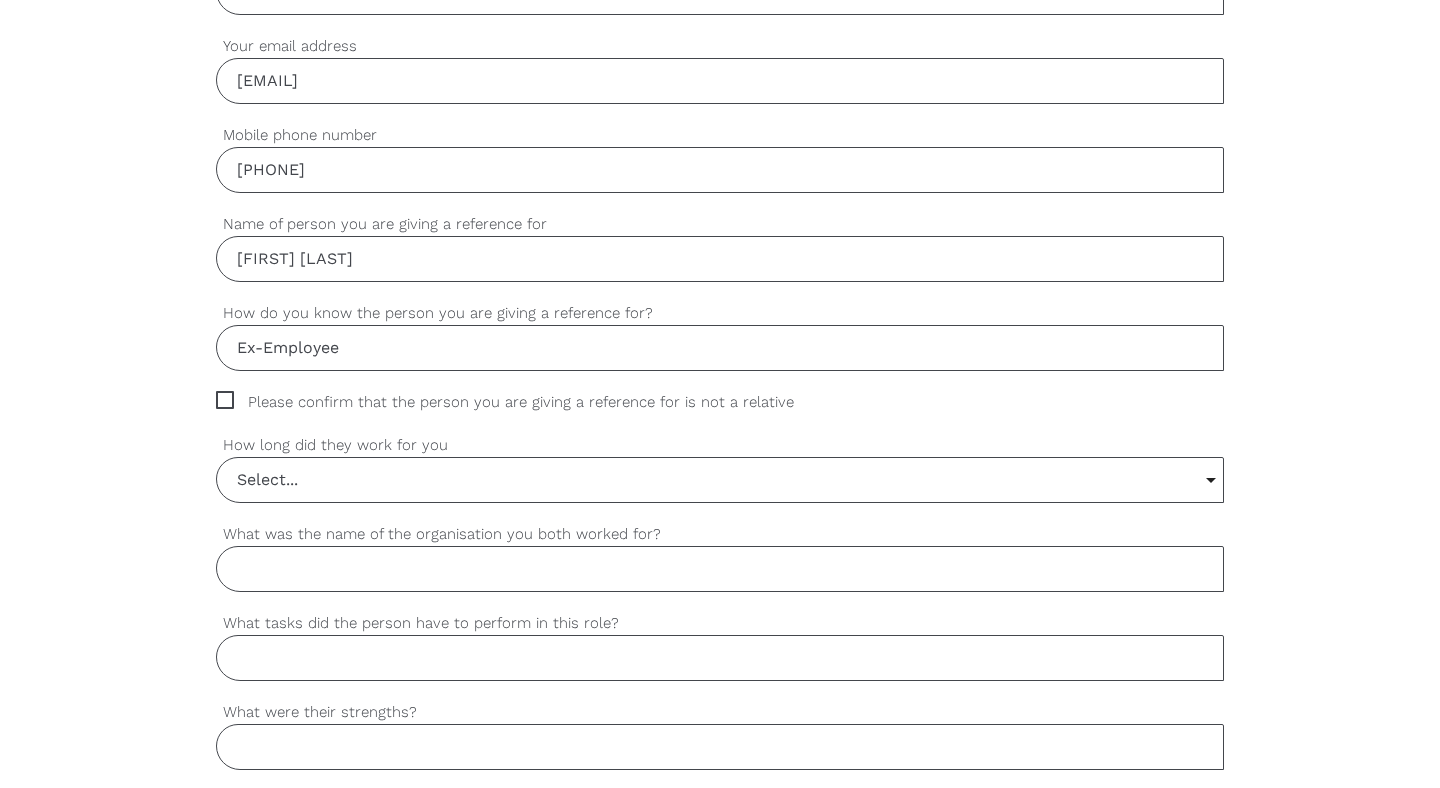 type on "Ex-Employee" 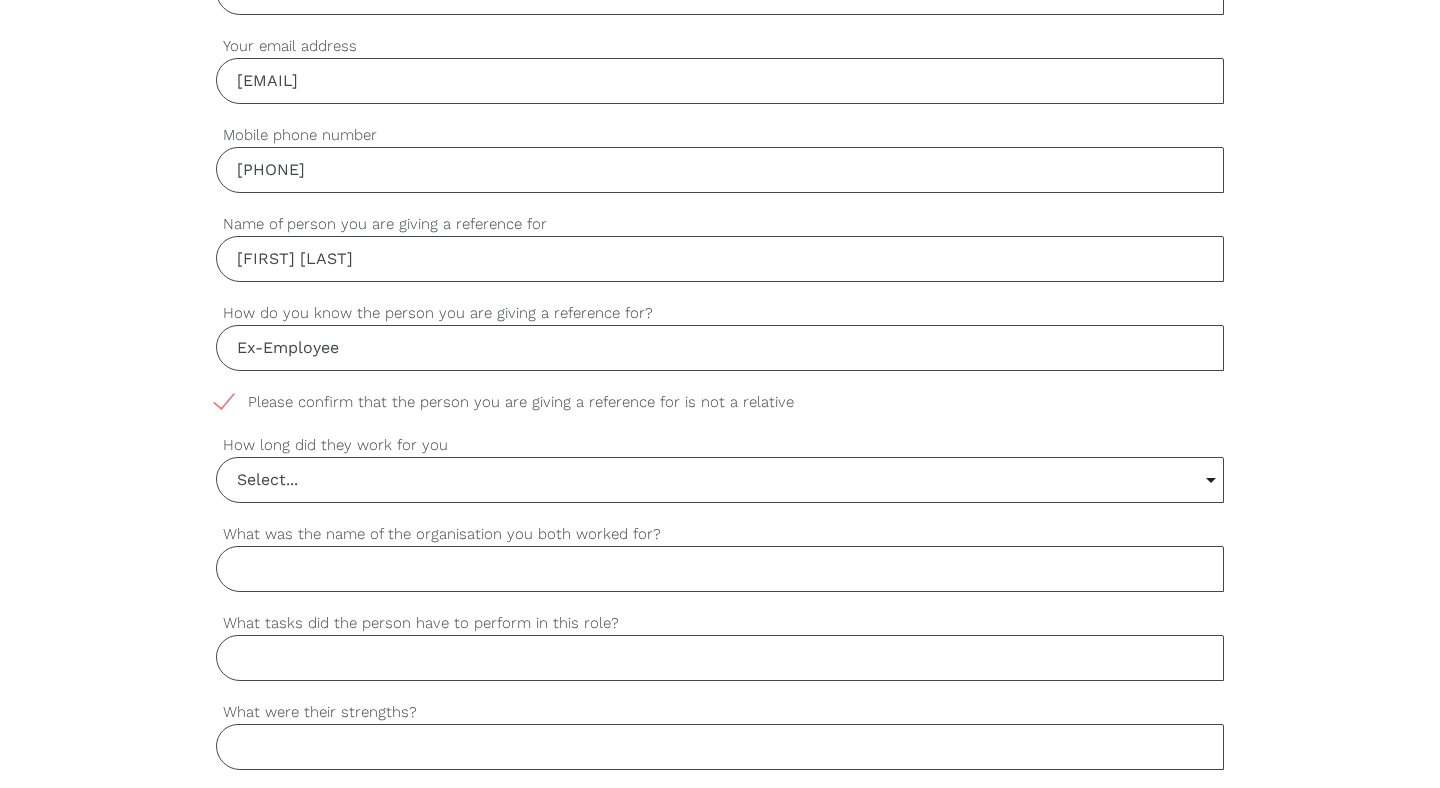 click on "What was the name of the organisation you both worked for?" at bounding box center [720, 569] 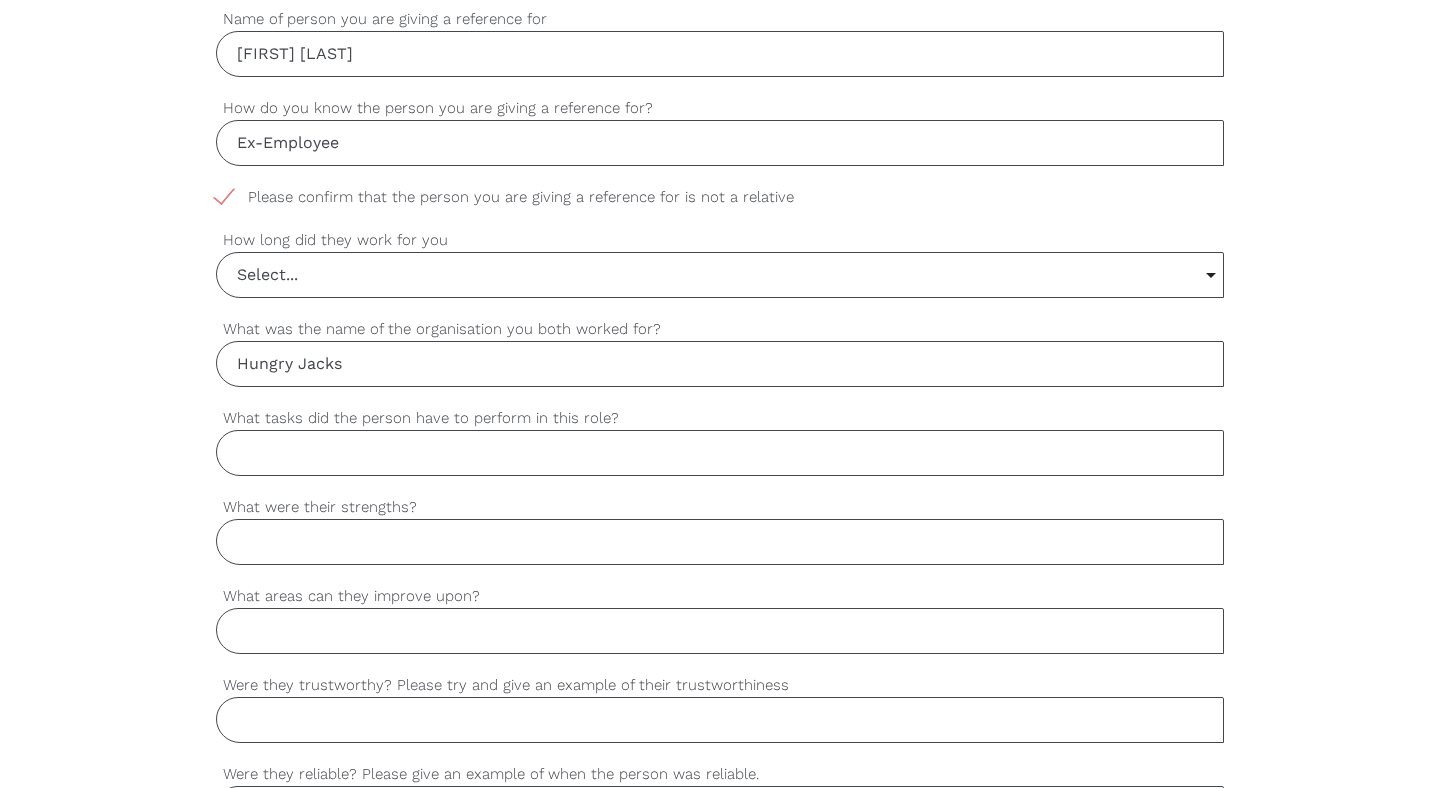 scroll, scrollTop: 1006, scrollLeft: 0, axis: vertical 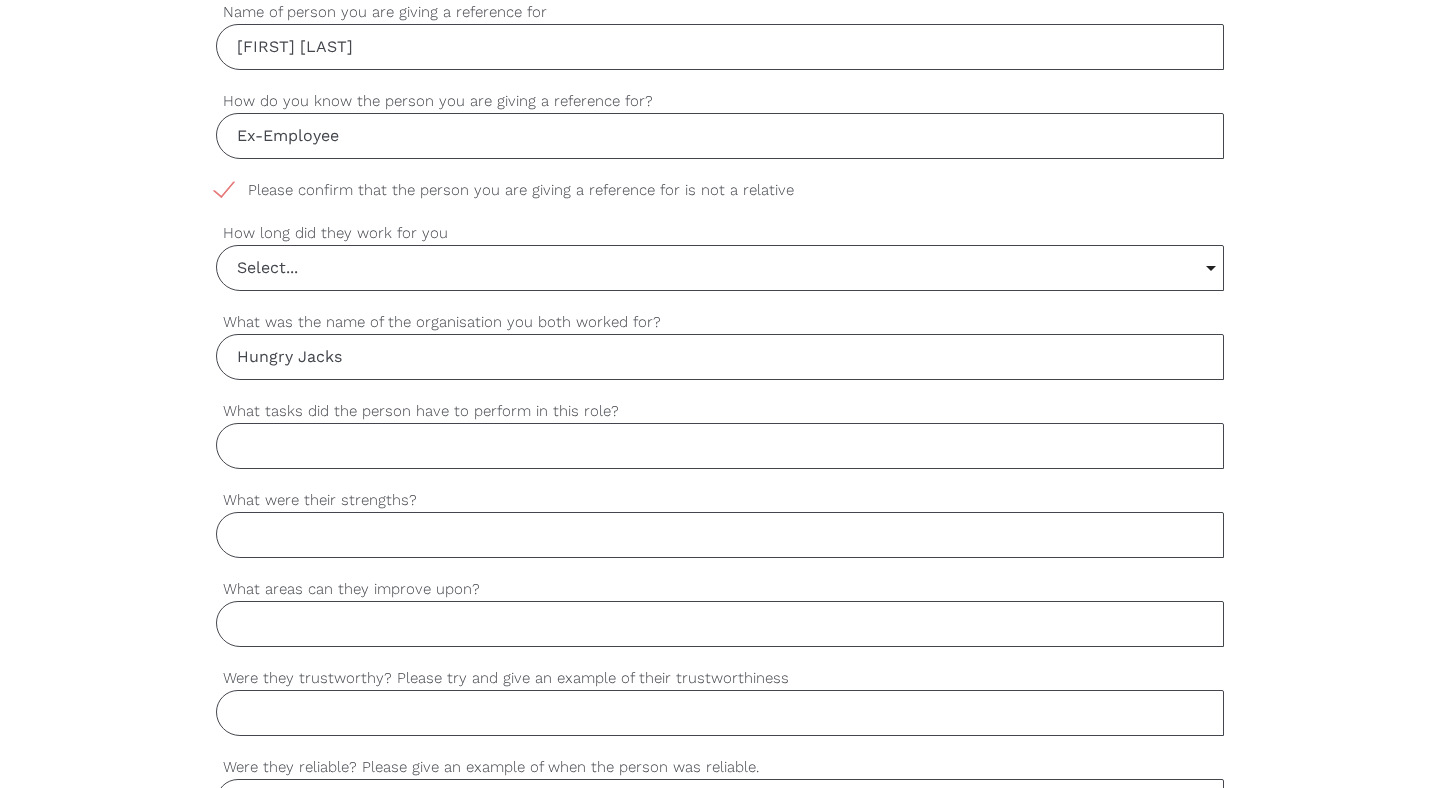 type on "Hungry Jacks" 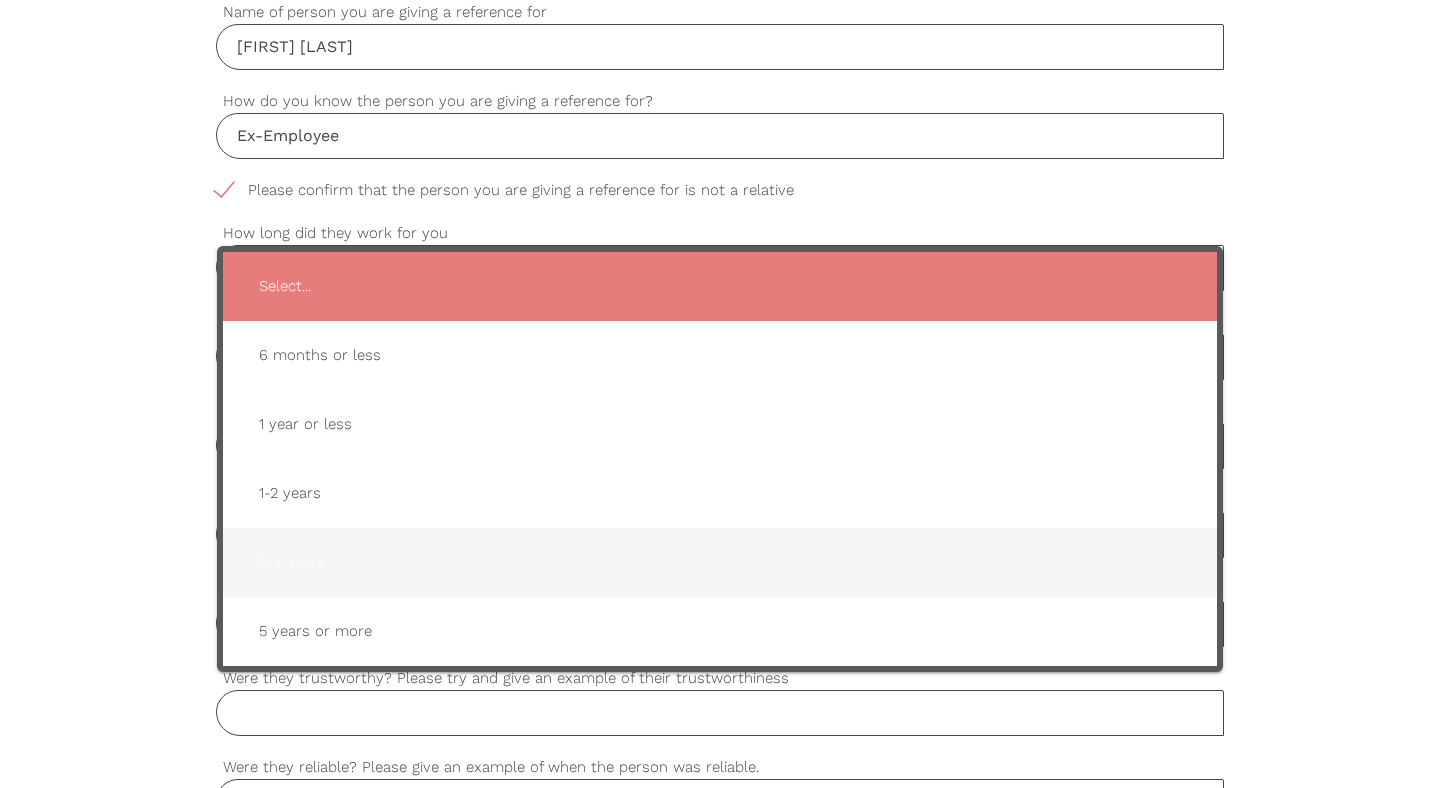 click on "2-4 years" at bounding box center (720, 562) 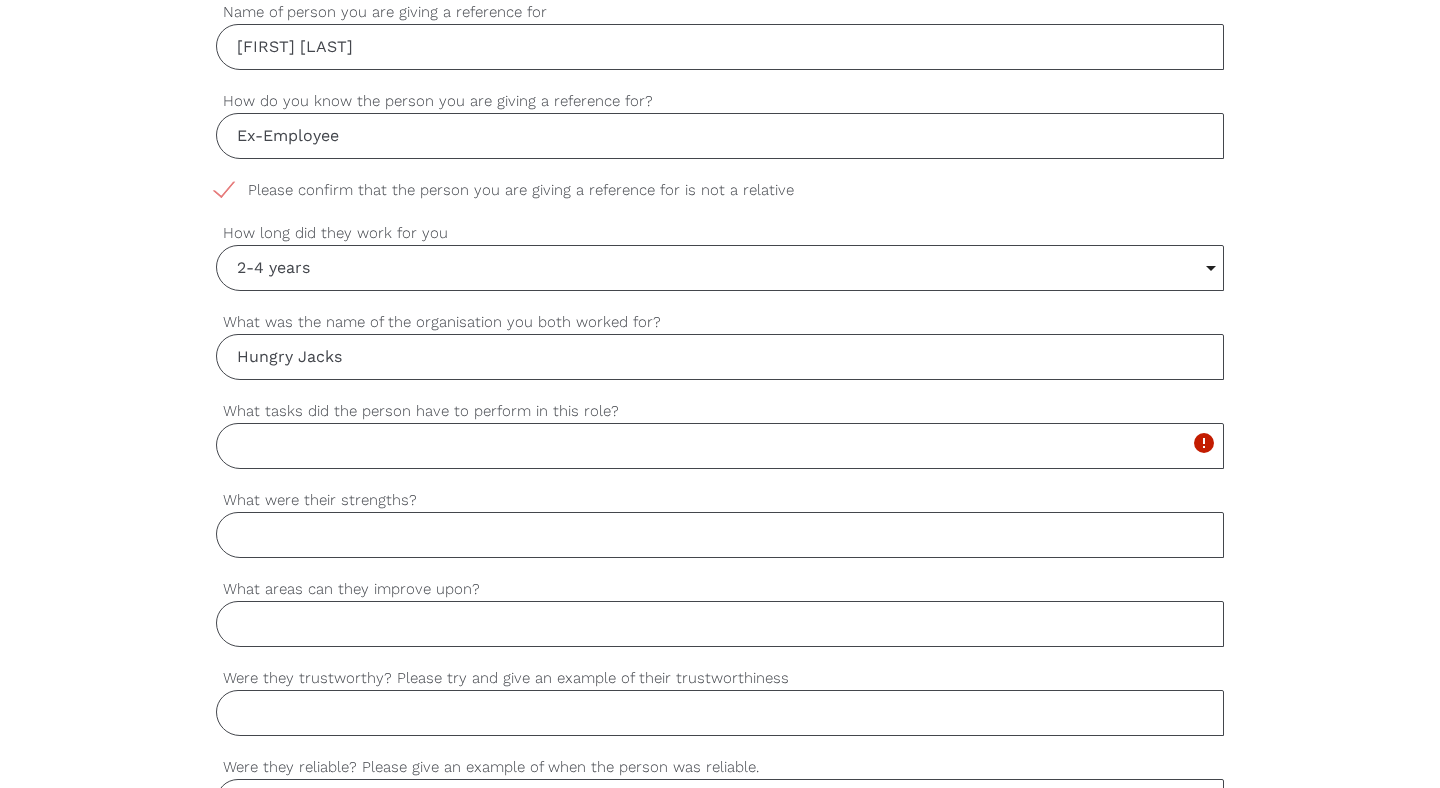 click on "What tasks did the person have to perform in this role?" at bounding box center (720, 446) 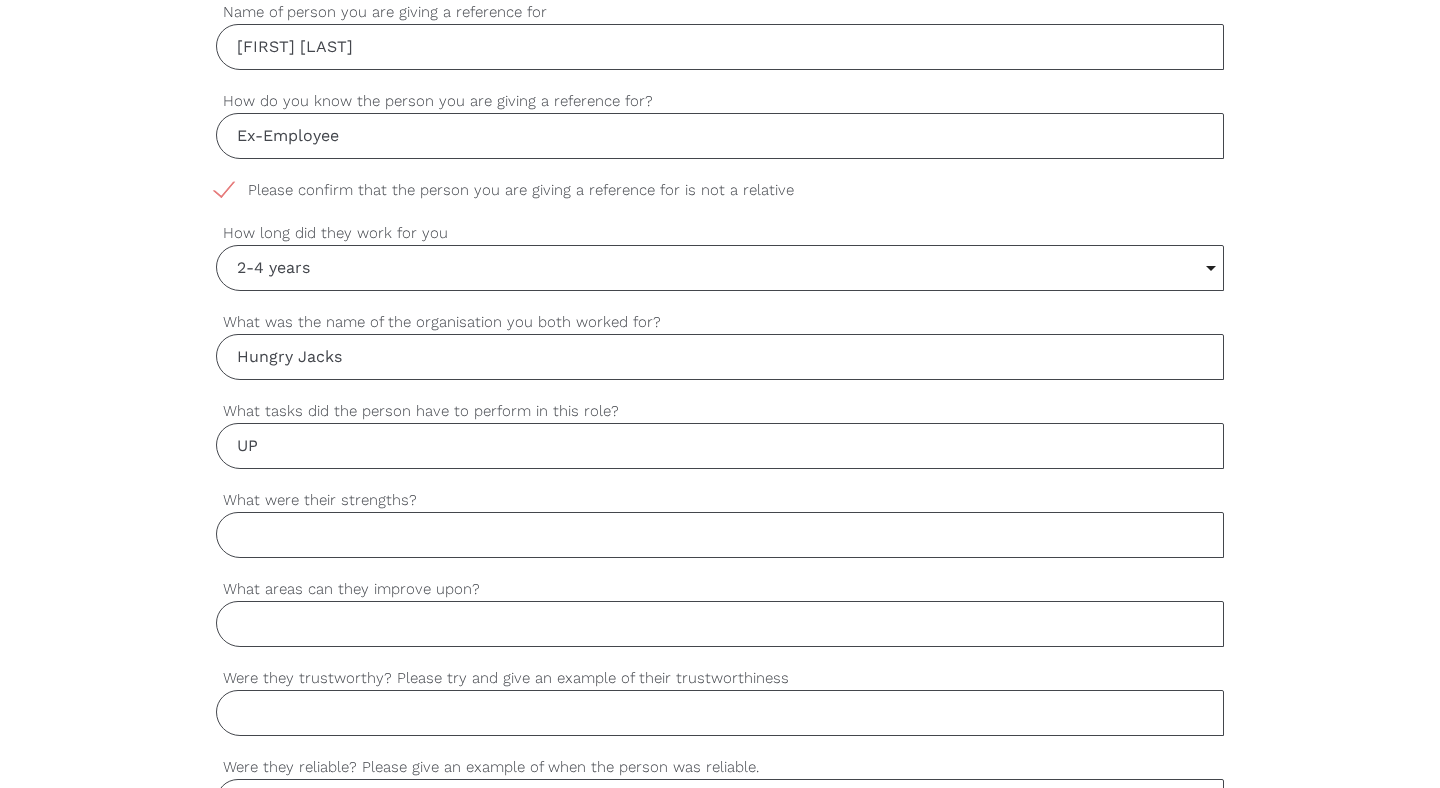 type on "U" 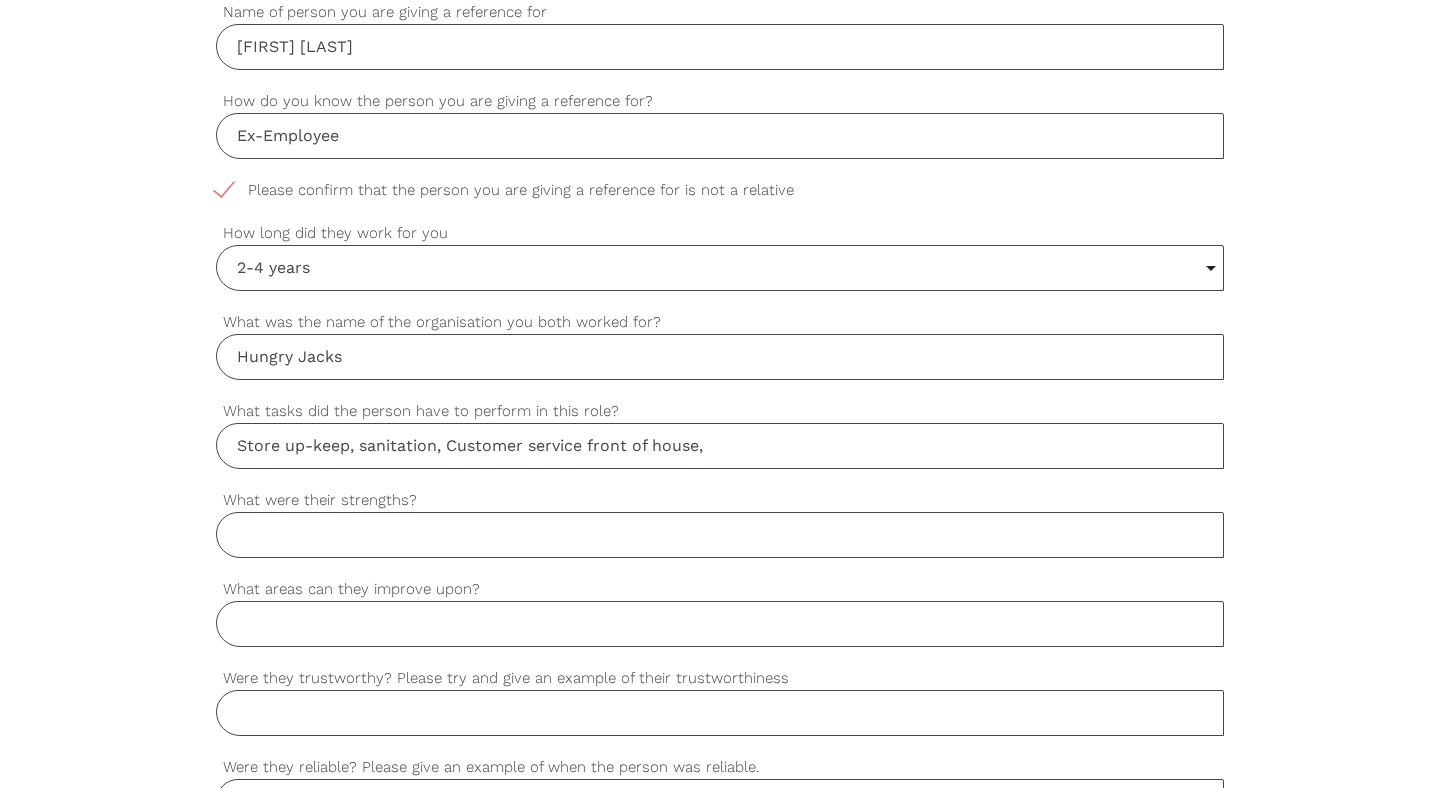 click on "Store up-keep, sanitation, Customer service front of house," at bounding box center (720, 446) 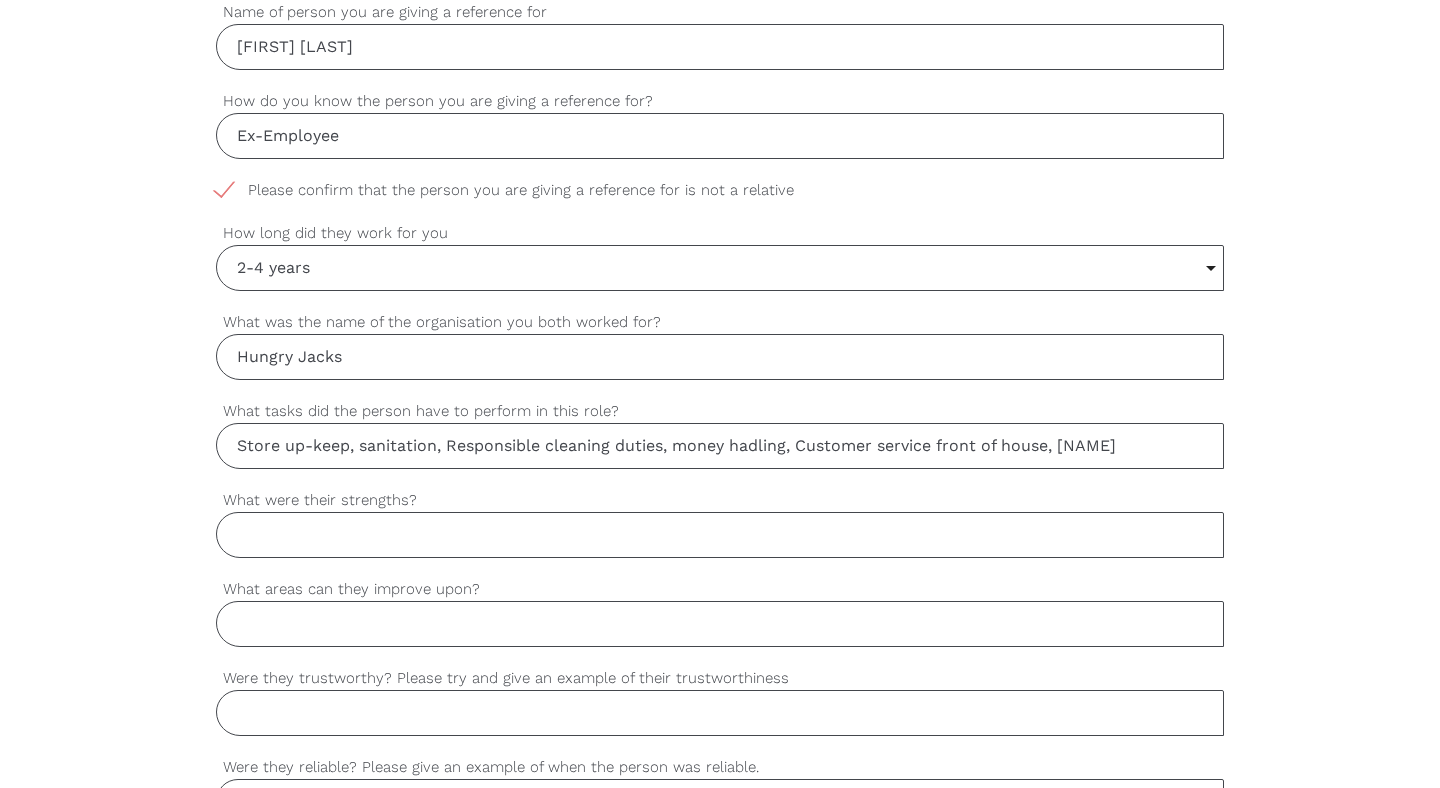 click on "Store up-keep, sanitation, Responsible cleaning duties, money hadling, Customer service front of house, [NAME]" at bounding box center [720, 446] 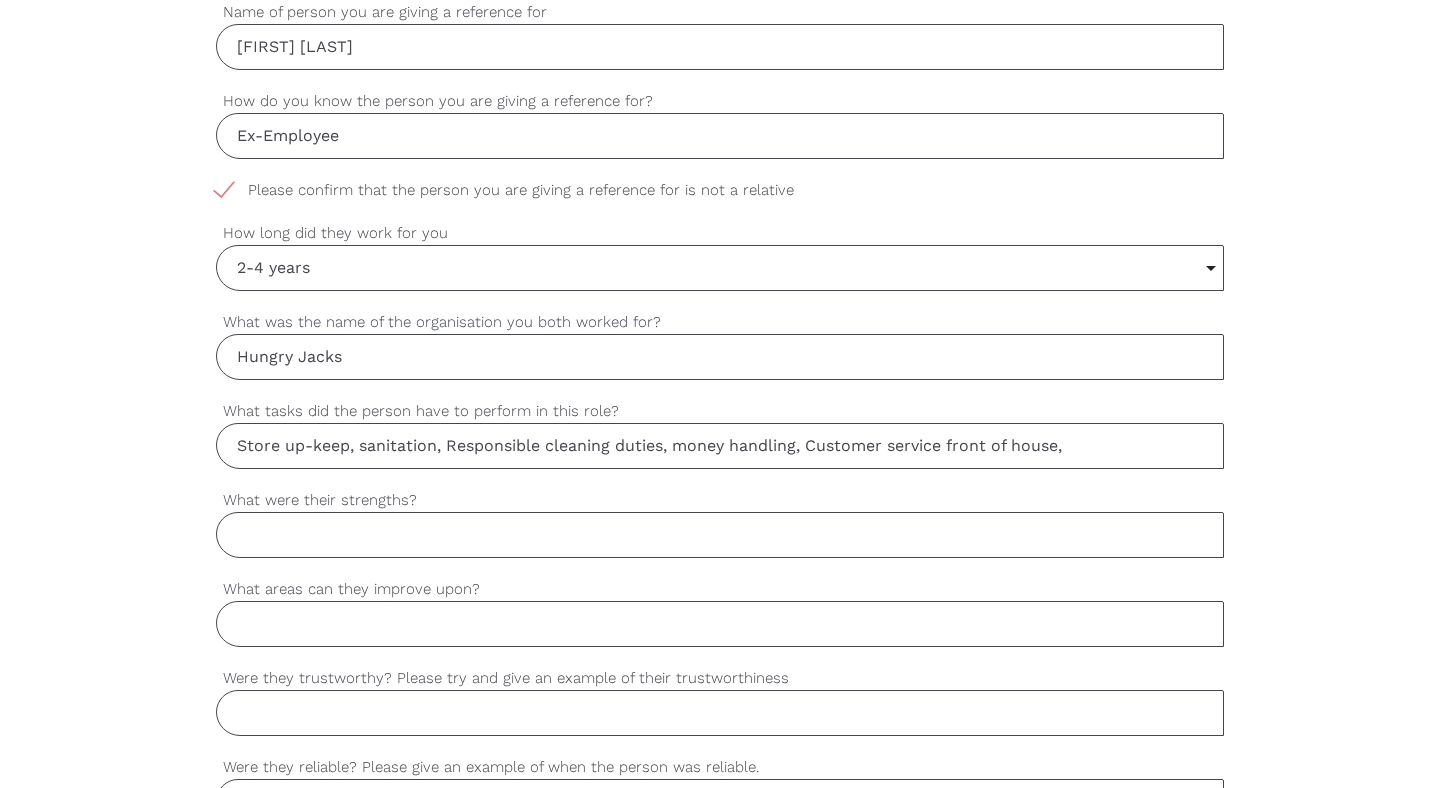click on "Store up-keep, sanitation, Responsible cleaning duties, money handling, Customer service front of house," at bounding box center [720, 446] 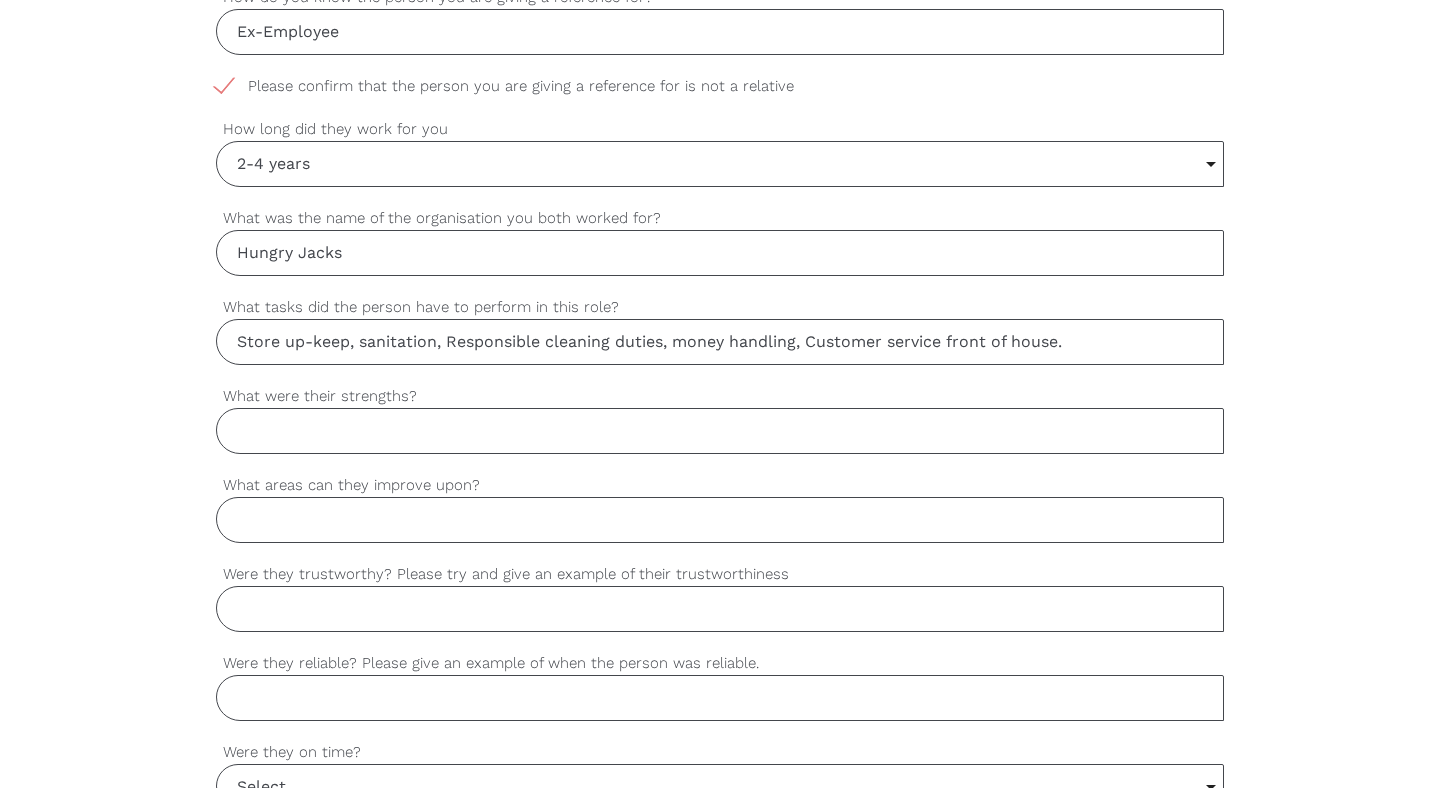 scroll, scrollTop: 1128, scrollLeft: 0, axis: vertical 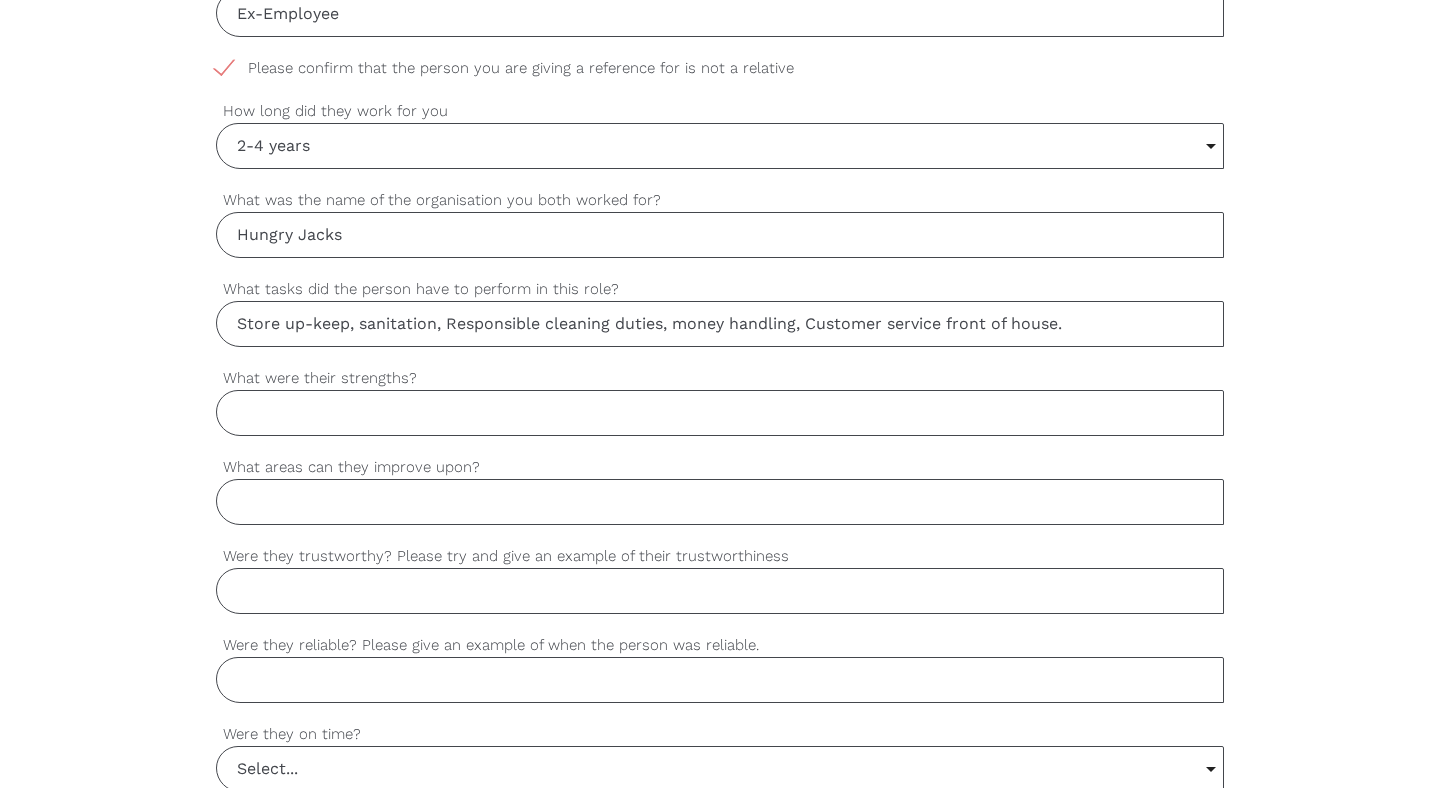 type on "Store up-keep, sanitation, Responsible cleaning duties, money handling, Customer service front of house." 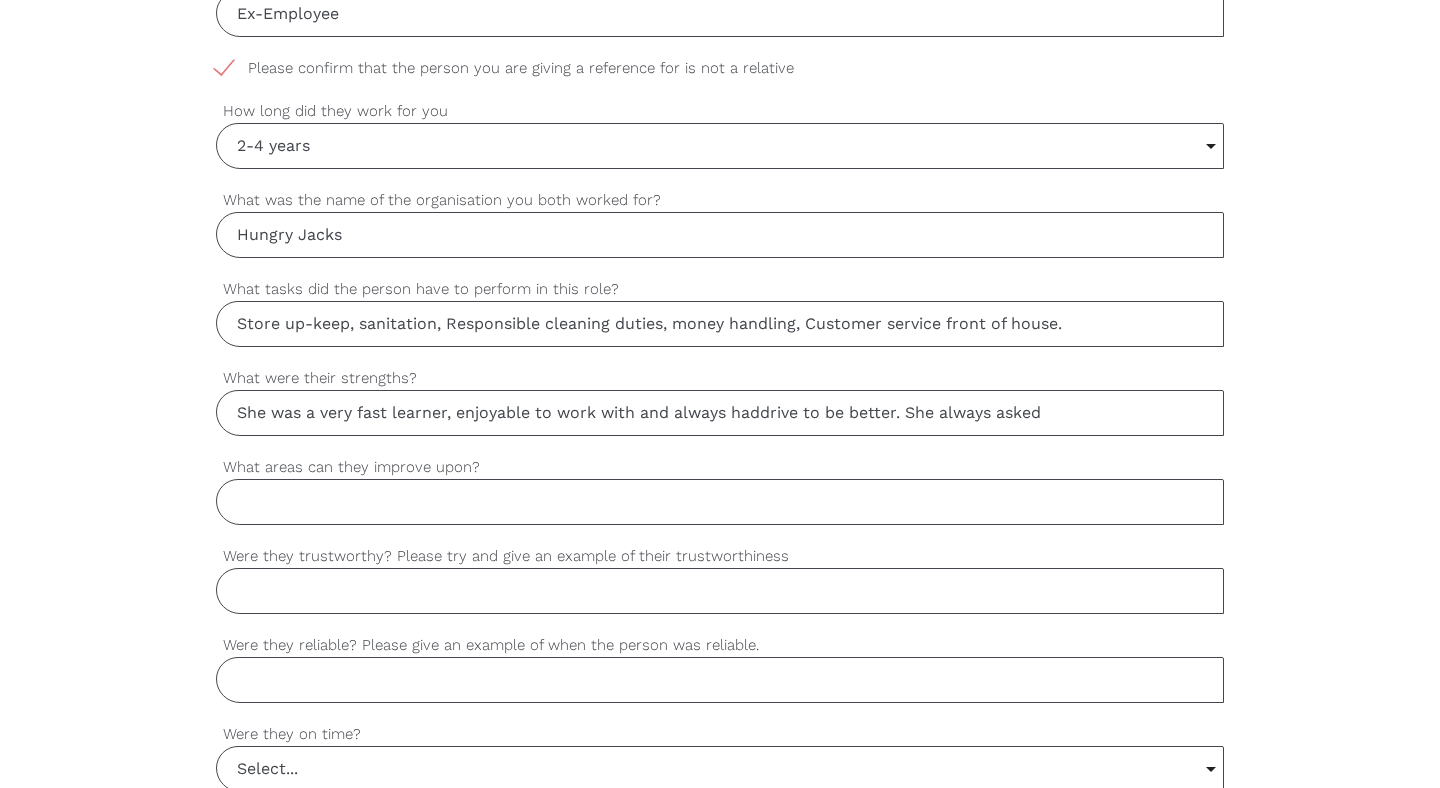 click on "She was a very fast learner, enjoyable to work with and always haddrive to be better. She always asked" at bounding box center (720, 413) 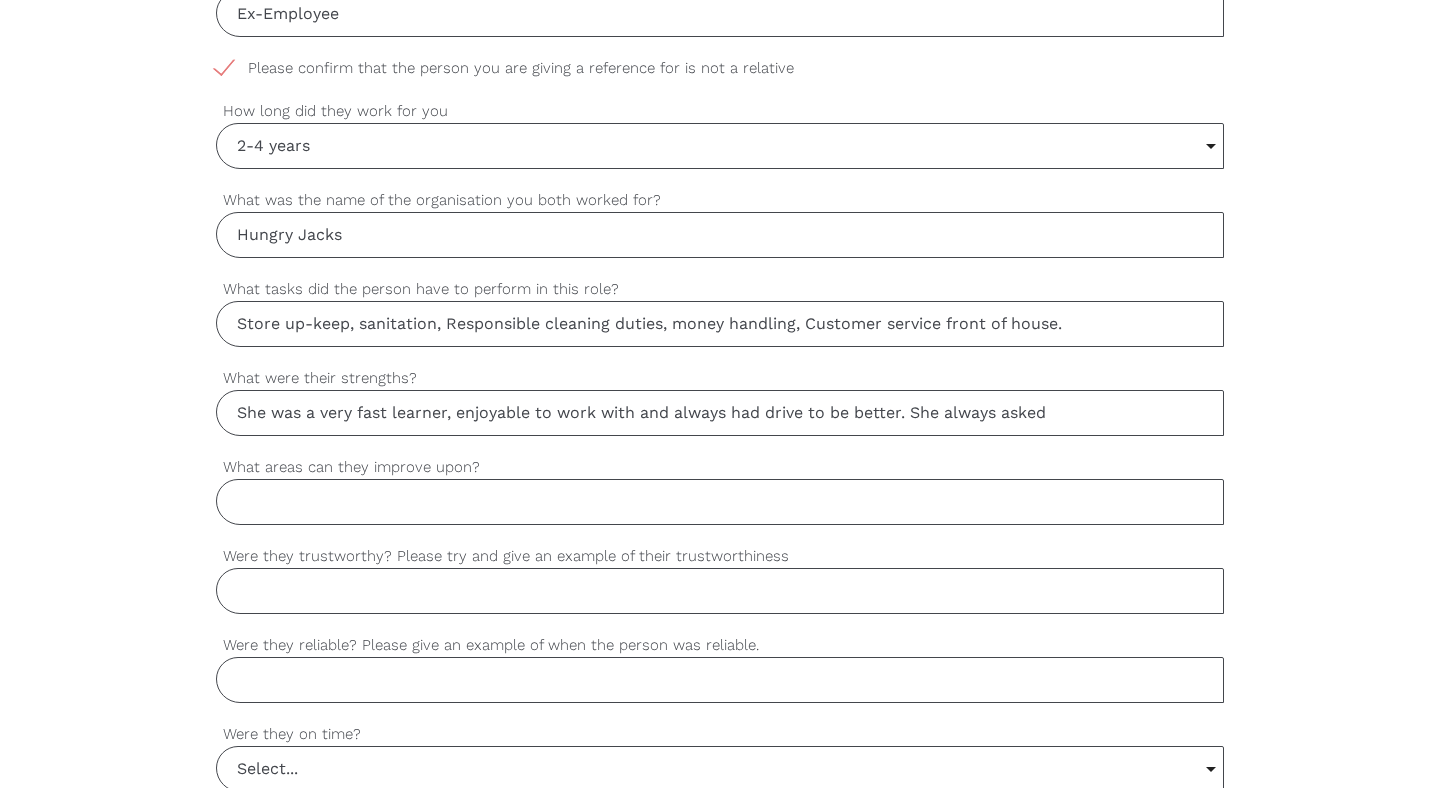 click on "She was a very fast learner, enjoyable to work with and always had drive to be better. She always asked" at bounding box center [720, 413] 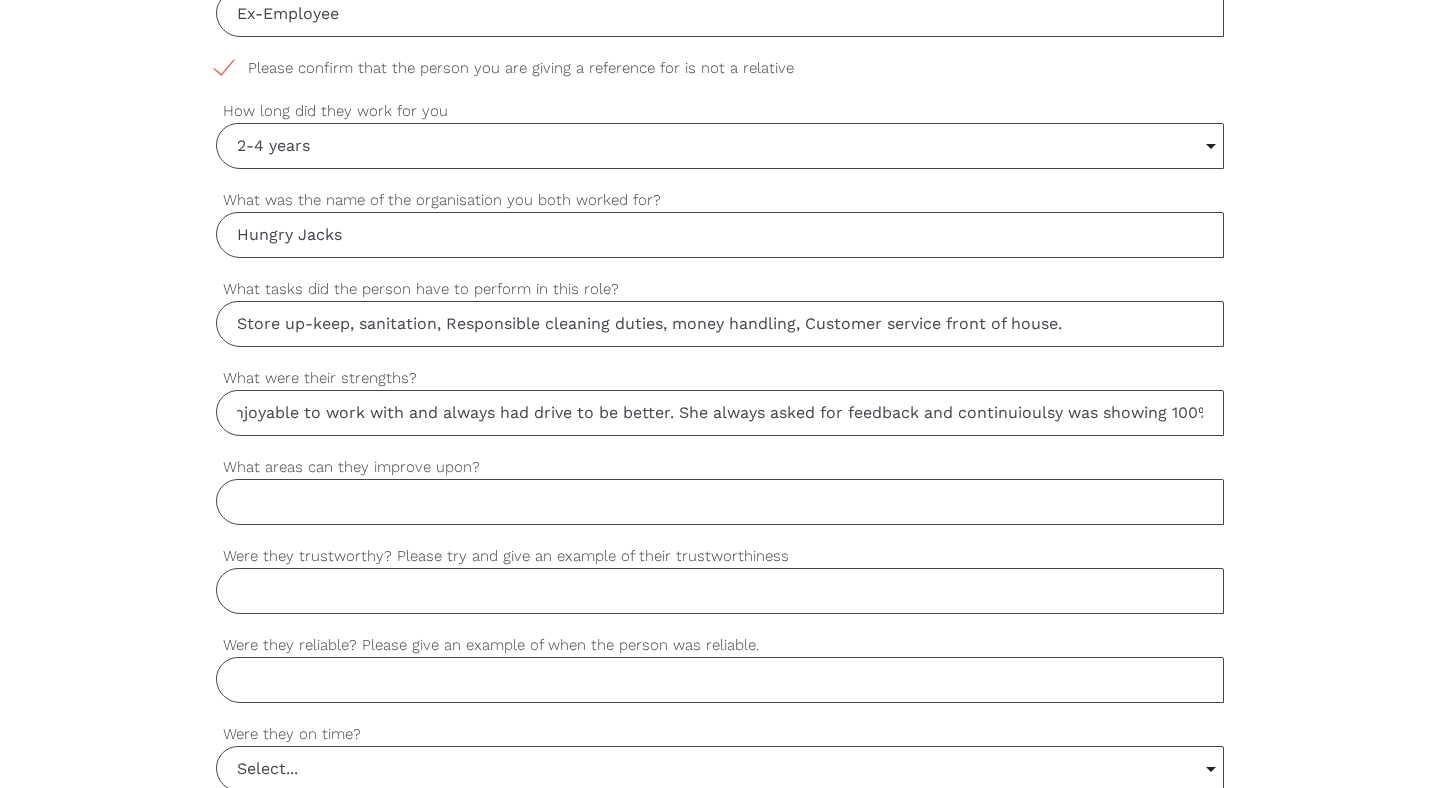 scroll, scrollTop: 0, scrollLeft: 244, axis: horizontal 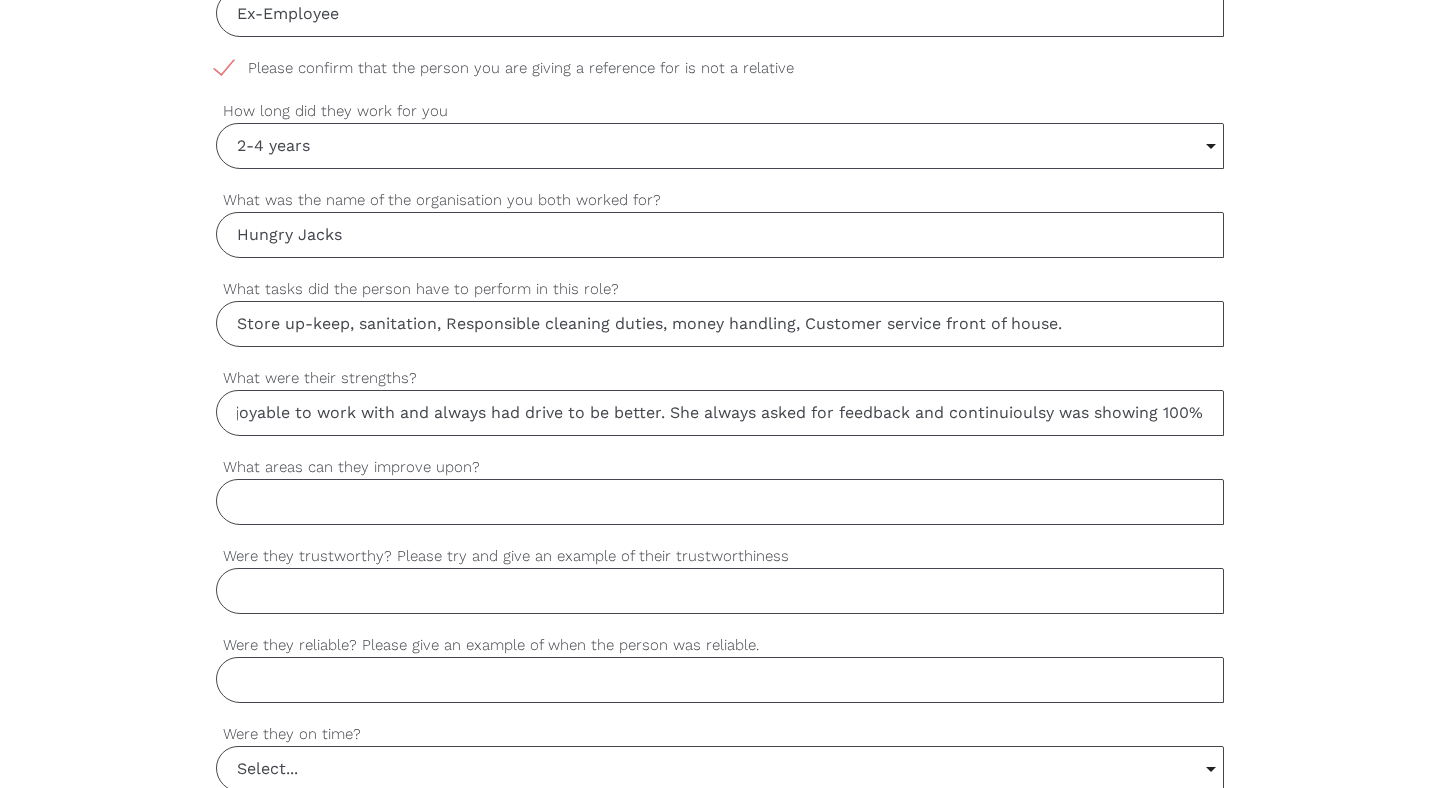 click on "She was a very fast learner, enjoyable to work with and always had drive to be better. She always asked for feedback and continuioulsy was showing 100%" at bounding box center [720, 413] 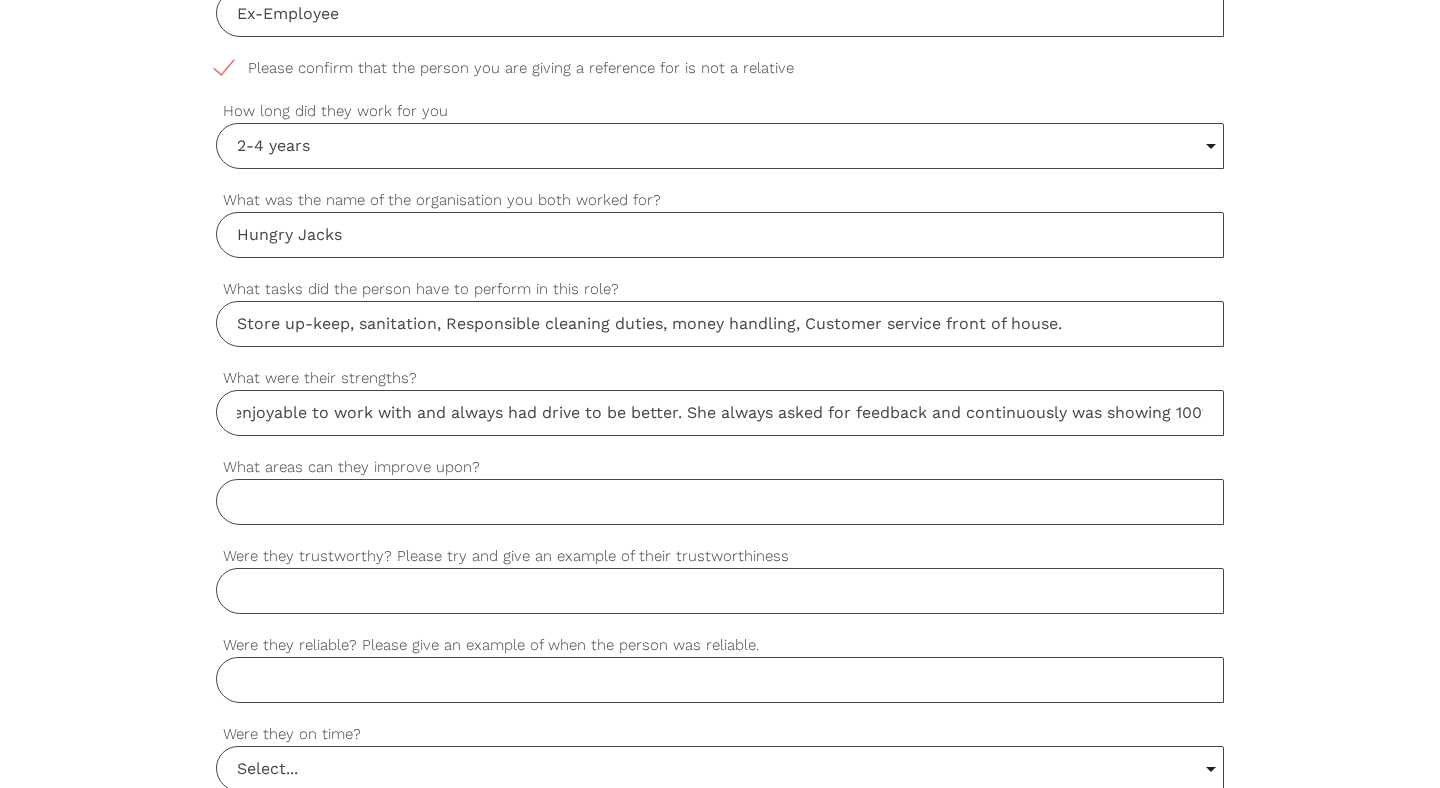 scroll, scrollTop: 0, scrollLeft: 240, axis: horizontal 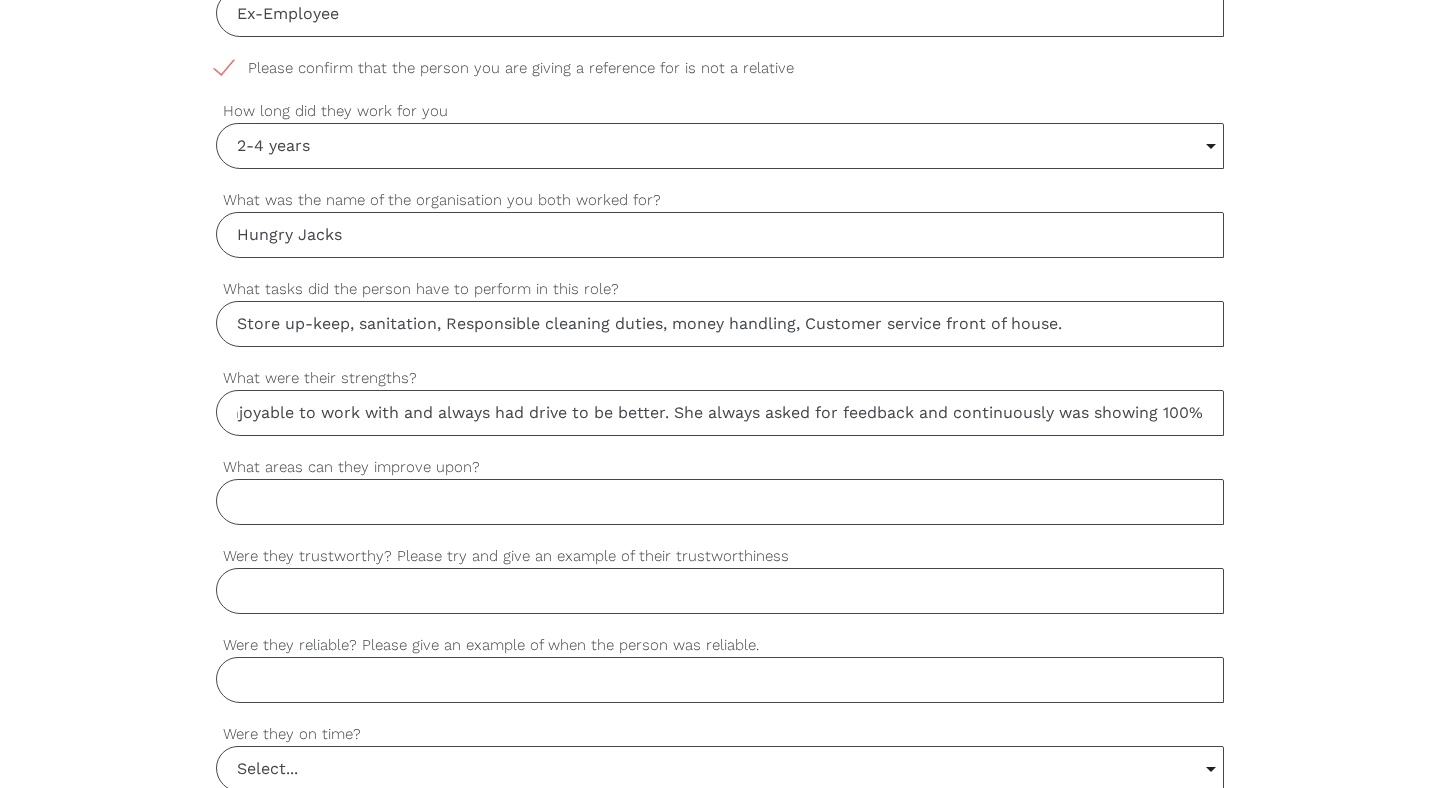 click on "She was a very fast learner, enjoyable to work with and always had drive to be better. She always asked for feedback and continuously was showing 100%" at bounding box center (720, 413) 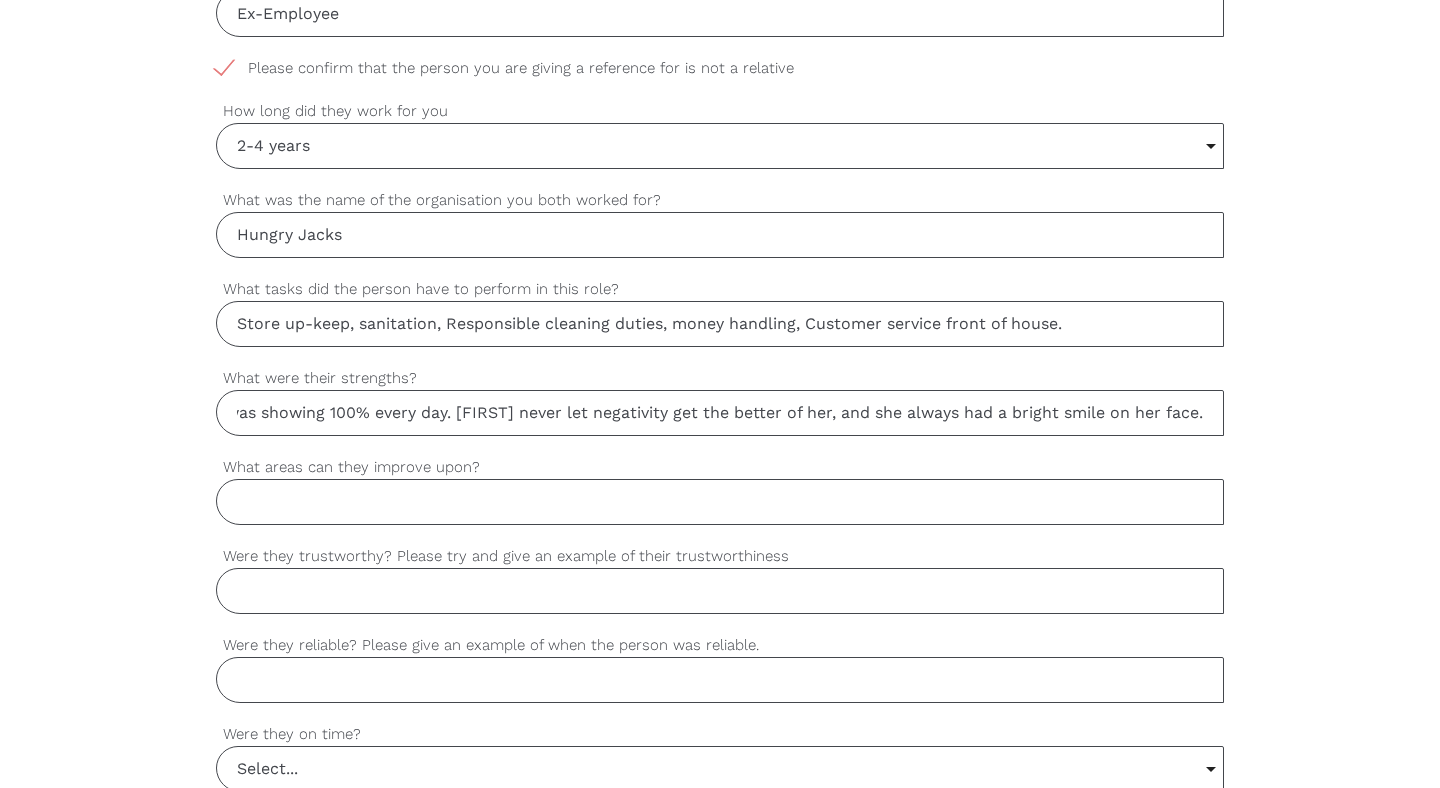 scroll, scrollTop: 0, scrollLeft: 1089, axis: horizontal 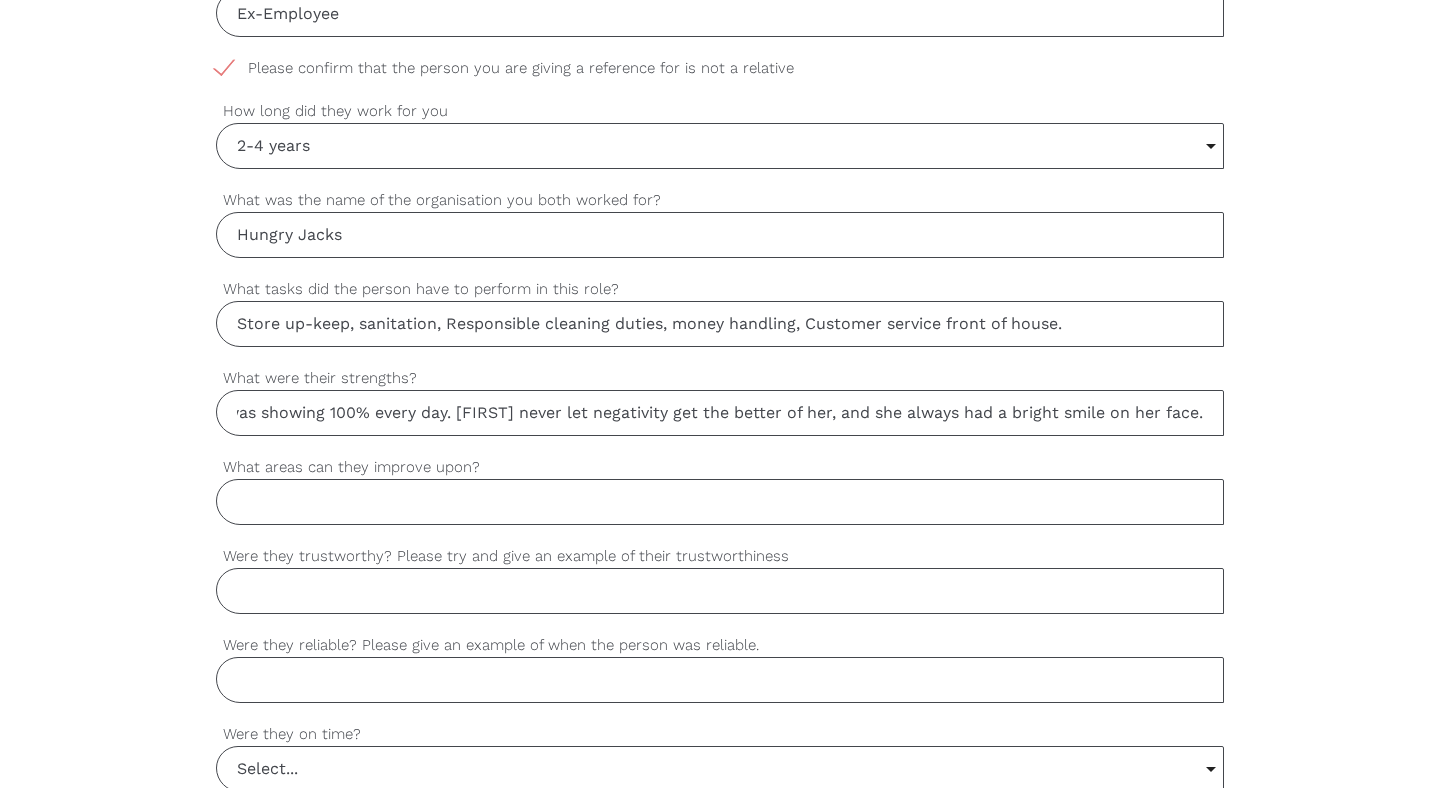 type on "She was a very fast learner, enjoyable to work with and always had drive to be better. She always asked for feedback and continuously was showing 100% every day. [FIRST] never let negativity get the better of her, and she always had a bright smile on her face." 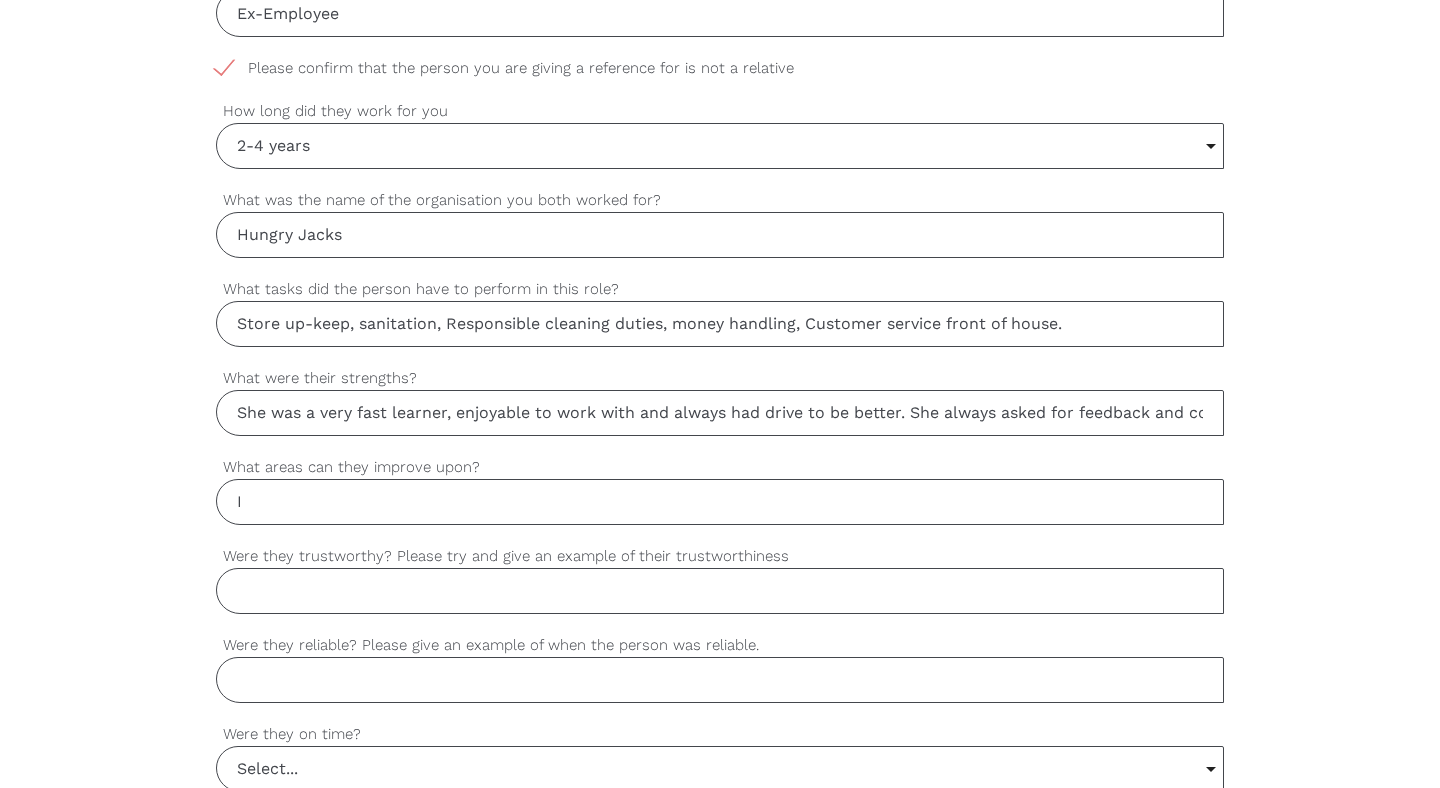 type on "I" 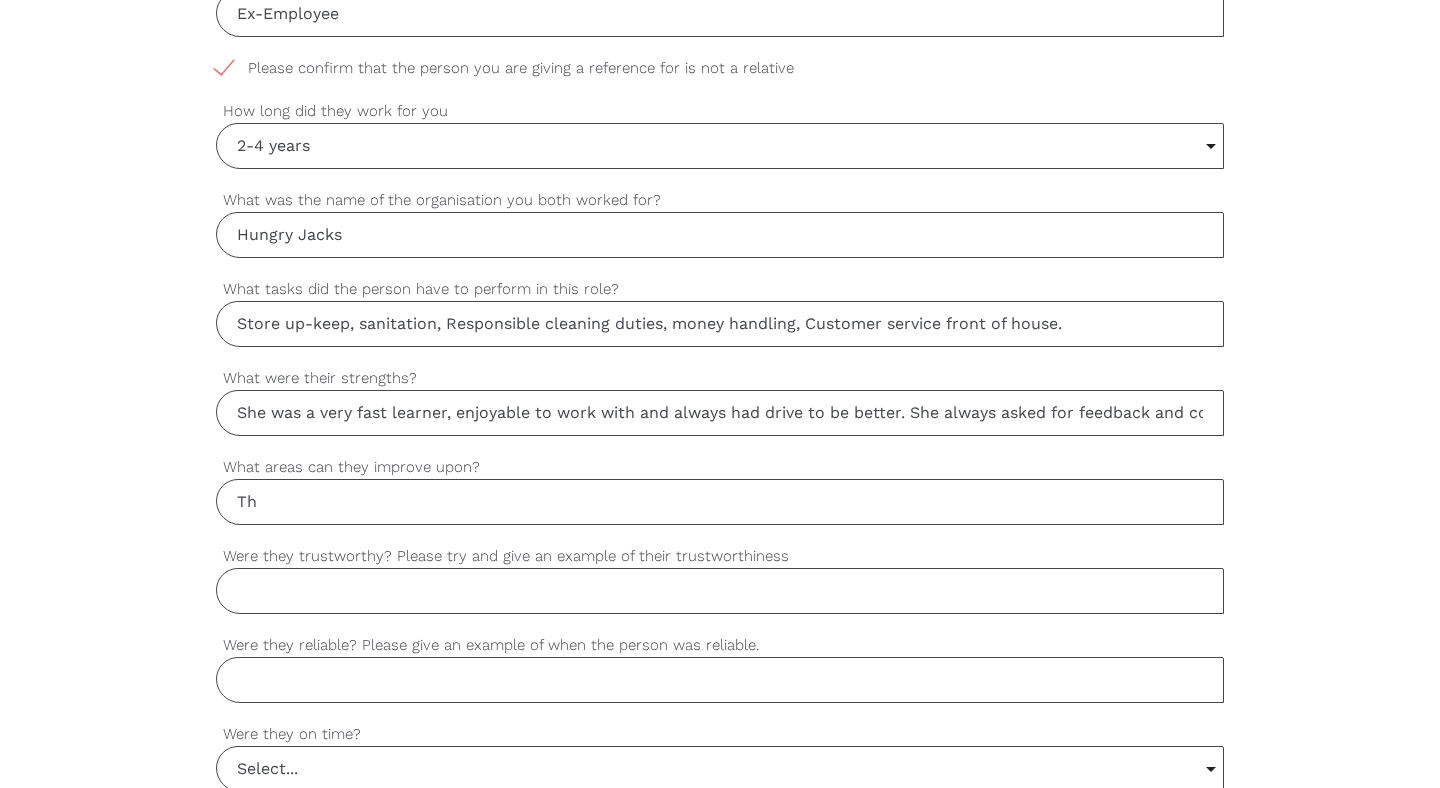 type on "T" 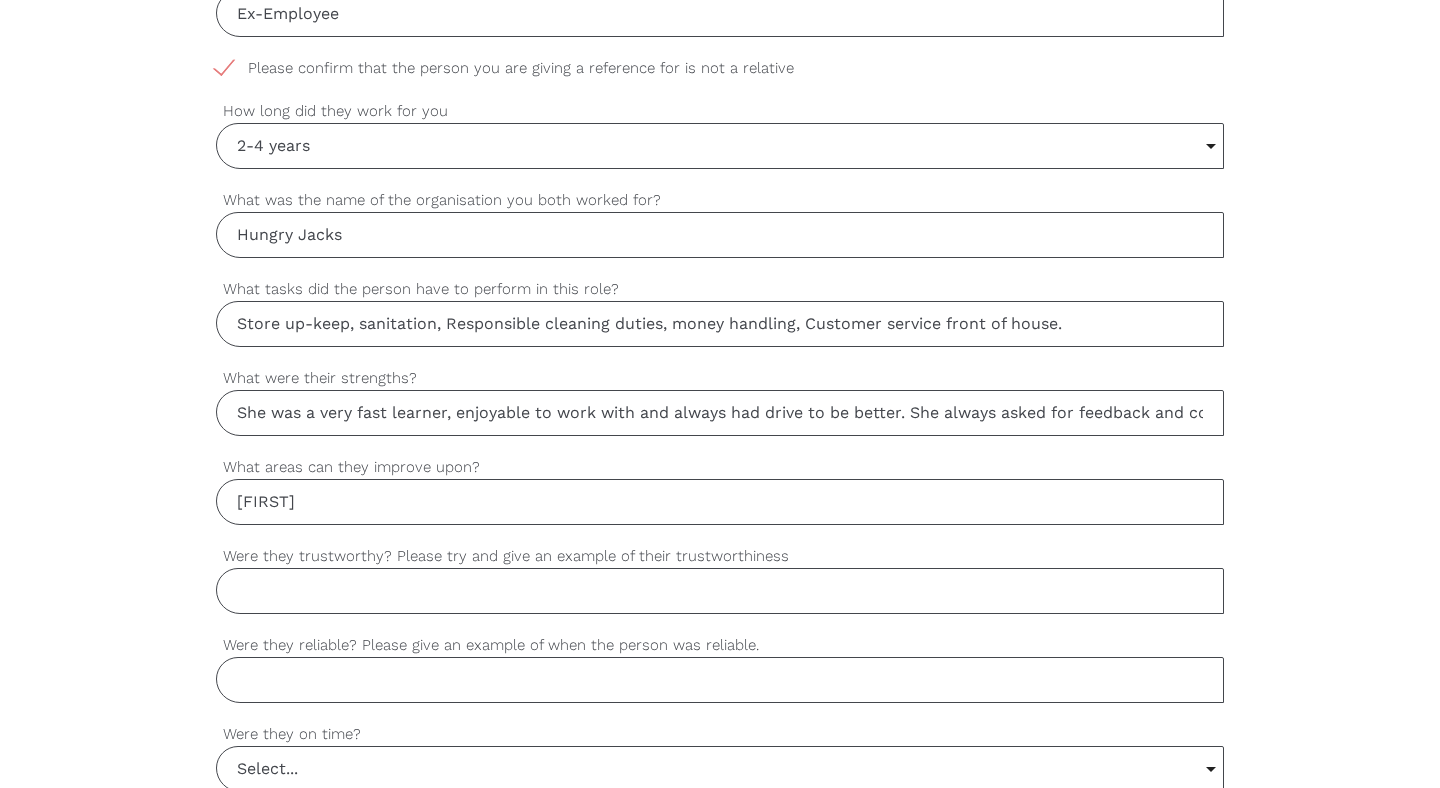 type on "[FIRST]" 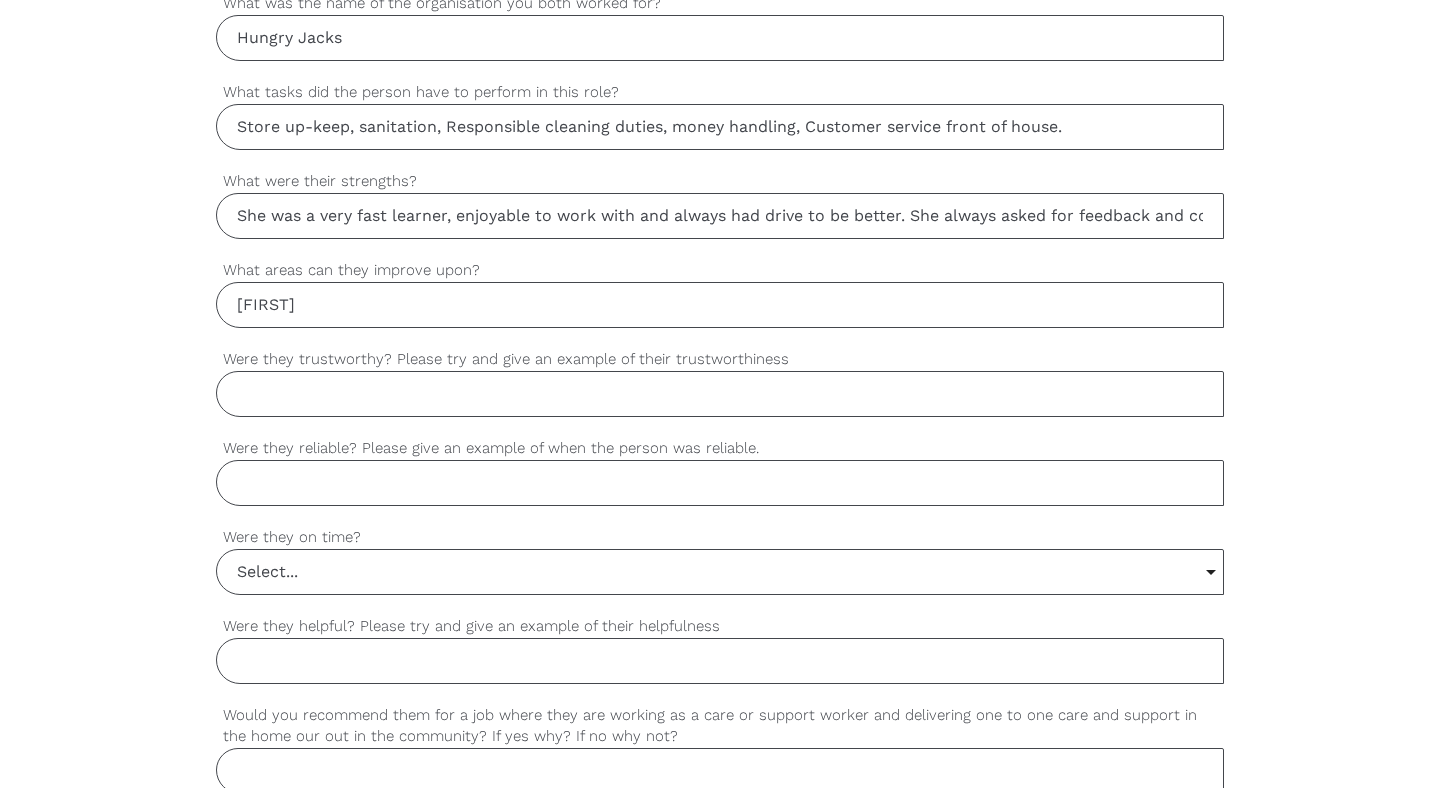scroll, scrollTop: 1326, scrollLeft: 0, axis: vertical 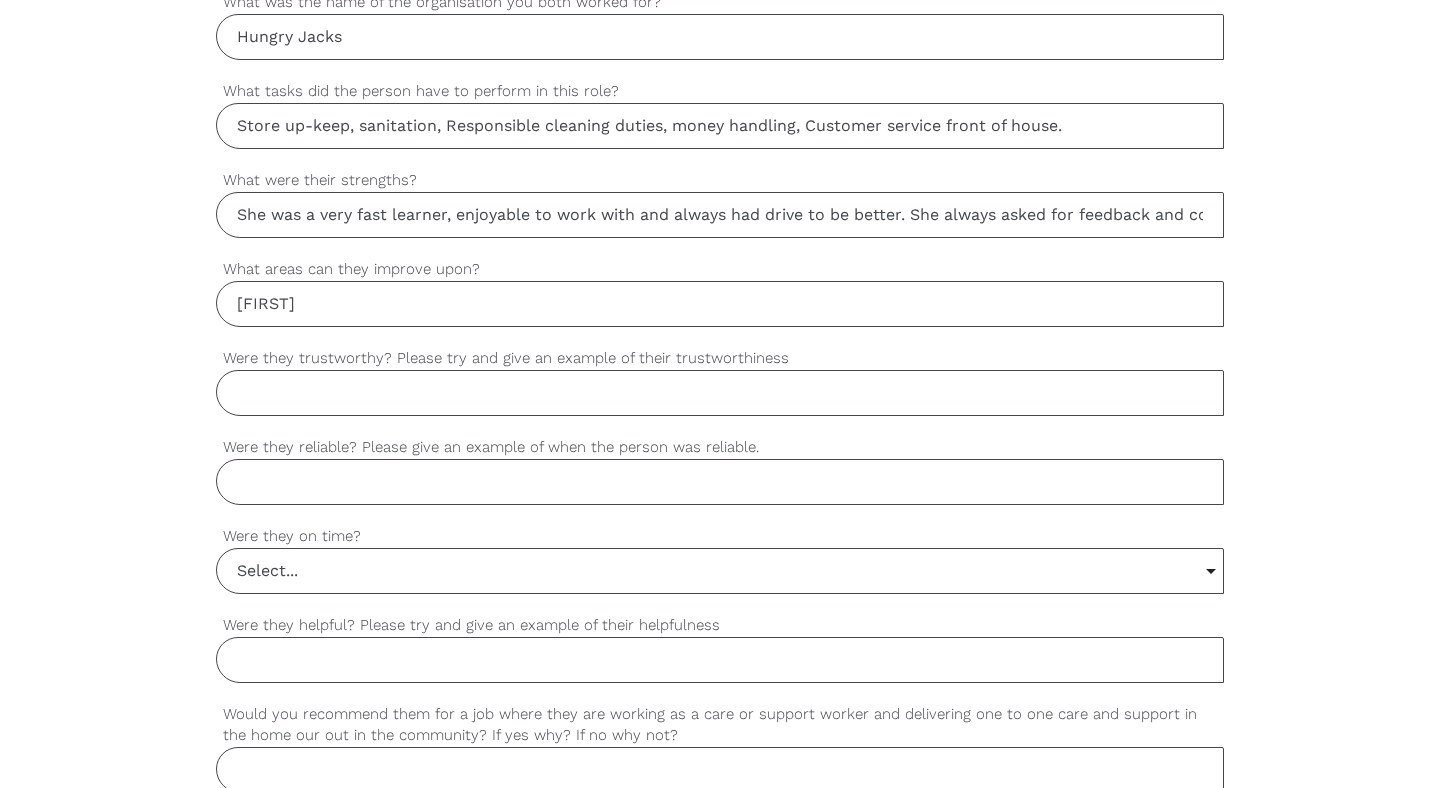 click on "Select..." at bounding box center (720, 571) 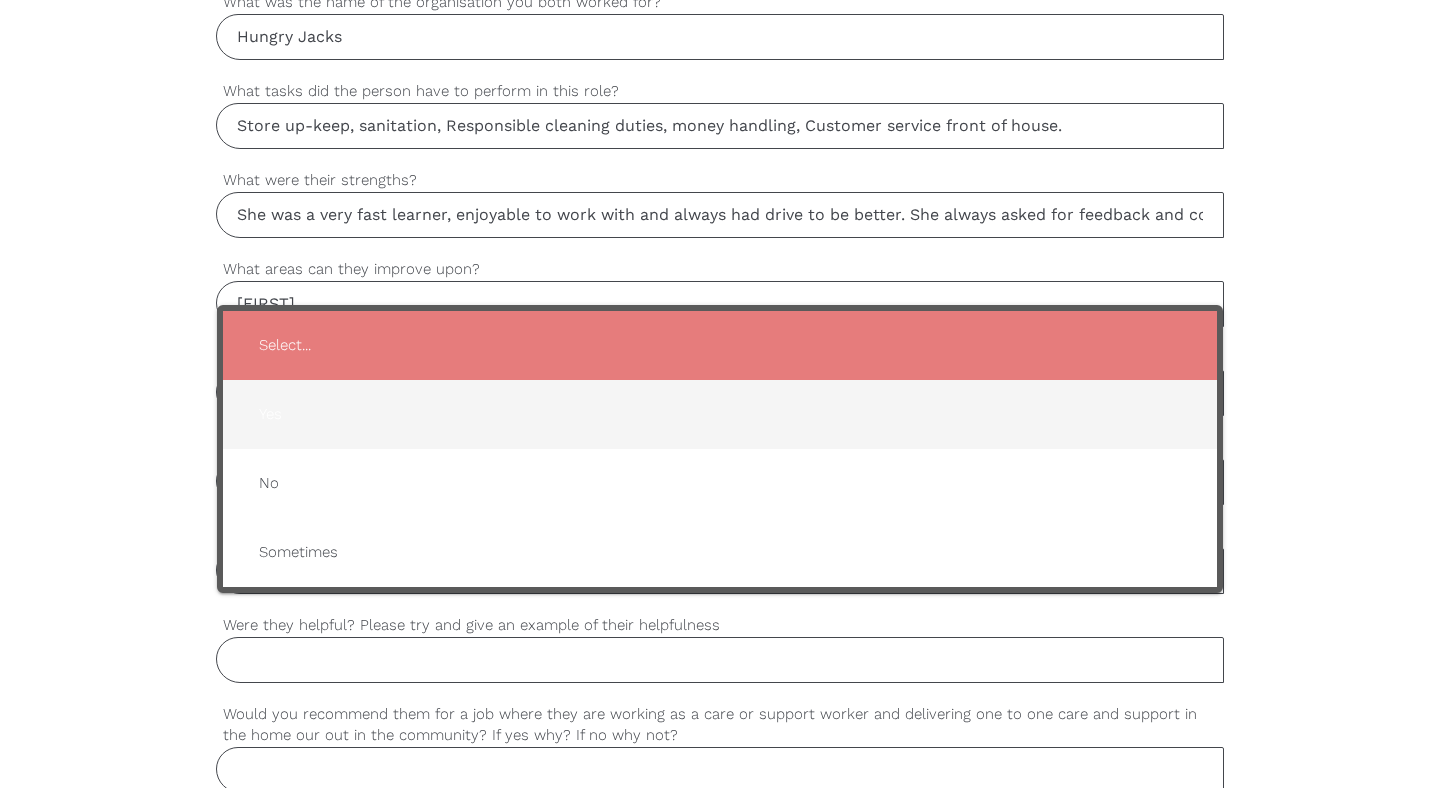 click on "Yes" at bounding box center [720, 414] 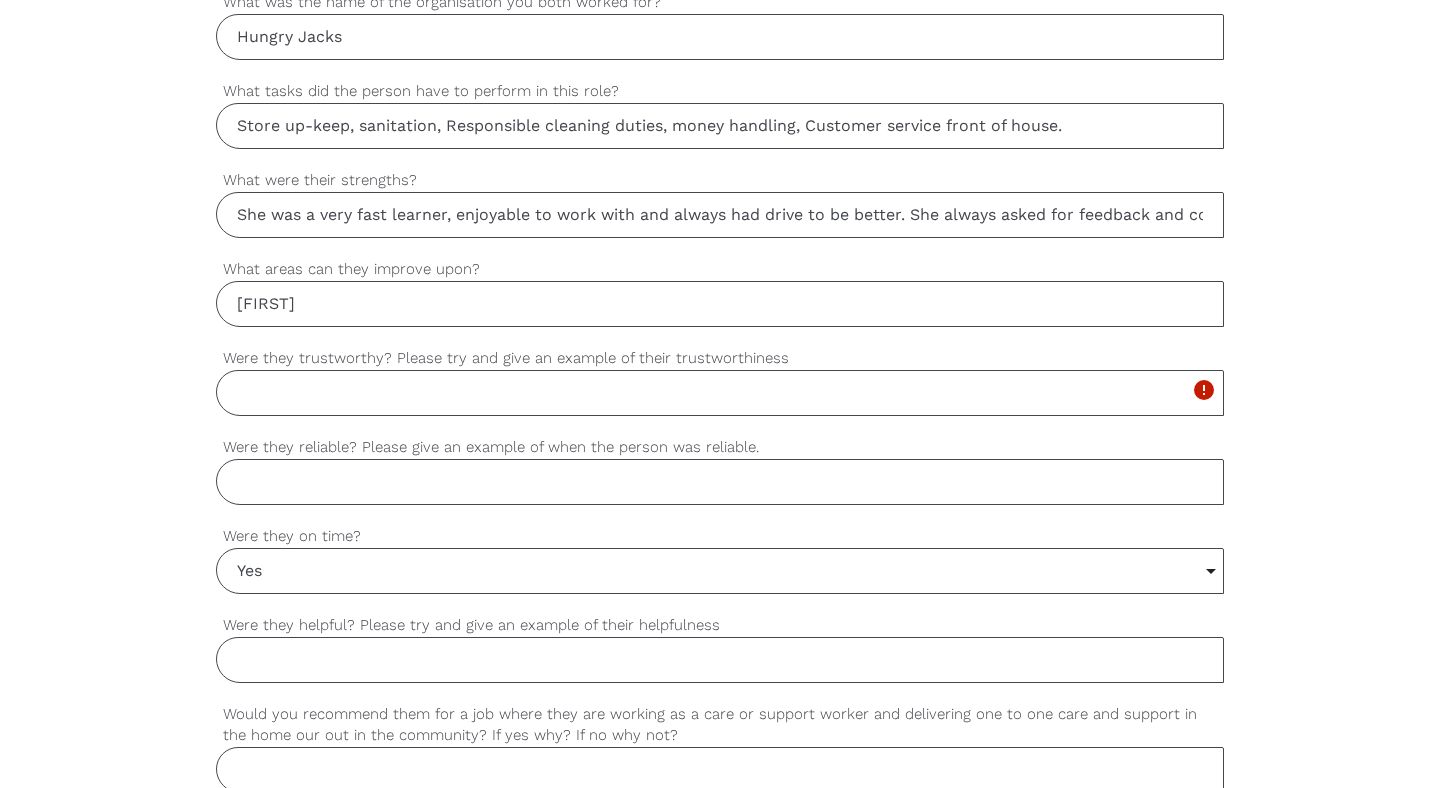 click on "Were they helpful? Please try and give an example of their helpfulness" at bounding box center [720, 660] 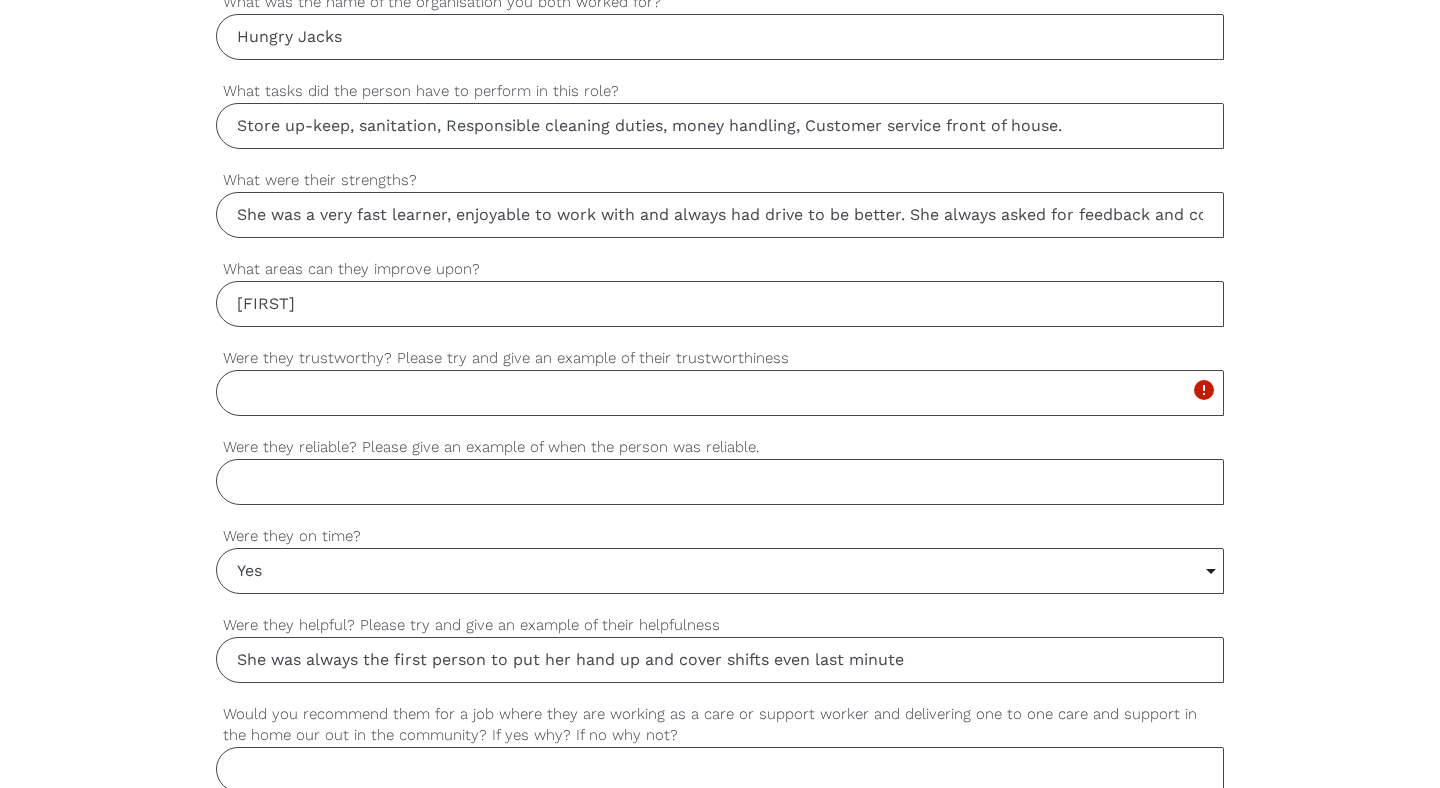 type on "She was always the first person to put her hand up and cover shifts even last minute." 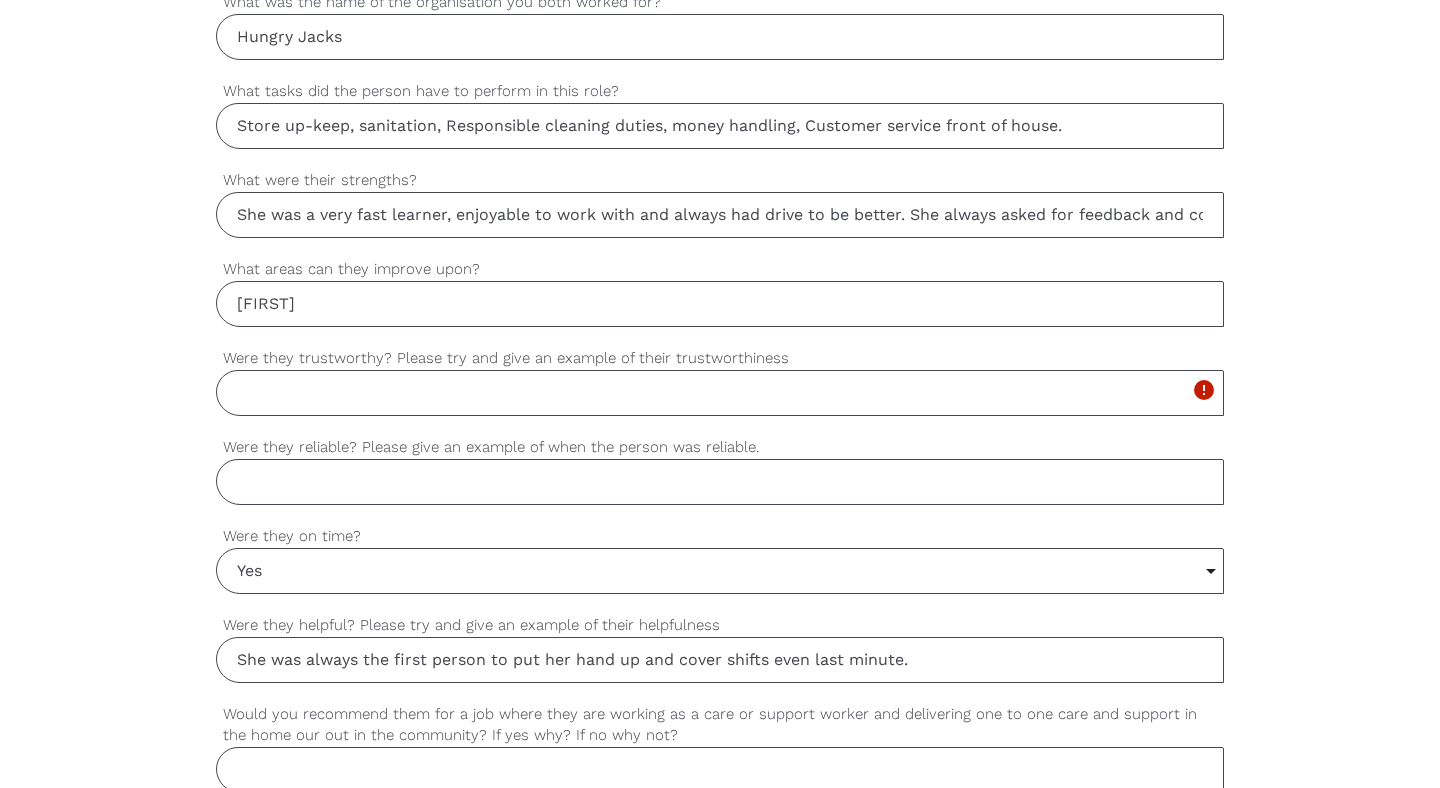 drag, startPoint x: 949, startPoint y: 666, endPoint x: 222, endPoint y: 669, distance: 727.00616 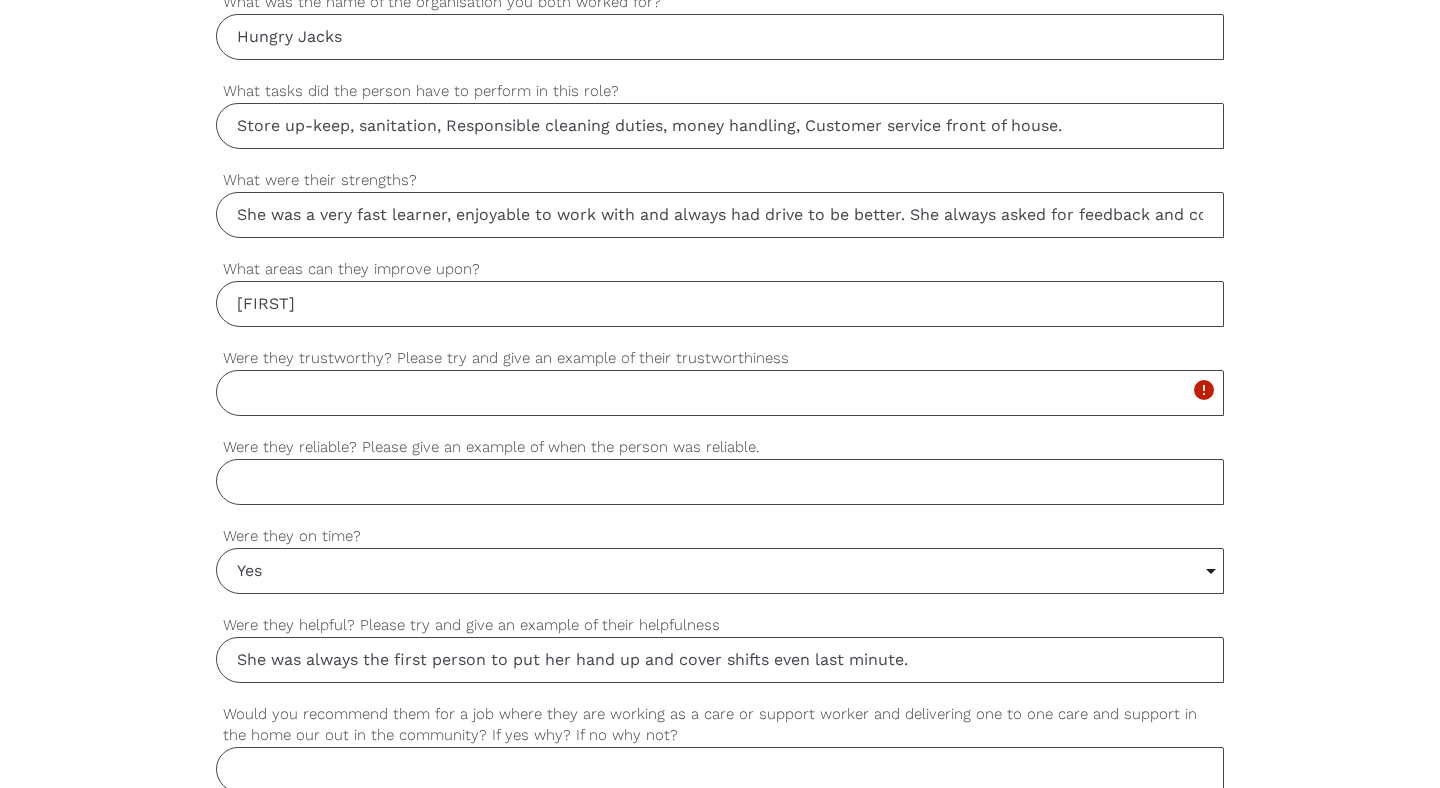 type 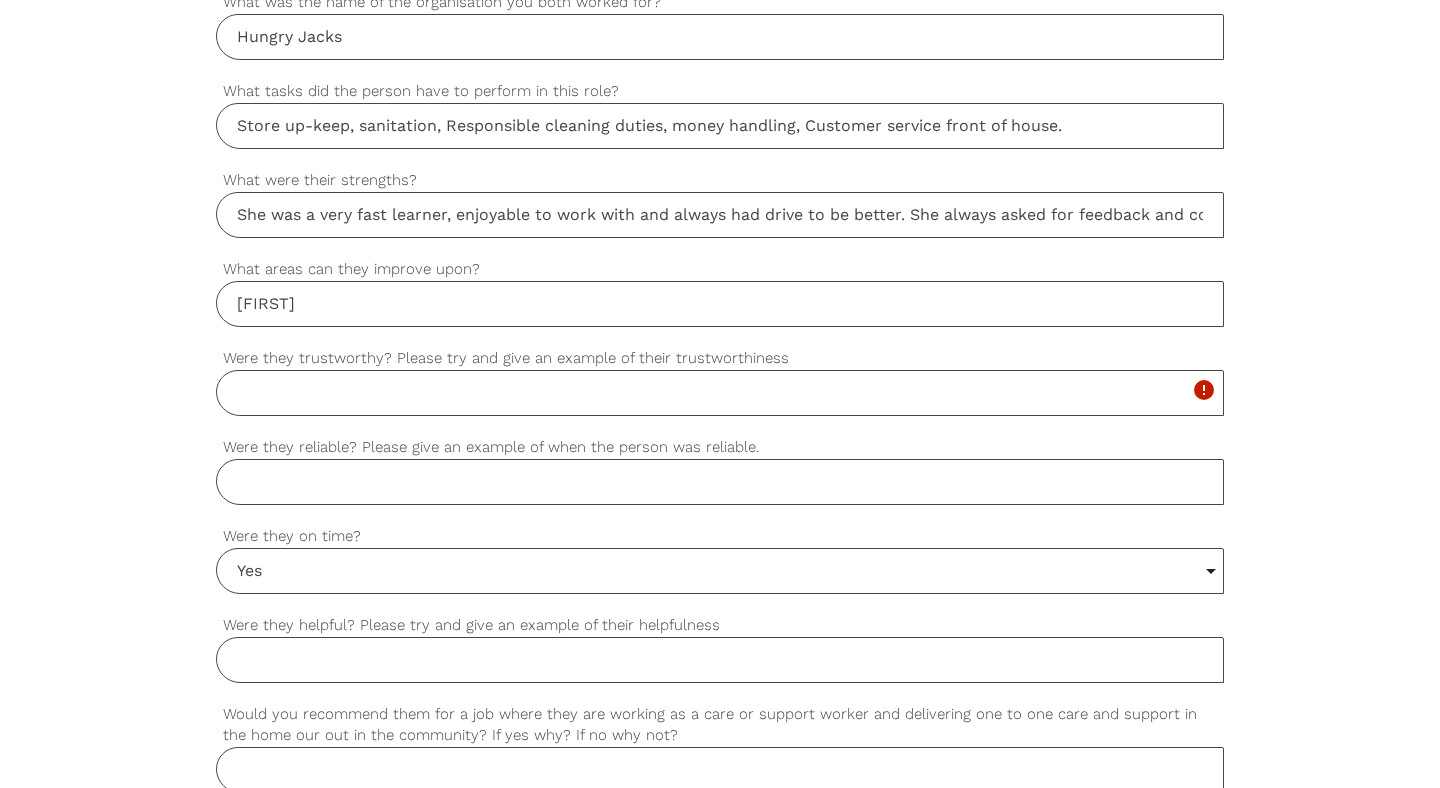 click on "Were they reliable? Please give an example of when the person was reliable." at bounding box center [720, 482] 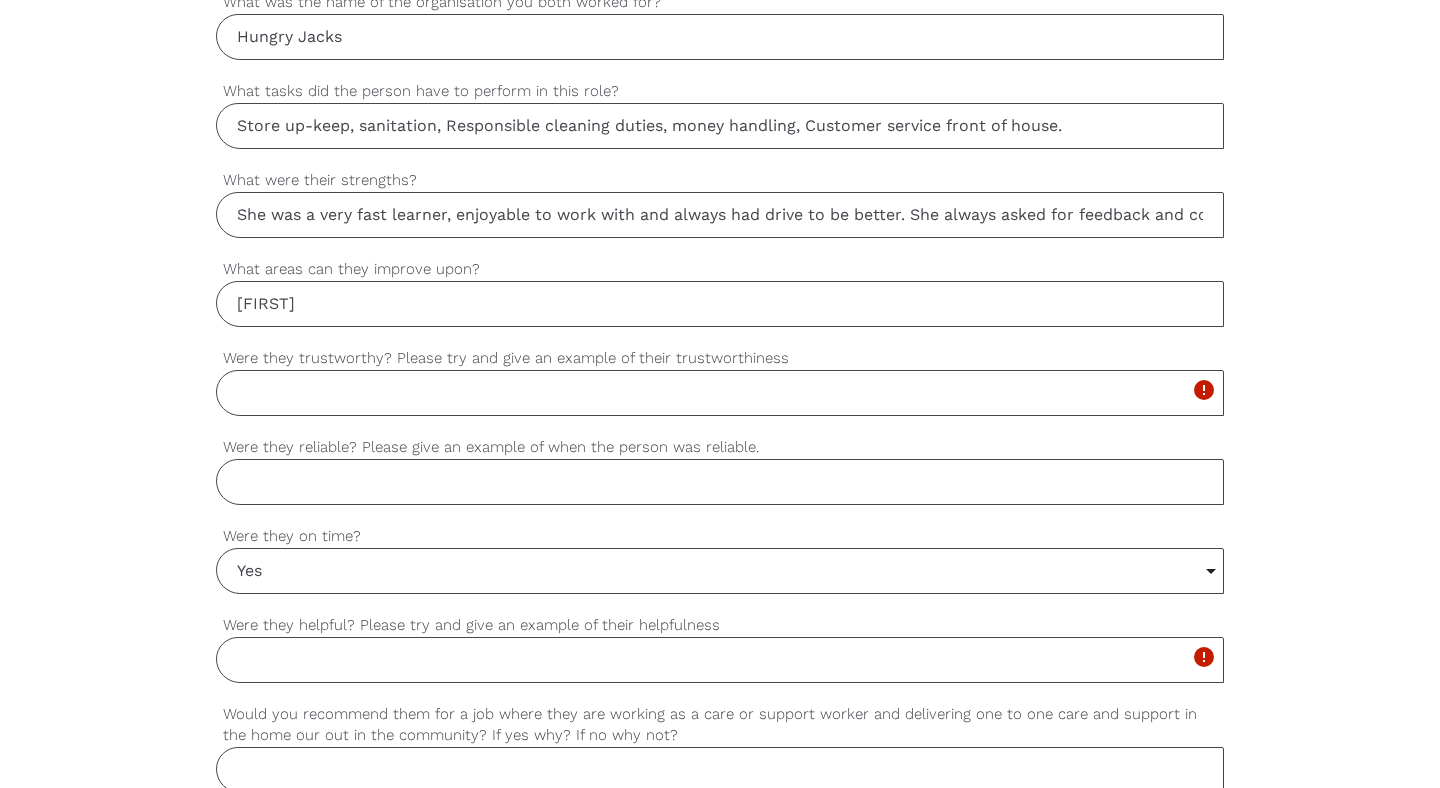 paste on "She was always the first person to put her hand up and cover shifts even last minute." 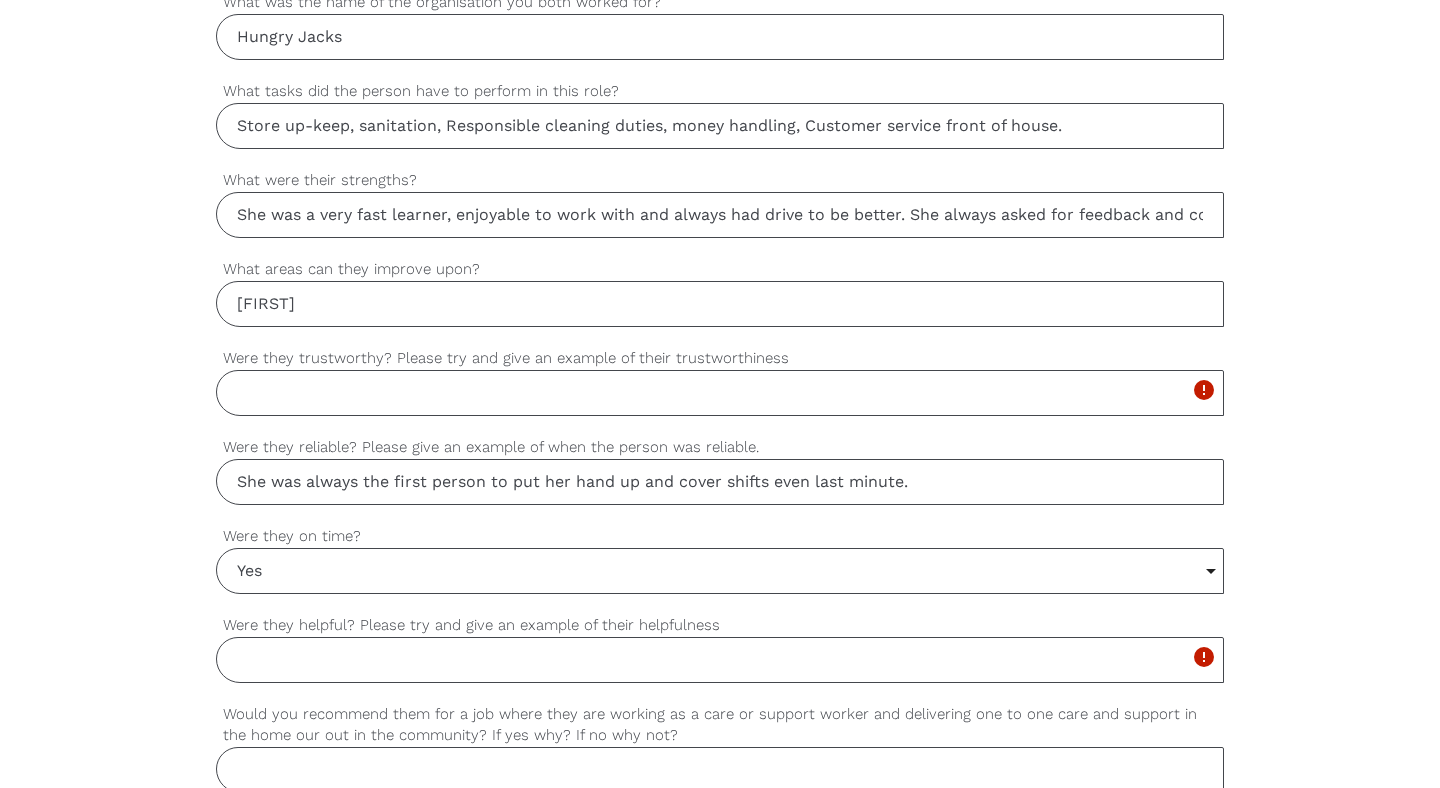 click on "She was always the first person to put her hand up and cover shifts even last minute." at bounding box center (720, 482) 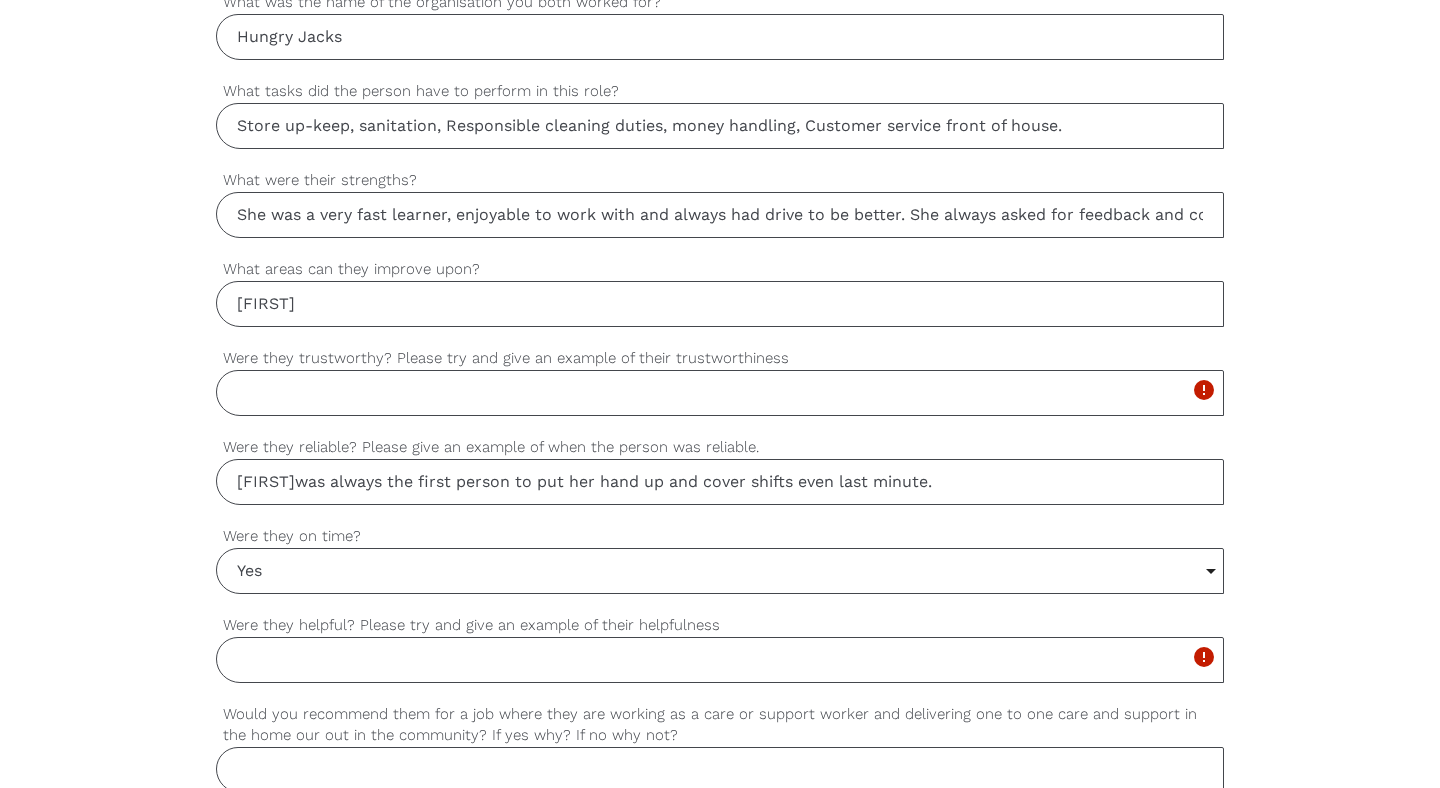 drag, startPoint x: 986, startPoint y: 484, endPoint x: 814, endPoint y: 489, distance: 172.07266 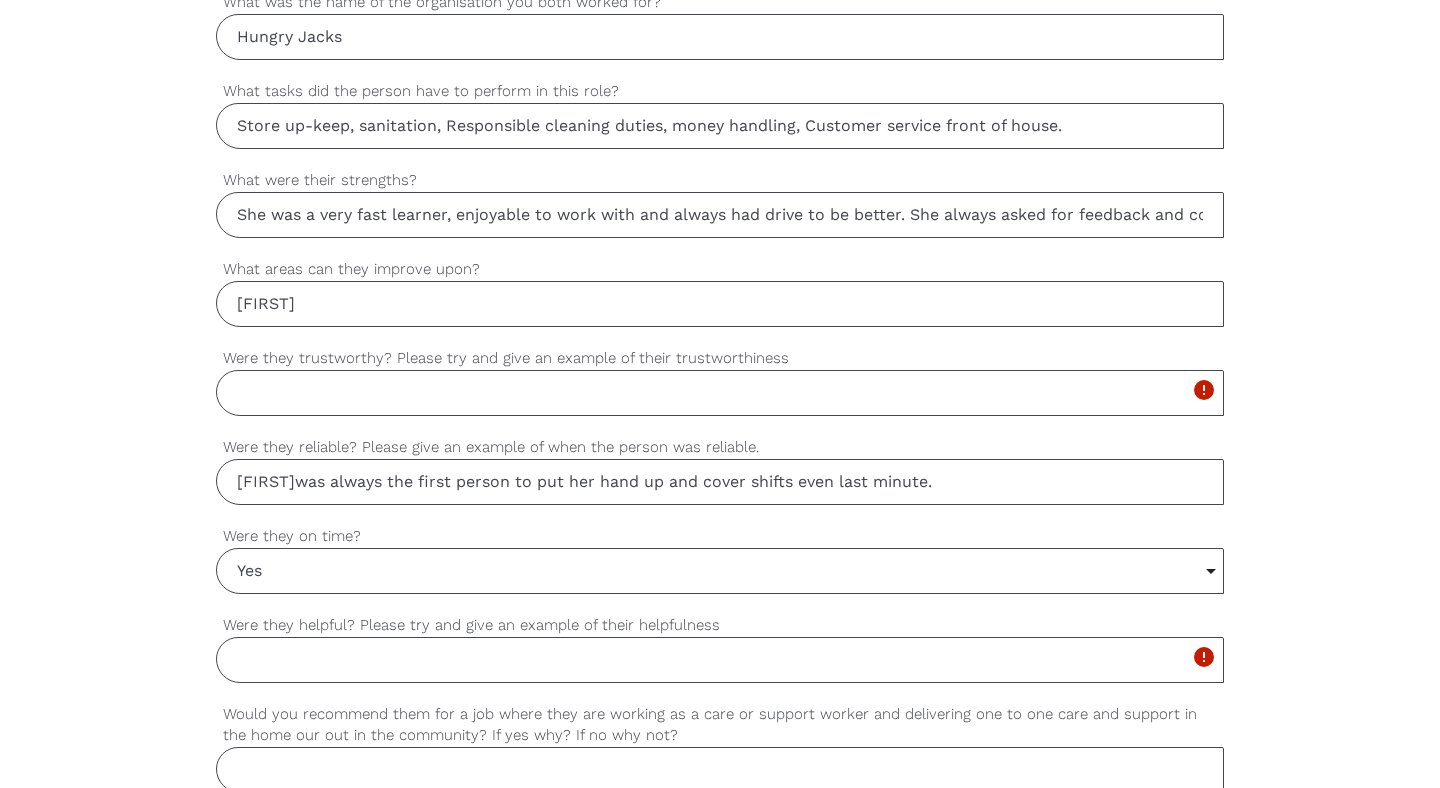 click on "[FIRST]was always the first person to put her hand up and cover shifts even last minute." at bounding box center (720, 482) 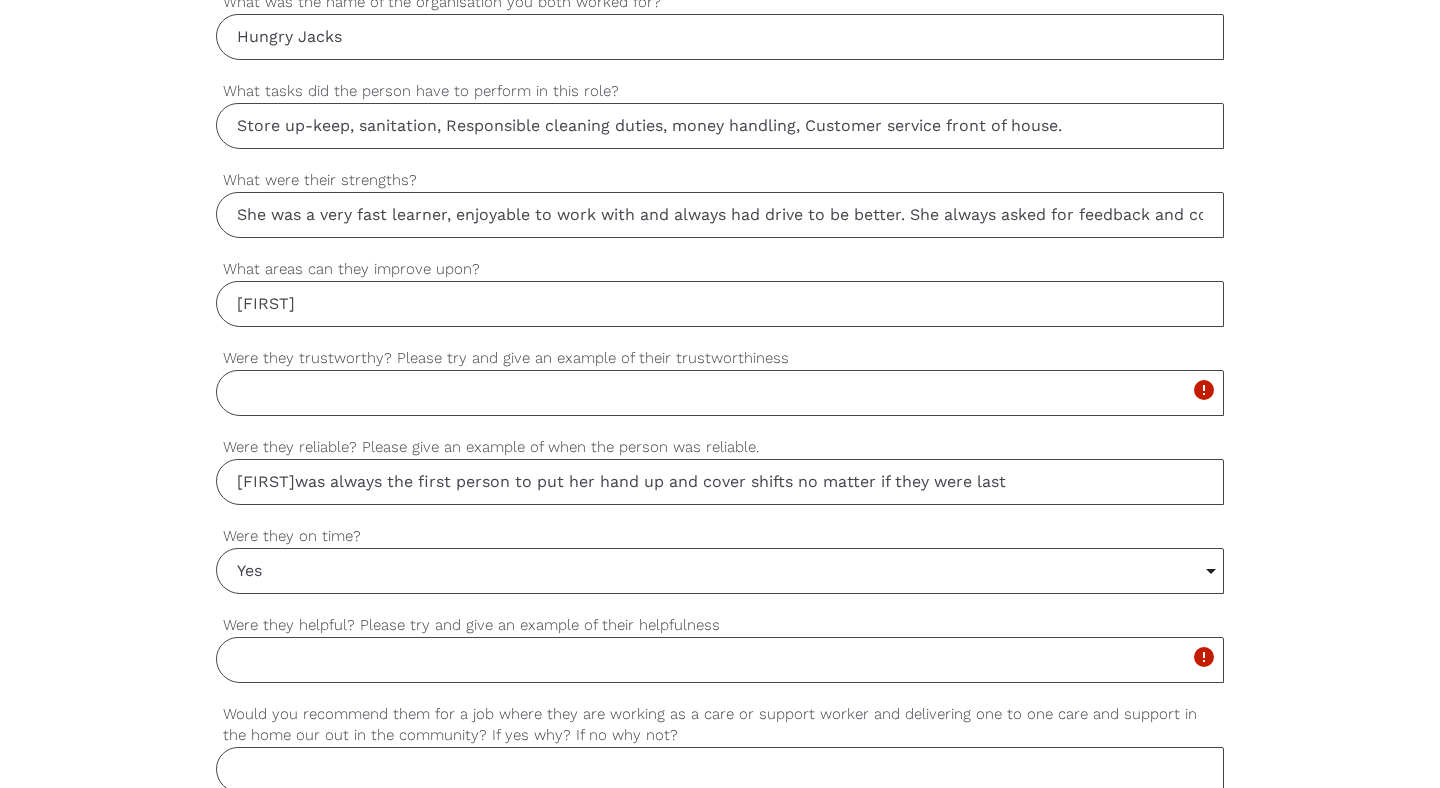 type on "[FIRST]was always the first person to put her hand up and cover shifts no matter if they were last" 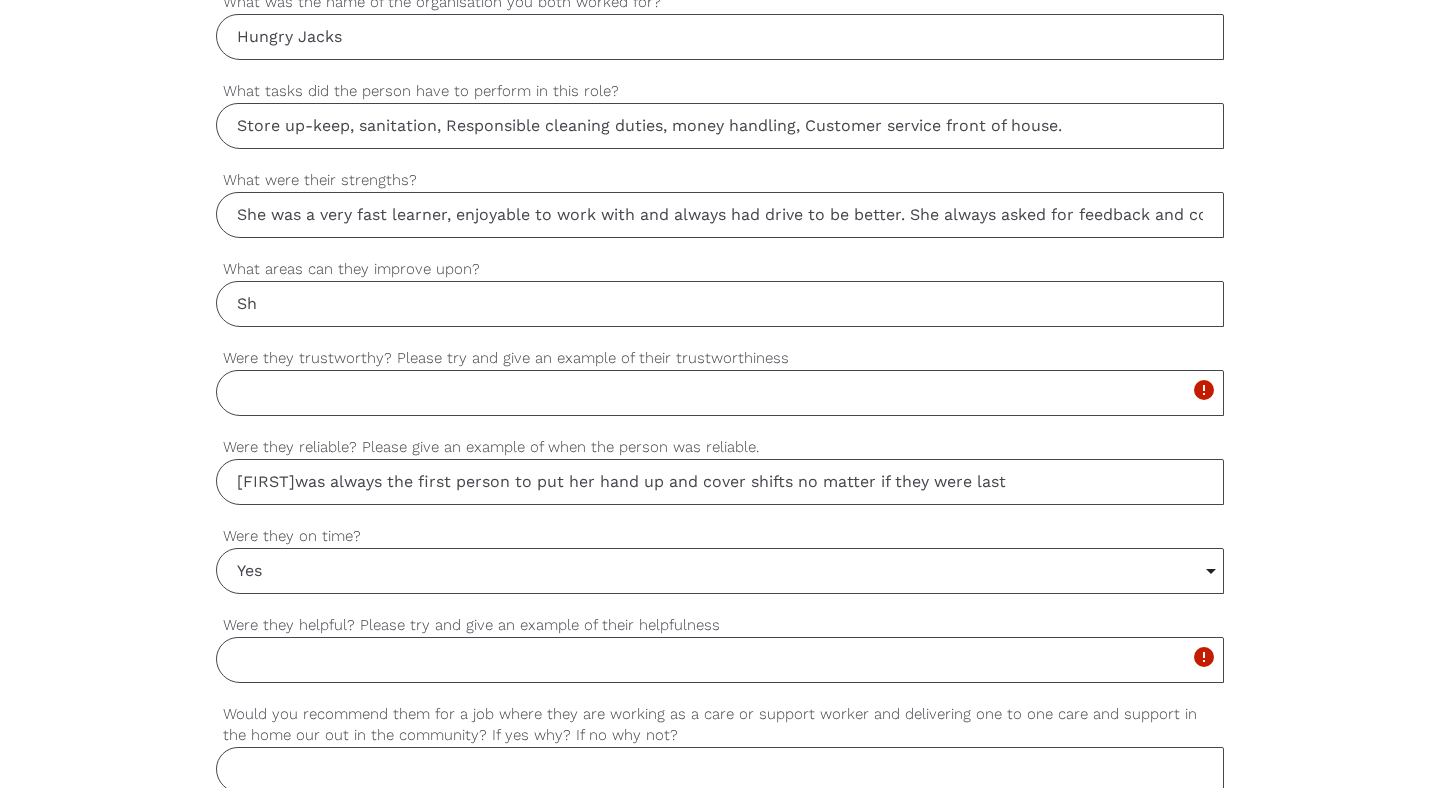 type on "S" 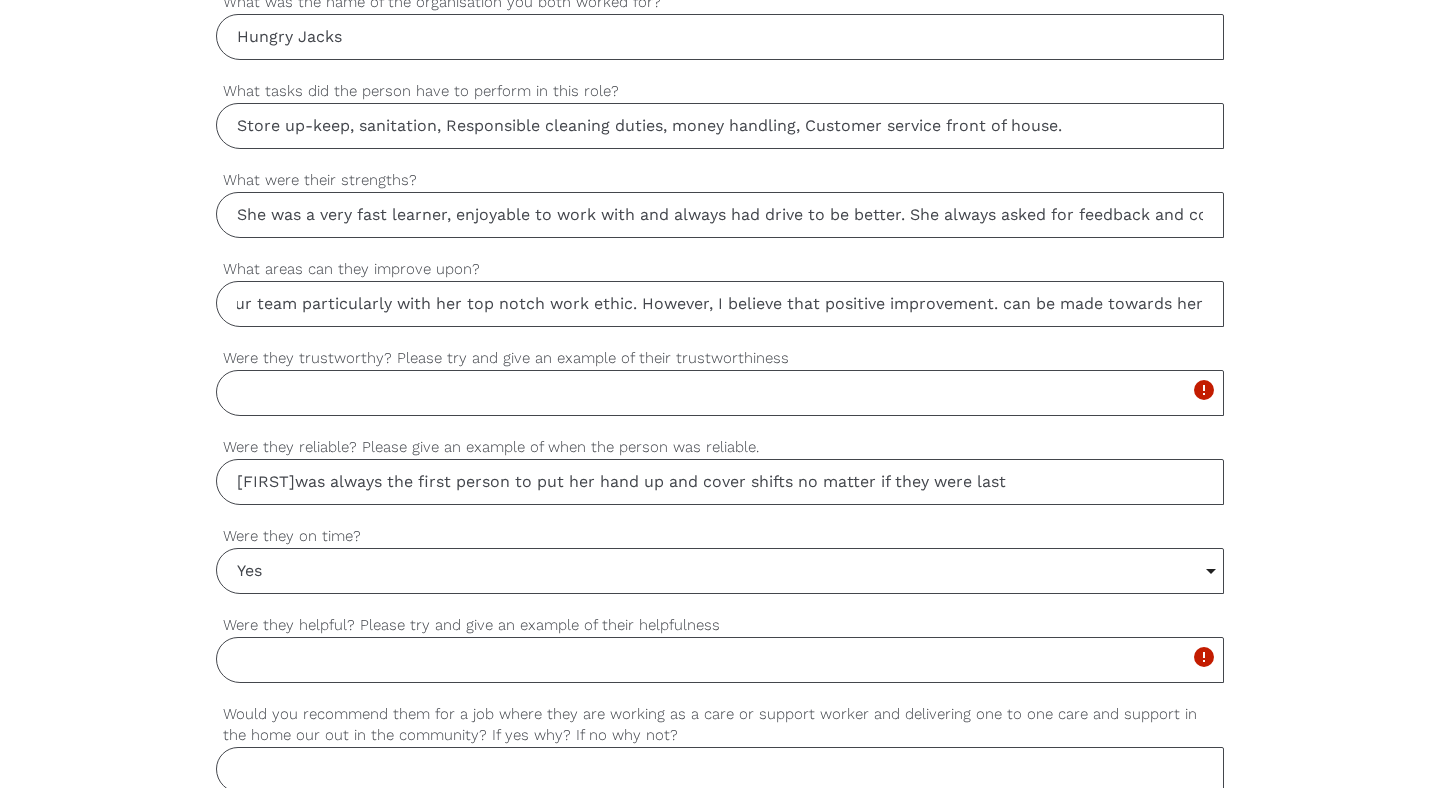 scroll, scrollTop: 0, scrollLeft: 405, axis: horizontal 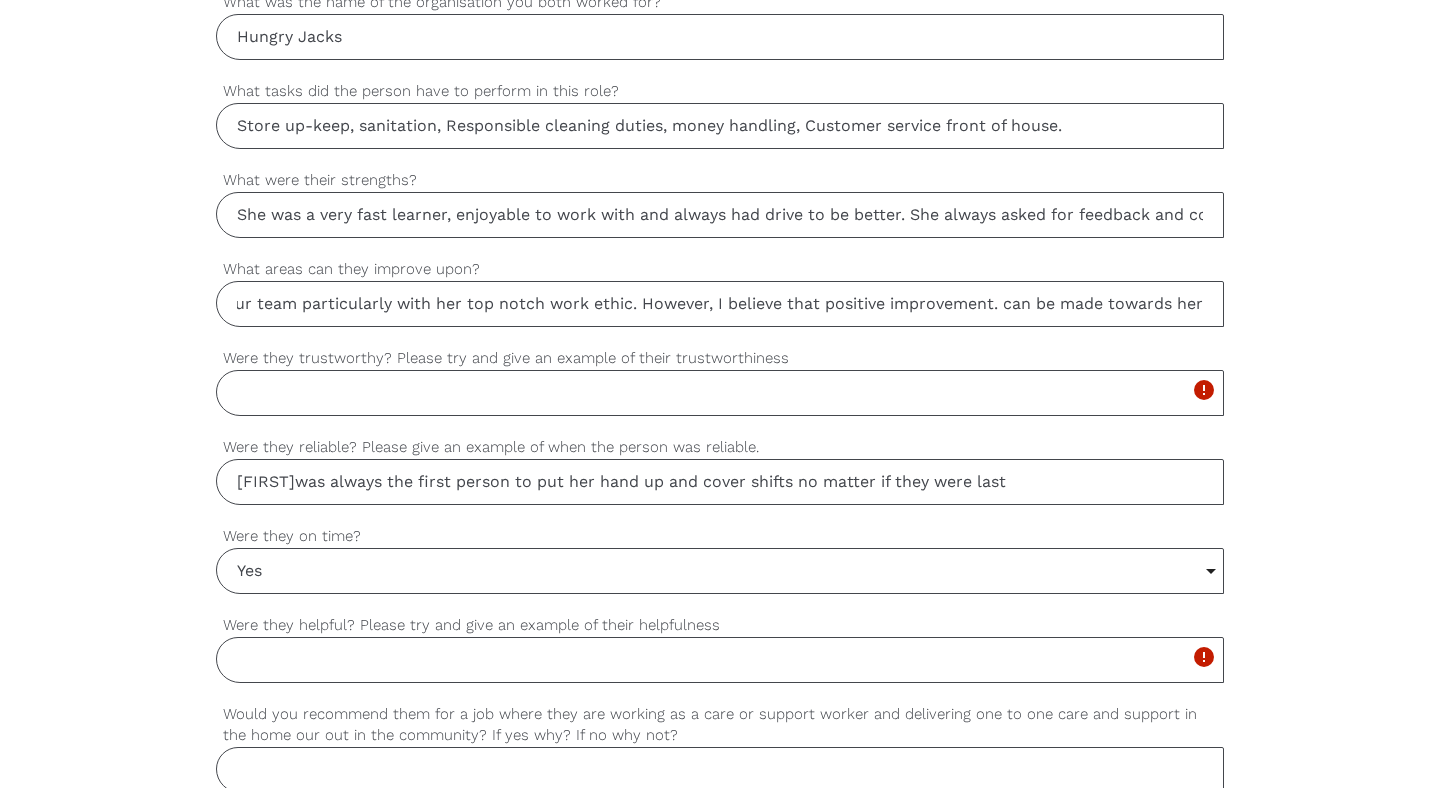 click on "I believe that [FIRST] was such a great asset to our team particularly with her top notch work ethic. However, I believe that positive improvement. can be made towards her" at bounding box center [720, 304] 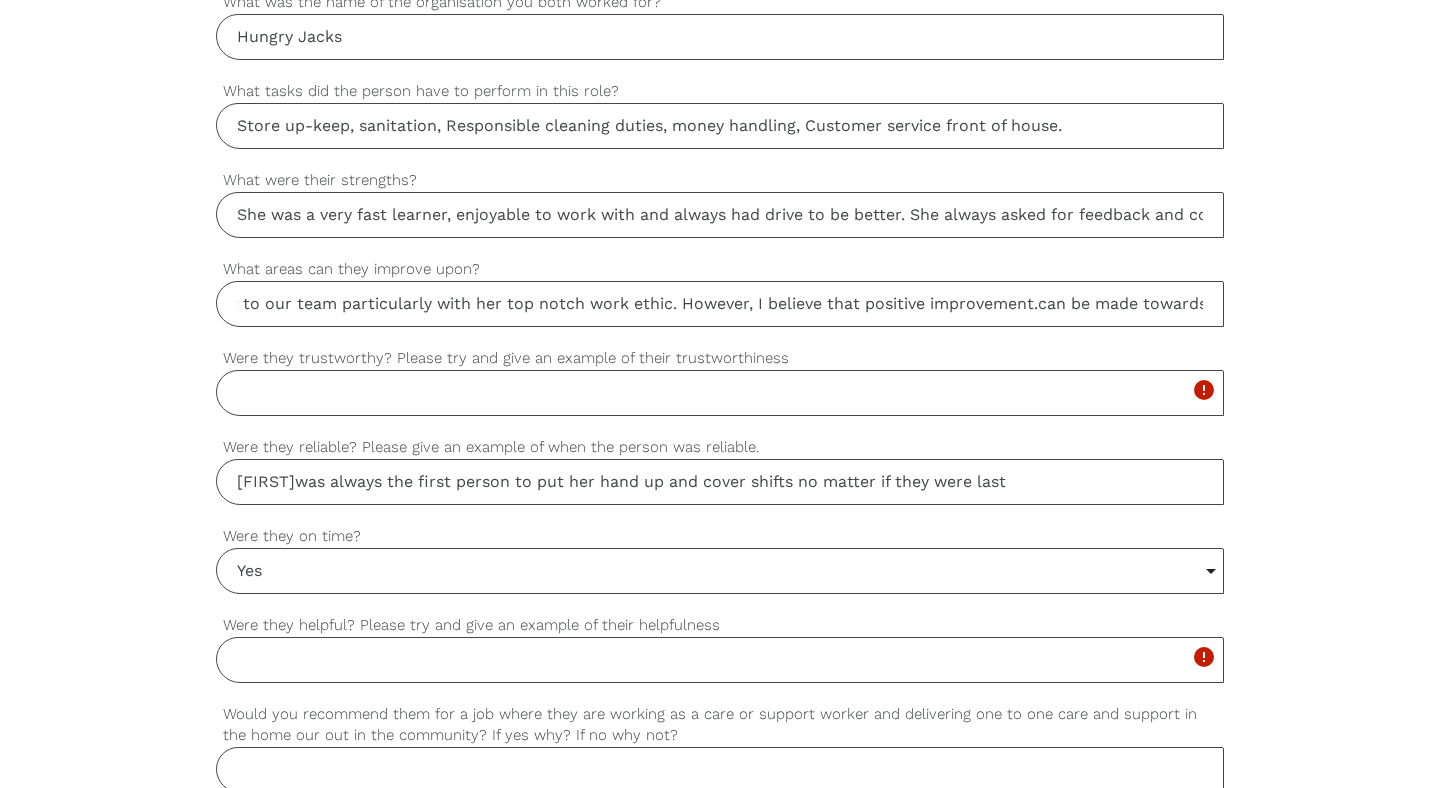 scroll, scrollTop: 0, scrollLeft: 396, axis: horizontal 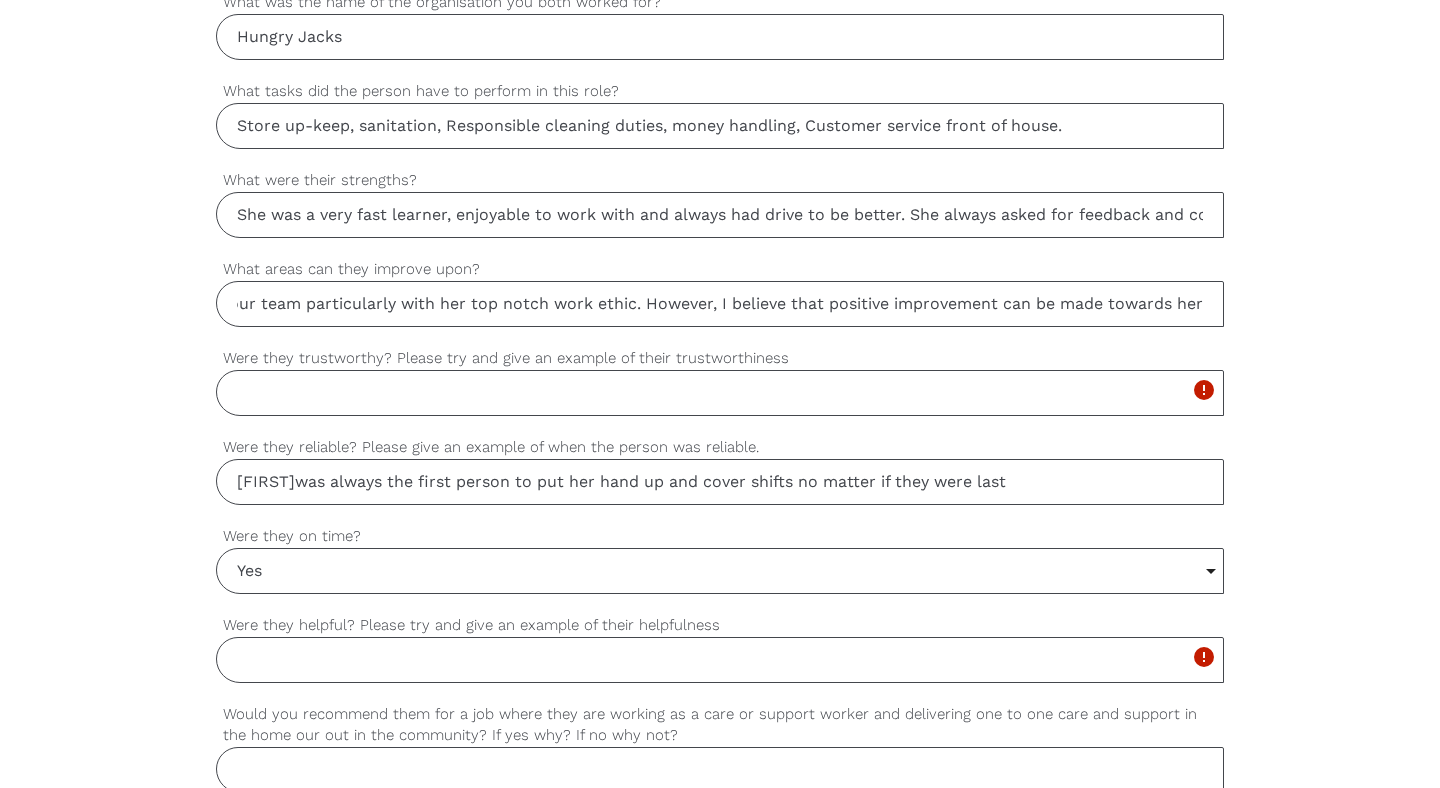 click on "I believe that [NAME] was such a great asset to our team particularly with her top notch work ethic. However, I believe that positive improvement can be made towards her" at bounding box center (720, 304) 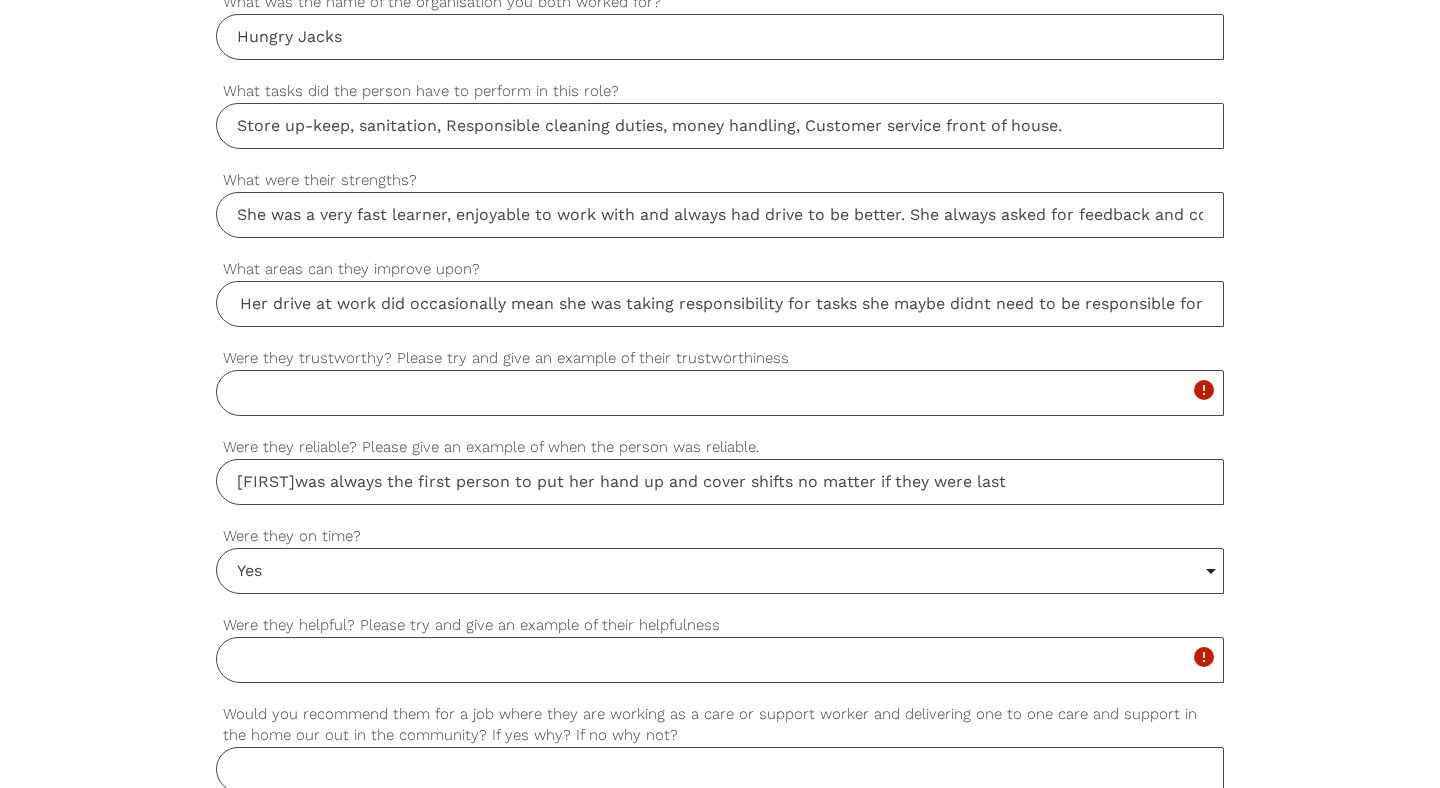 scroll, scrollTop: 0, scrollLeft: 1655, axis: horizontal 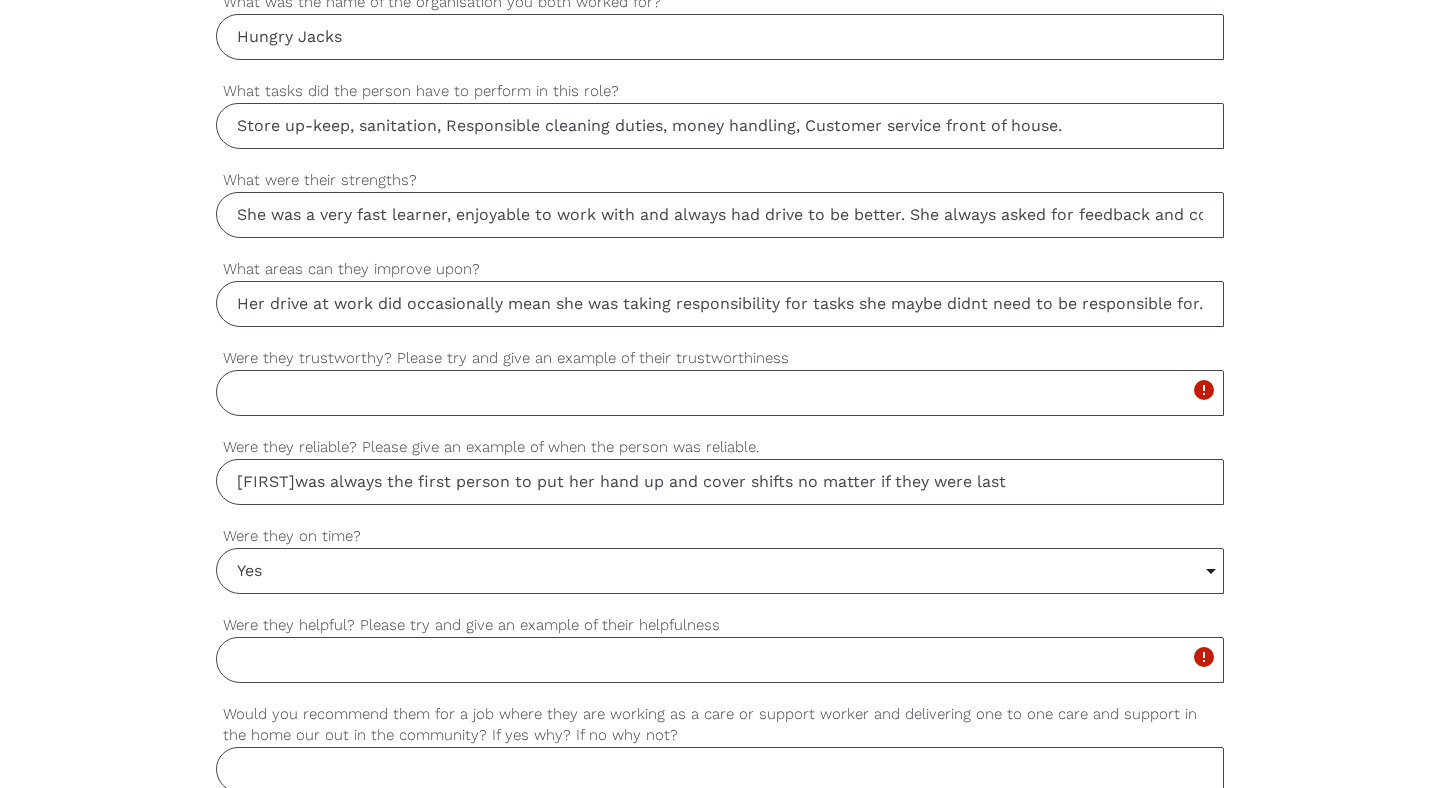 click on "I believe that [FIRST] was such a great asset to our team particularly with her top notch work ethic. However, I believe that positive improvement can be made towards her letting others take the drivers seat. Her drive at work did occasionally mean she was taking responsibility for tasks she maybe didnt need to be responsible for." at bounding box center (720, 304) 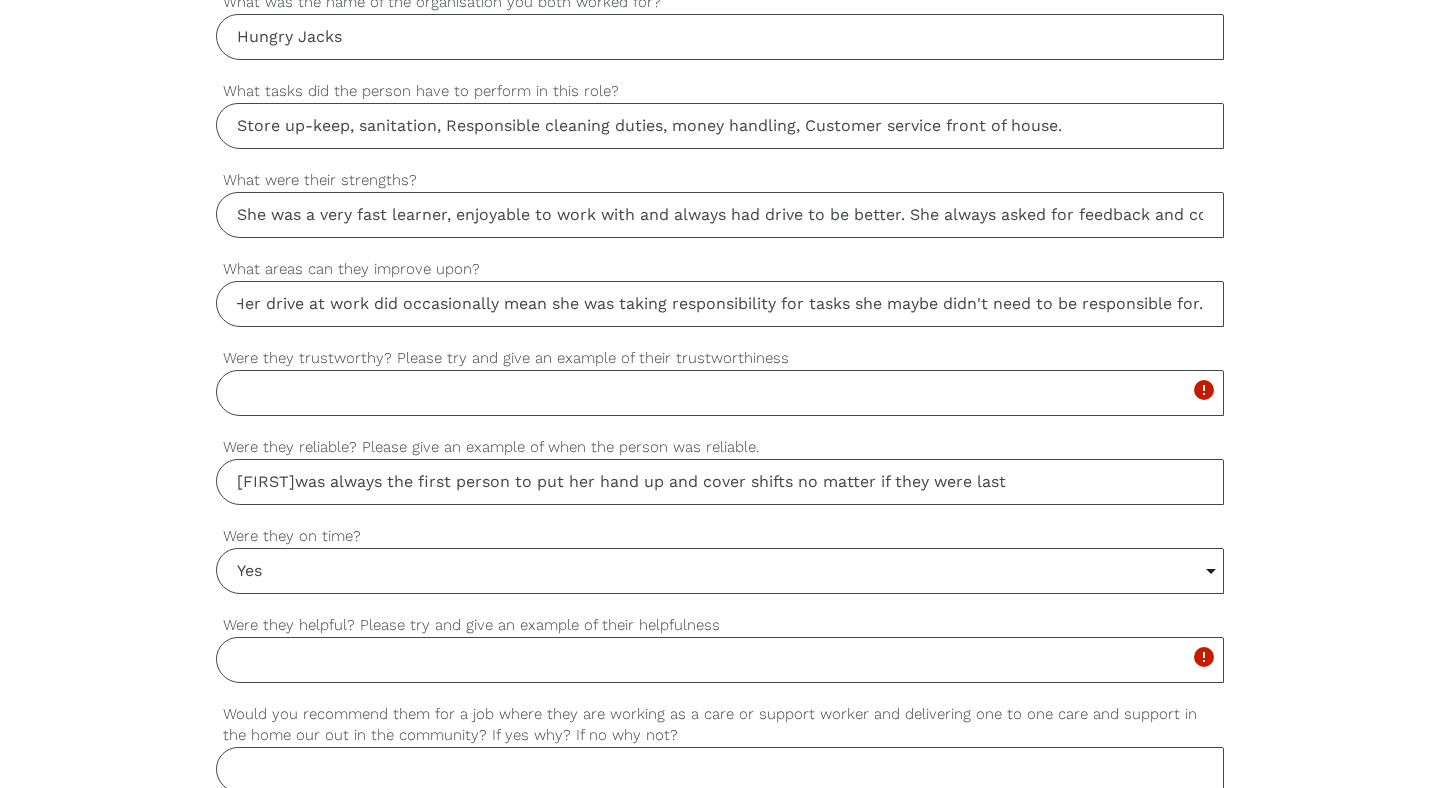 click on "I believe that [NAME] was such a great asset to our team particularly with her top notch work ethic. However, I believe that positive improvement can be made towards her letting others take the drivers seat. Her drive at work did occasionally mean she was taking responsibility for tasks she maybe didn't need to be responsible for." at bounding box center (720, 304) 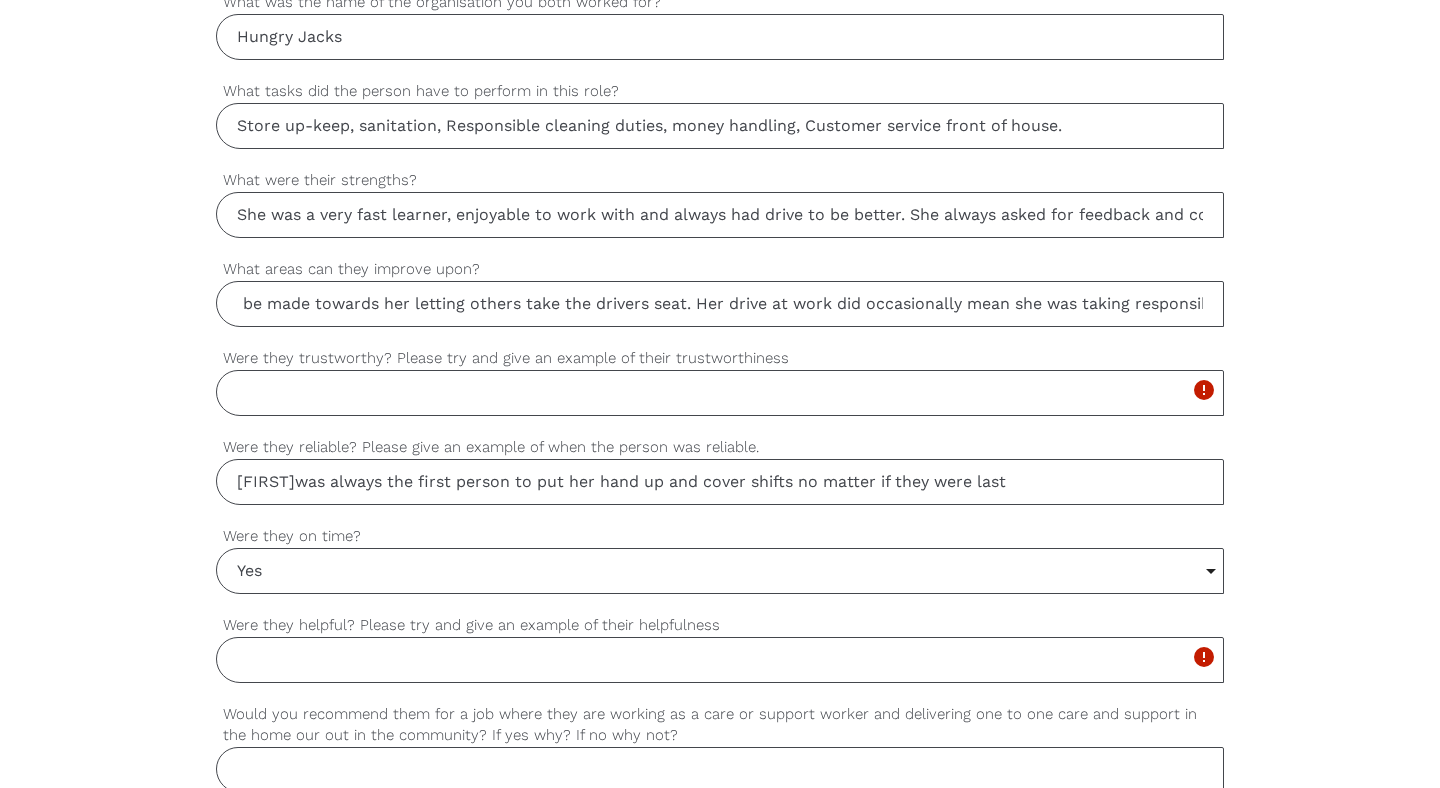 scroll, scrollTop: 0, scrollLeft: 687, axis: horizontal 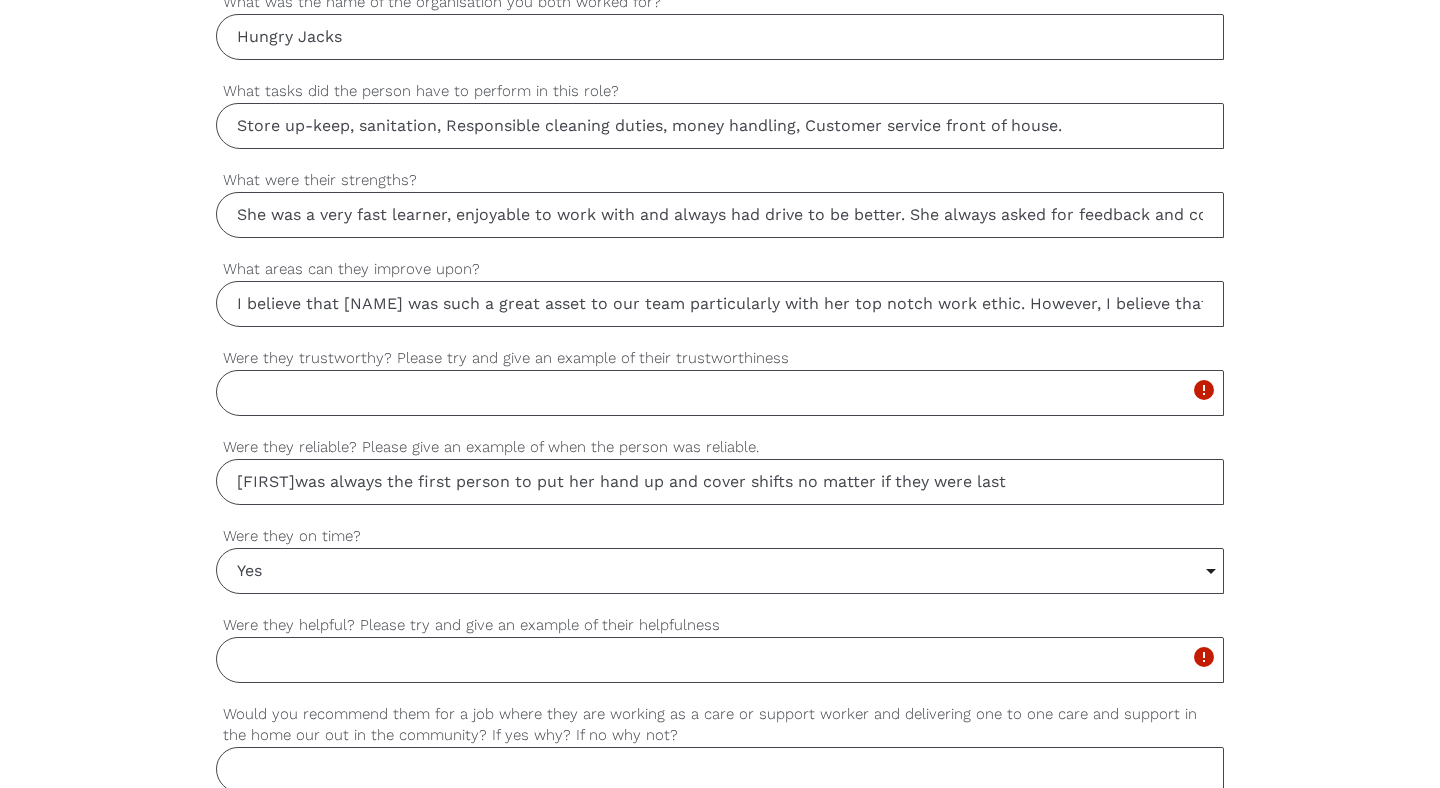 drag, startPoint x: 492, startPoint y: 310, endPoint x: 201, endPoint y: 311, distance: 291.0017 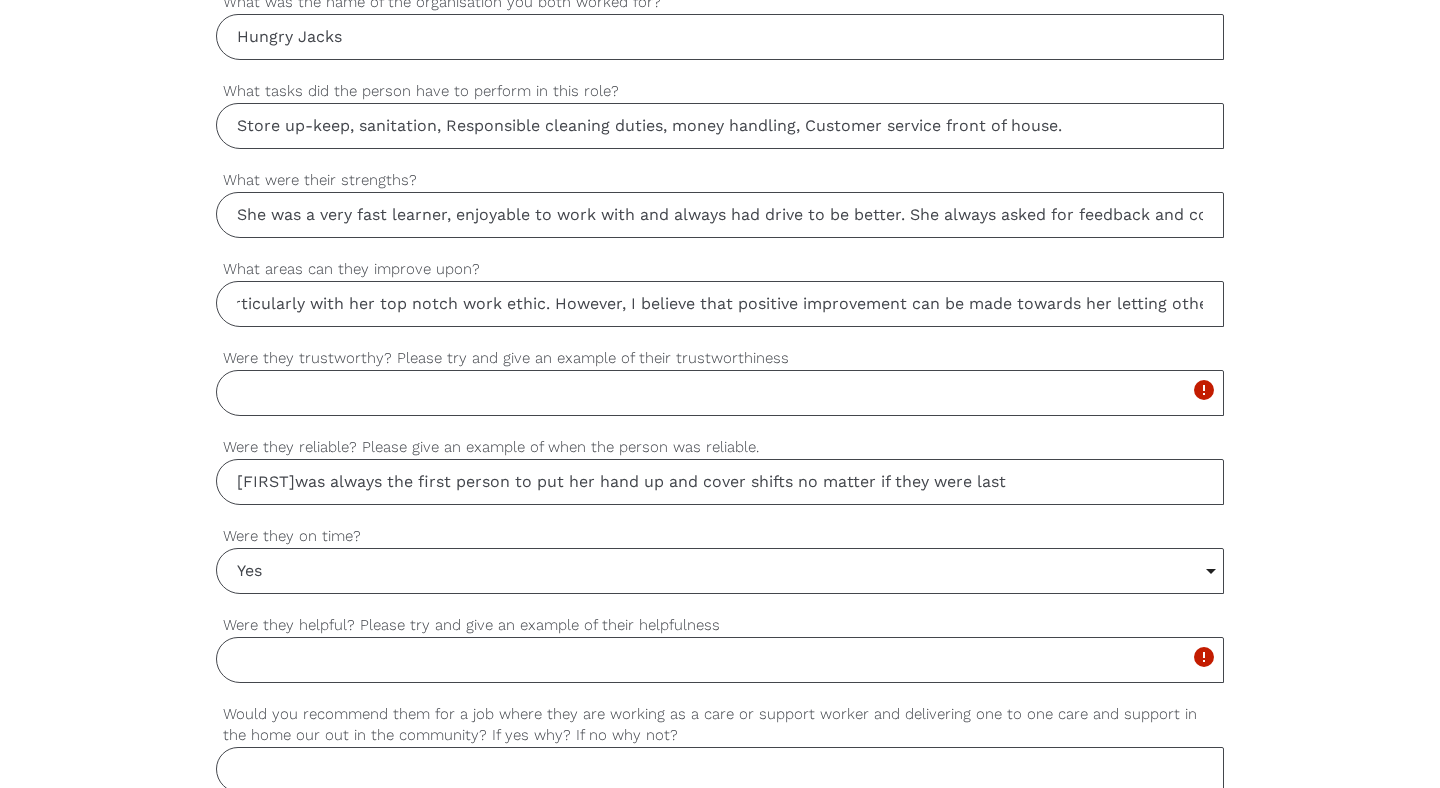scroll, scrollTop: 0, scrollLeft: 1073, axis: horizontal 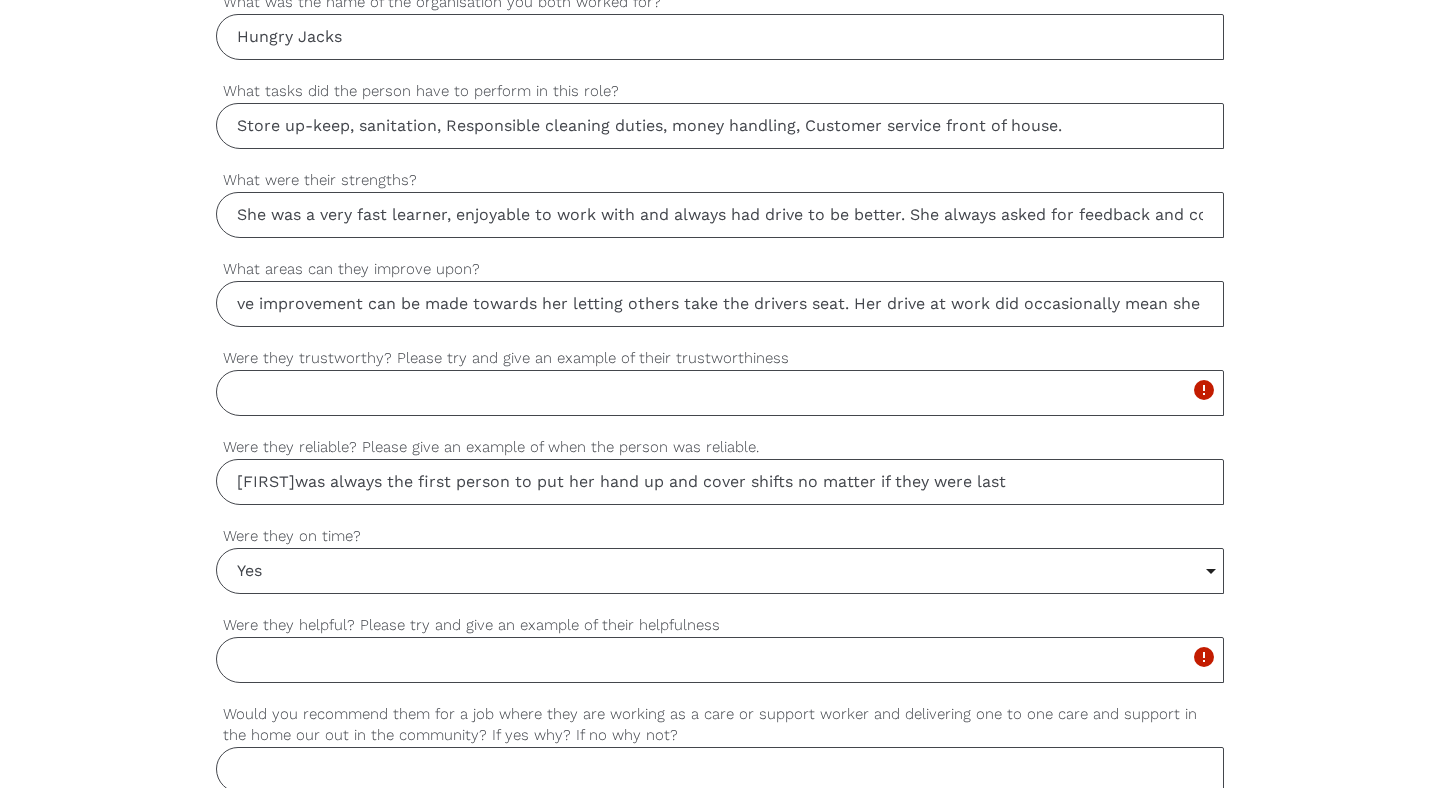drag, startPoint x: 919, startPoint y: 307, endPoint x: 1229, endPoint y: 310, distance: 310.01453 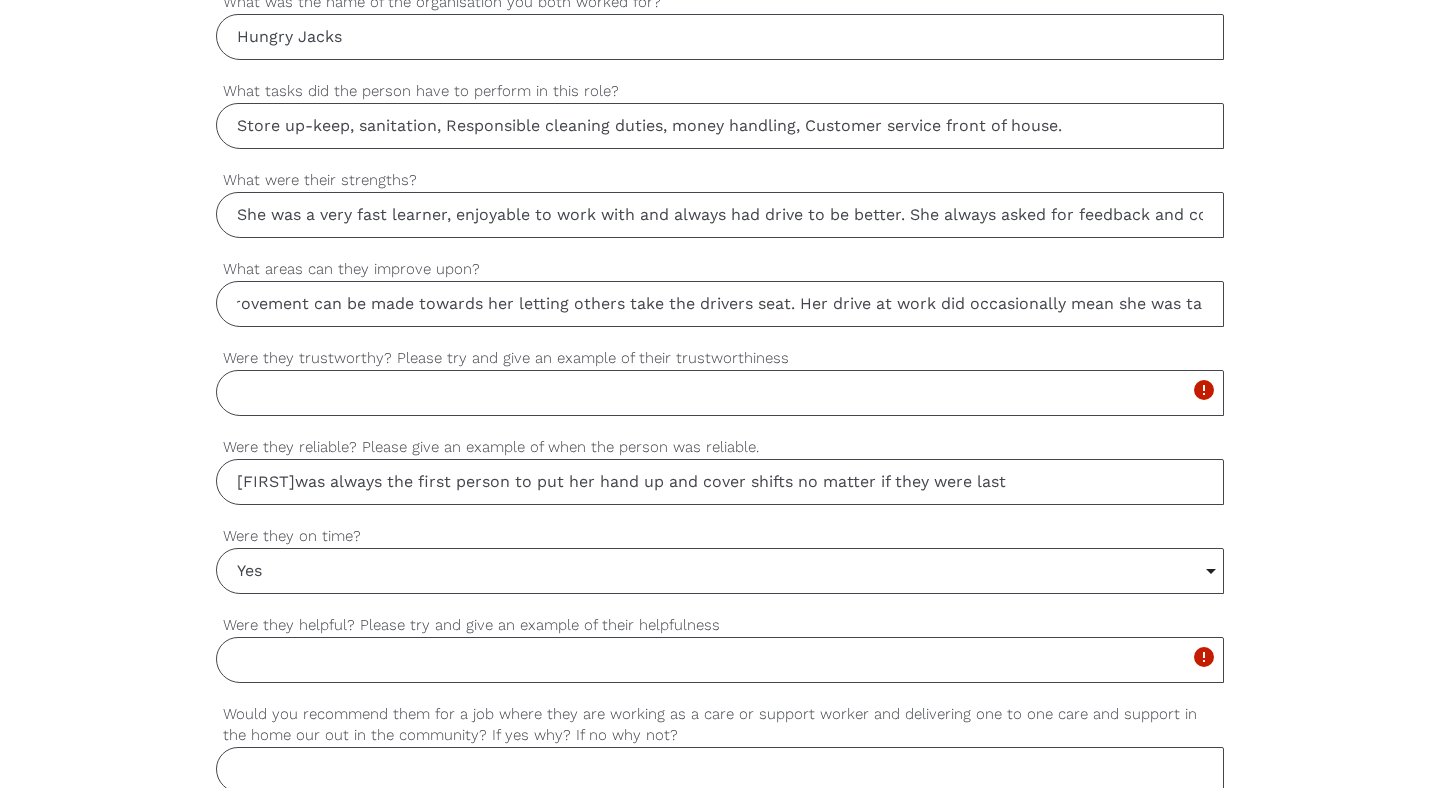 click on "I believe that [NAME] was such a great asset to our team particularly with her top notch work ethic. However, I believe that positive improvement can be made towards her letting others take the drivers seat. Her drive at work did occasionally mean she was taking responsibility for tasks she maybe didn't need to be responsible for." at bounding box center [720, 304] 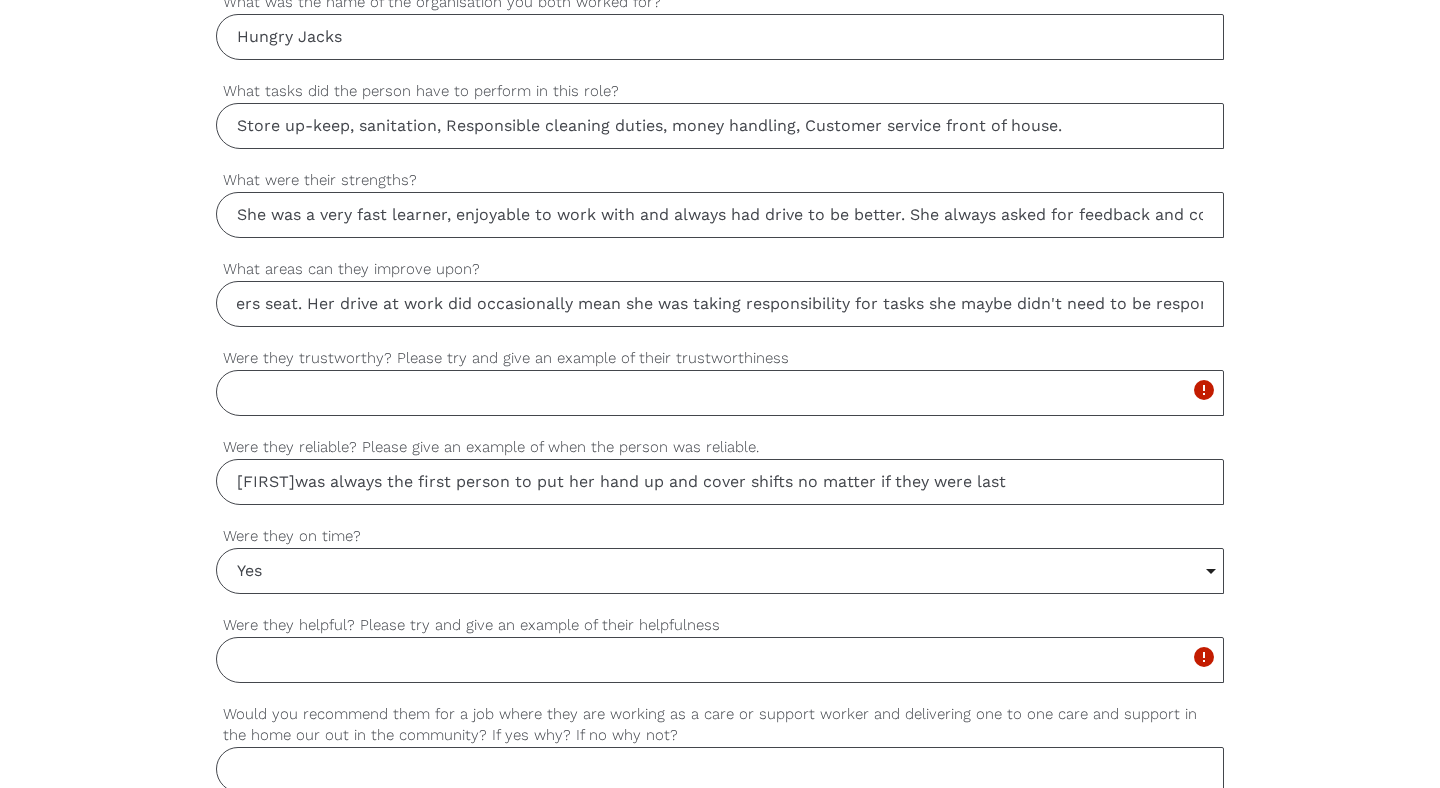 scroll, scrollTop: 0, scrollLeft: 1662, axis: horizontal 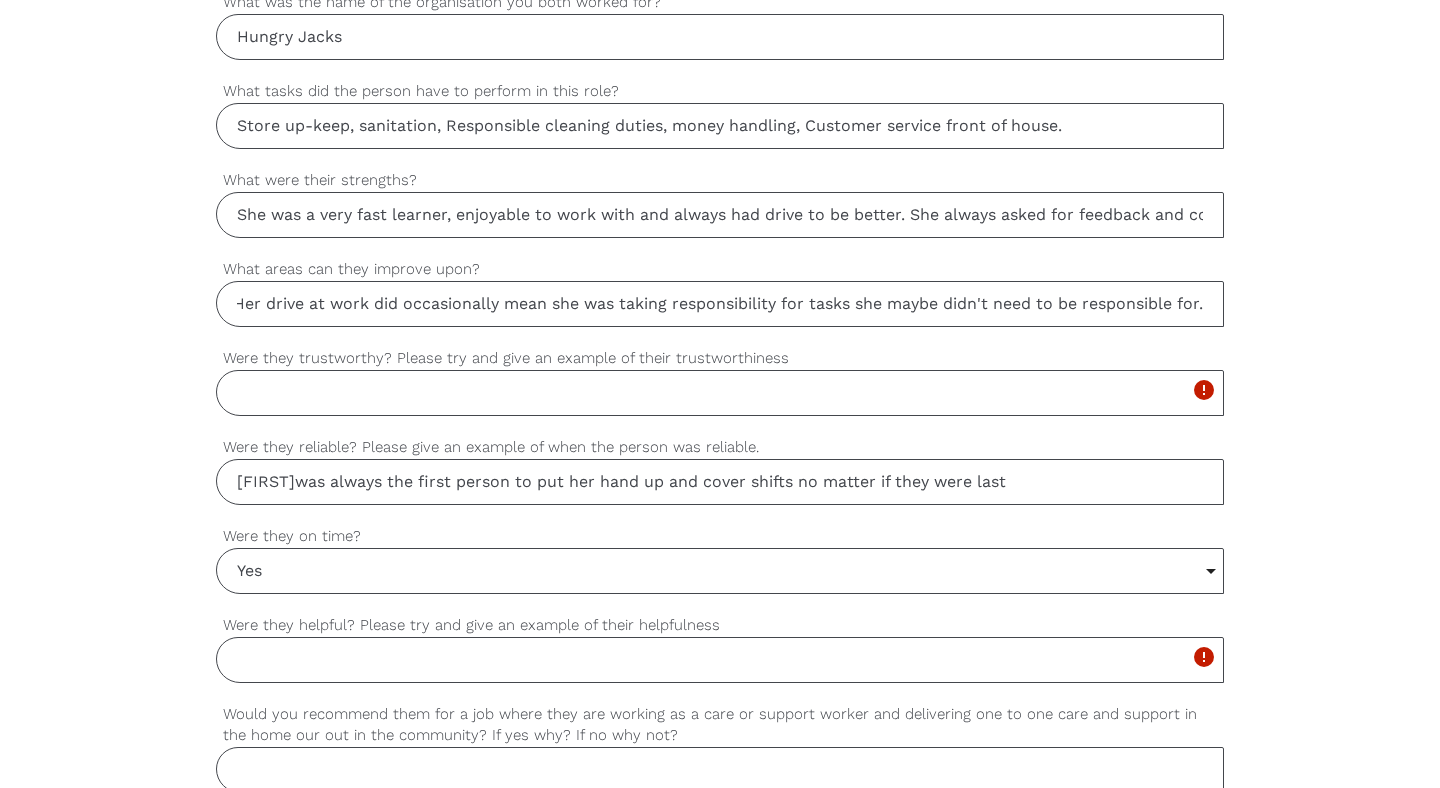 drag, startPoint x: 1067, startPoint y: 308, endPoint x: 1227, endPoint y: 314, distance: 160.11246 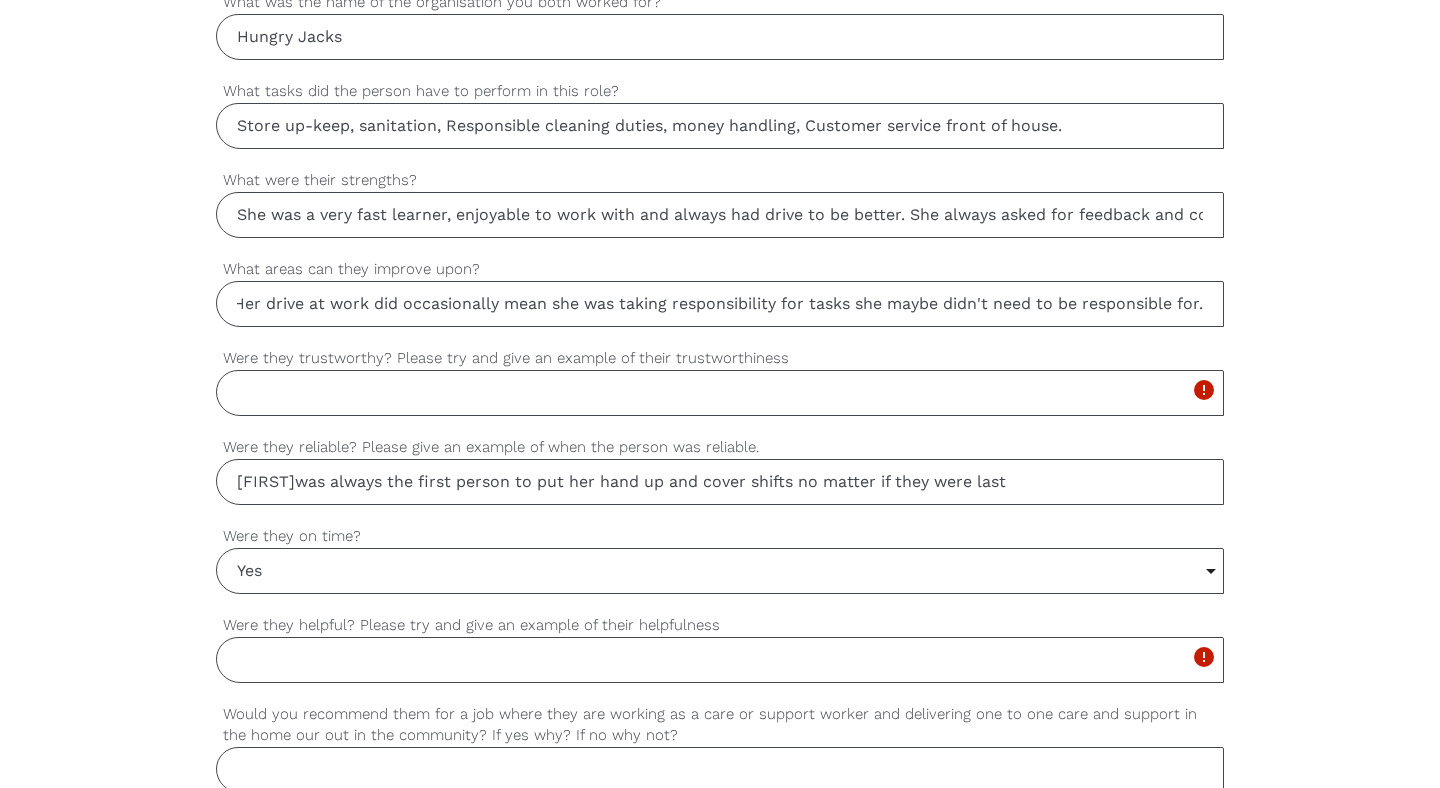 scroll, scrollTop: 0, scrollLeft: 1657, axis: horizontal 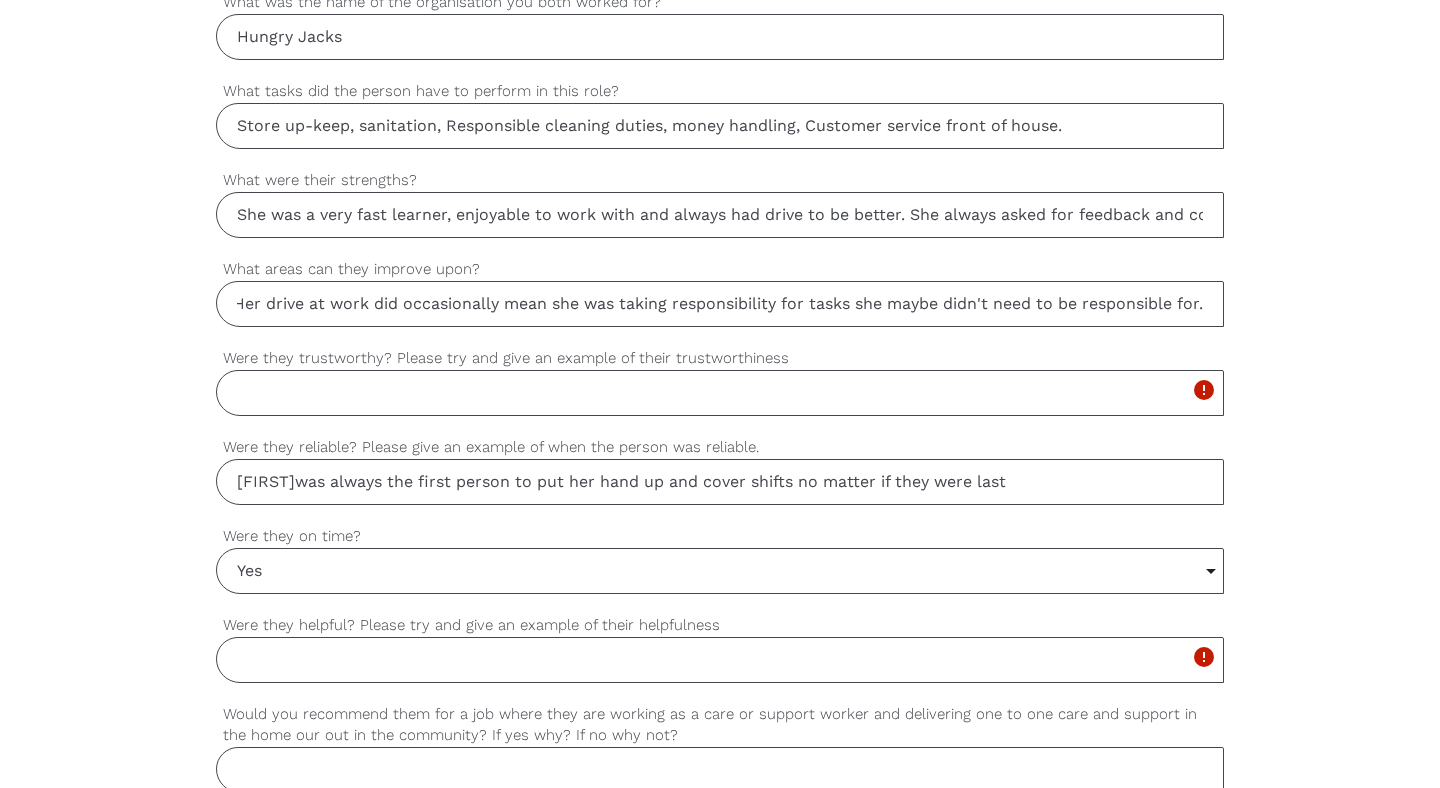 type on "I believe that [NAME] was such a great asset to our team particularly with her top notch work ethic. However, I believe that positive improvement can be made towards her letting others take the drivers seat. Her drive at work did occasionally mean she was taking responsibility for tasks she maybe didn't need to be responsible for." 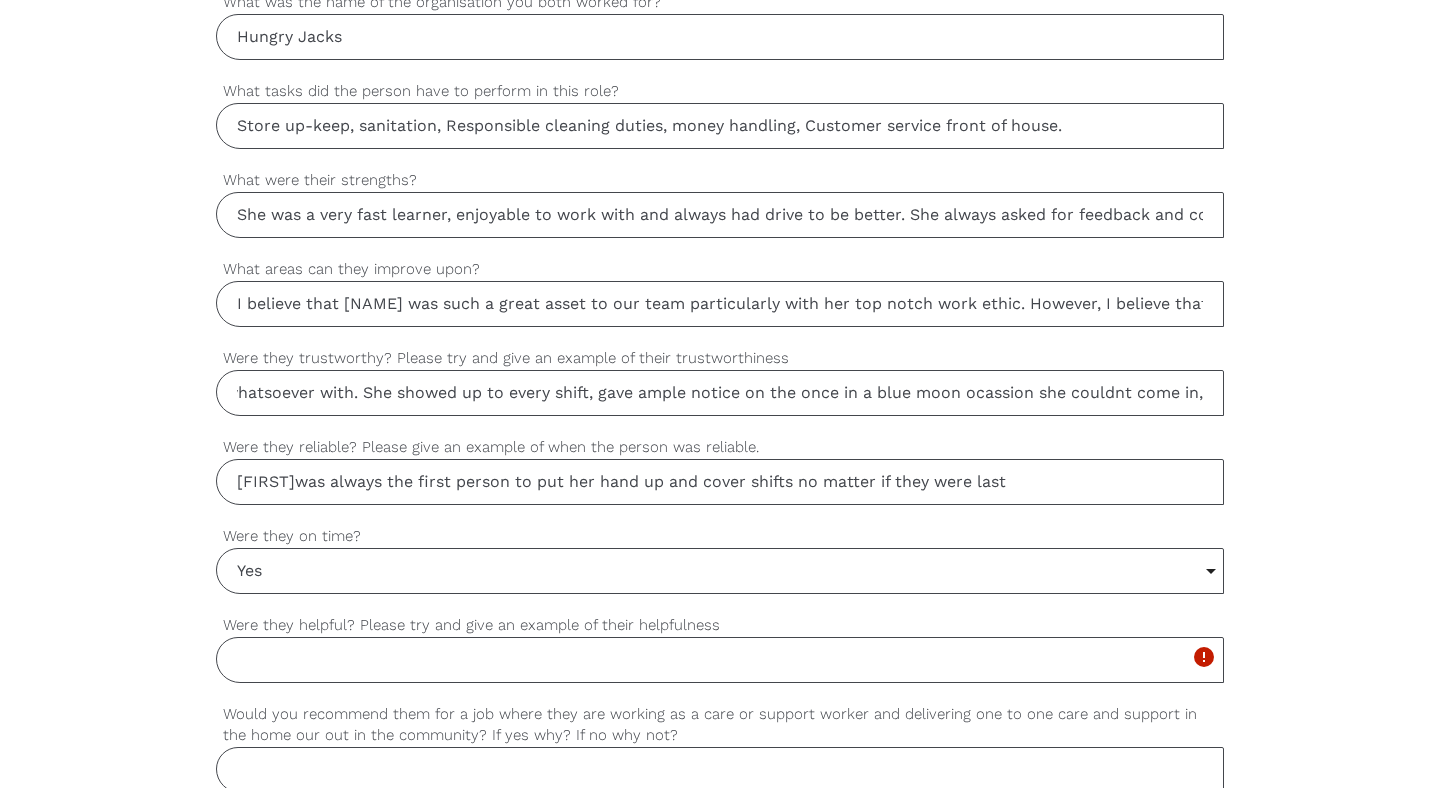 scroll, scrollTop: 0, scrollLeft: 597, axis: horizontal 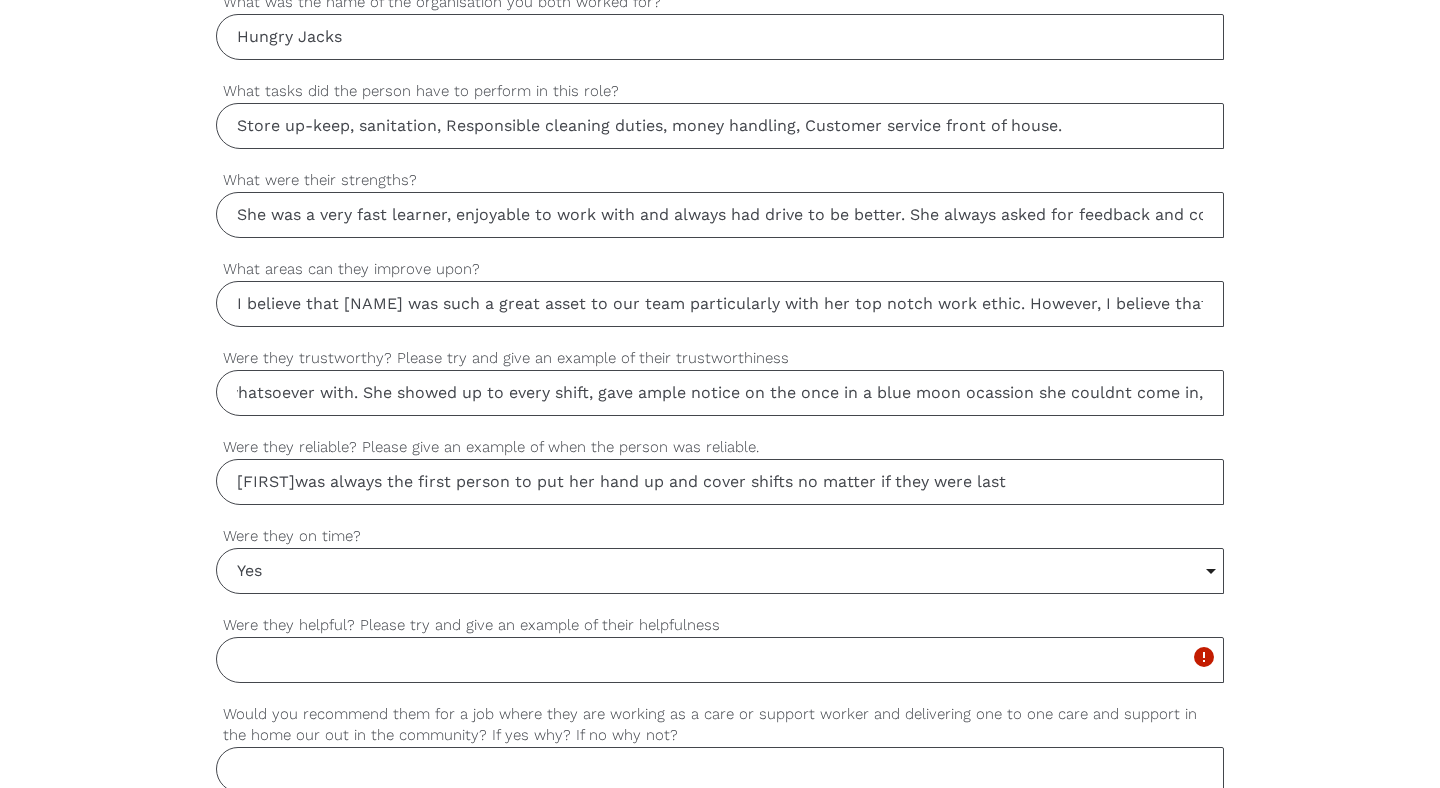 click on "[FIRST] was a very trustworthy young adult who I never had any issues whatsoever with. She showed up to every shift, gave ample notice on the once in a blue moon ocassion she couldnt come in," at bounding box center (720, 393) 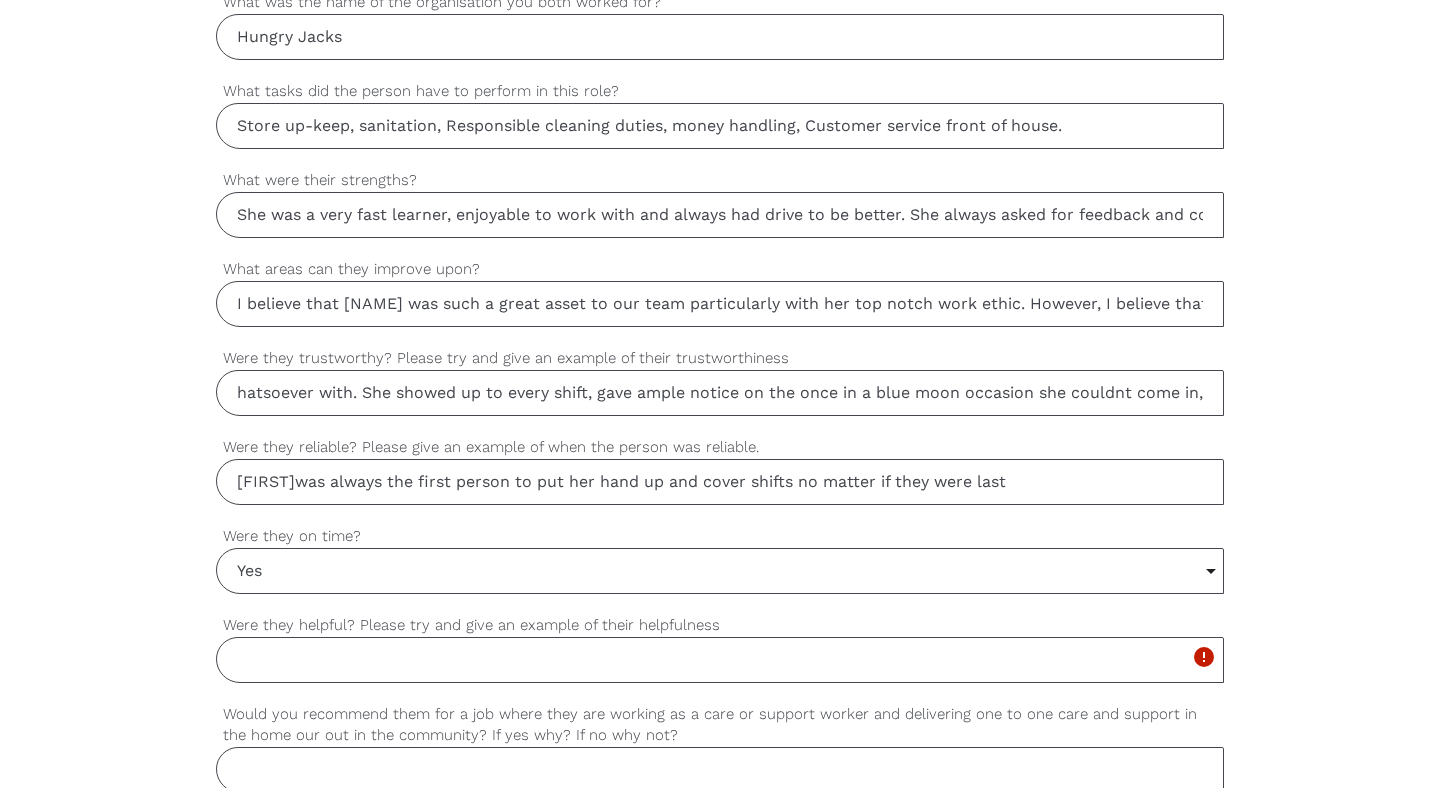 click on "[NAME] was a very trustworthy young adult who I never had any issues whatsoever with. She showed up to every shift, gave ample notice on the once in a blue moon occasion she couldnt come in," at bounding box center [720, 393] 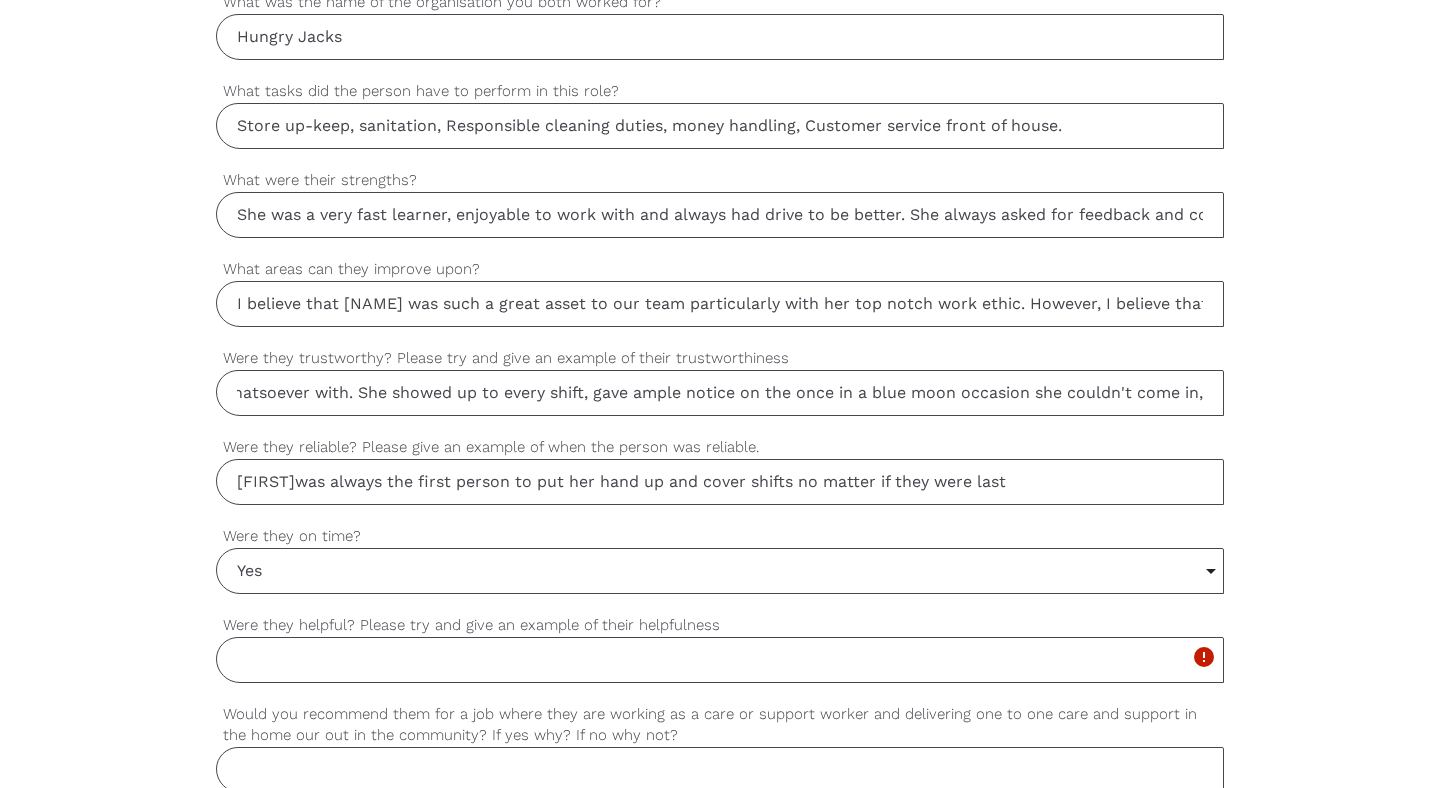 click on "[FIRST] was a very trustworthy young adult who I never had any issues whatsoever with. She showed up to every shift, gave ample notice on the once in a blue moon occasion she couldn't come in," at bounding box center (720, 393) 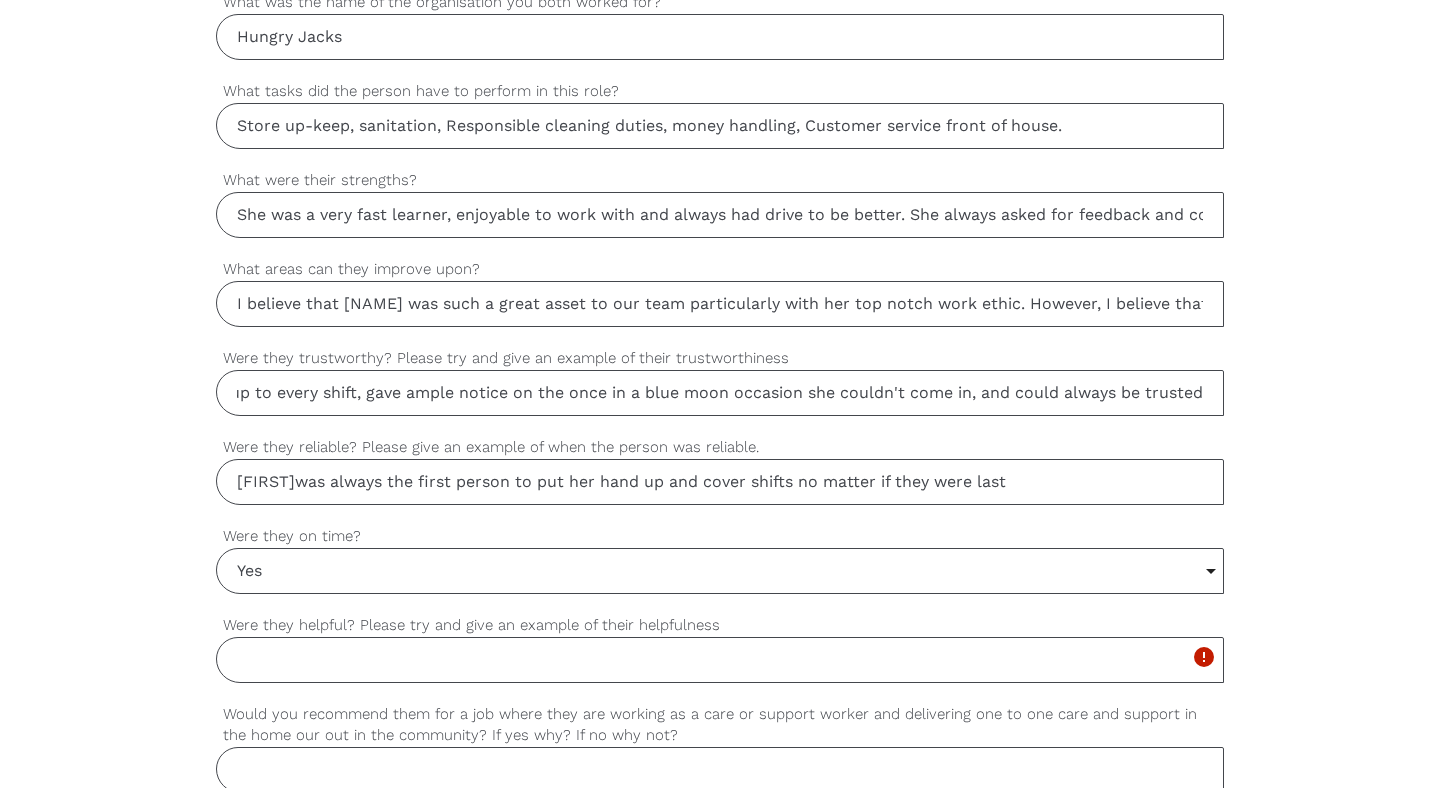 scroll, scrollTop: 0, scrollLeft: 829, axis: horizontal 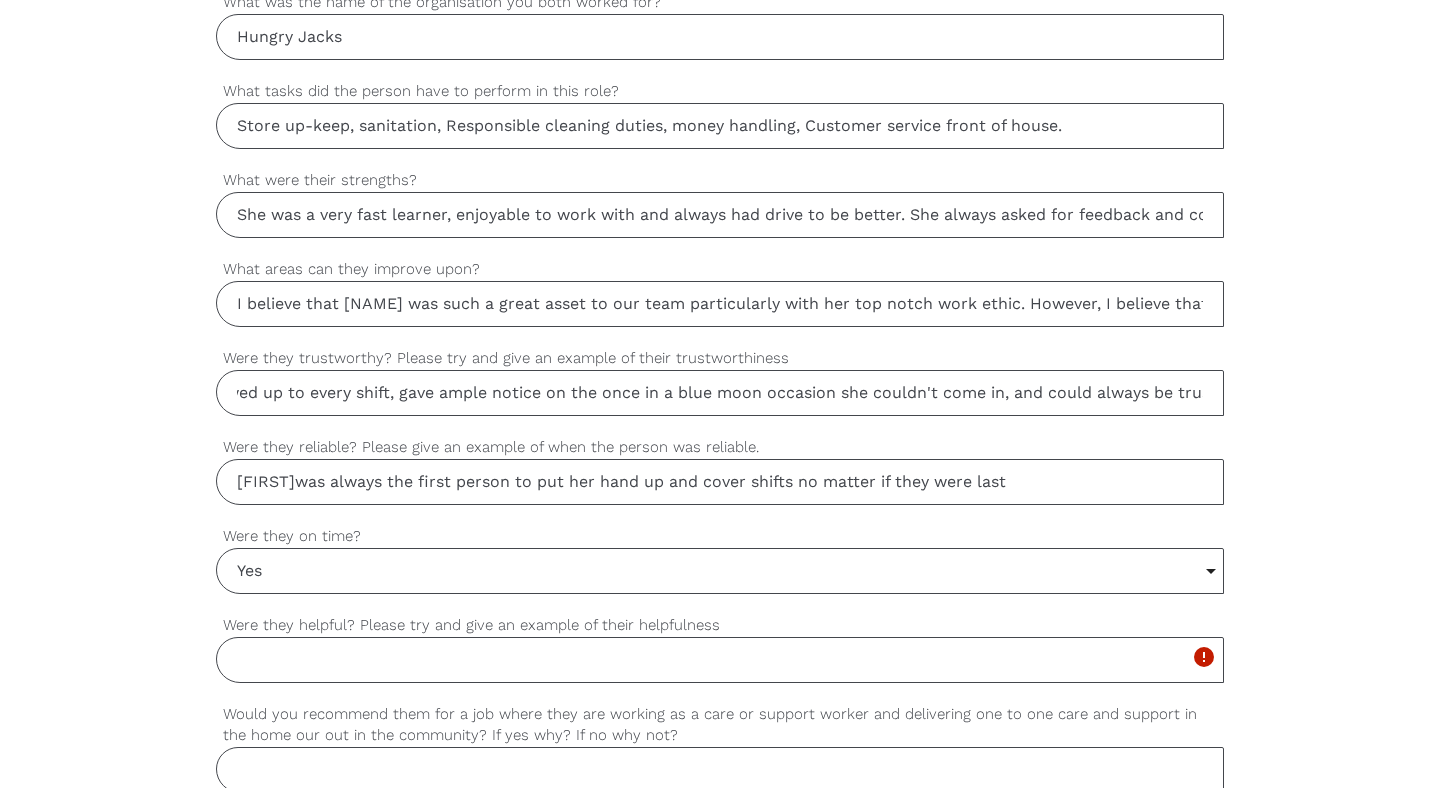 type on "[FIRST] [LAST] was a very trustworthy young adult who I never had any issues whatsoever with. She showed up to every shift, gave ample notice on the once in a blue moon occasion she couldn't come in, and could always be trusted." 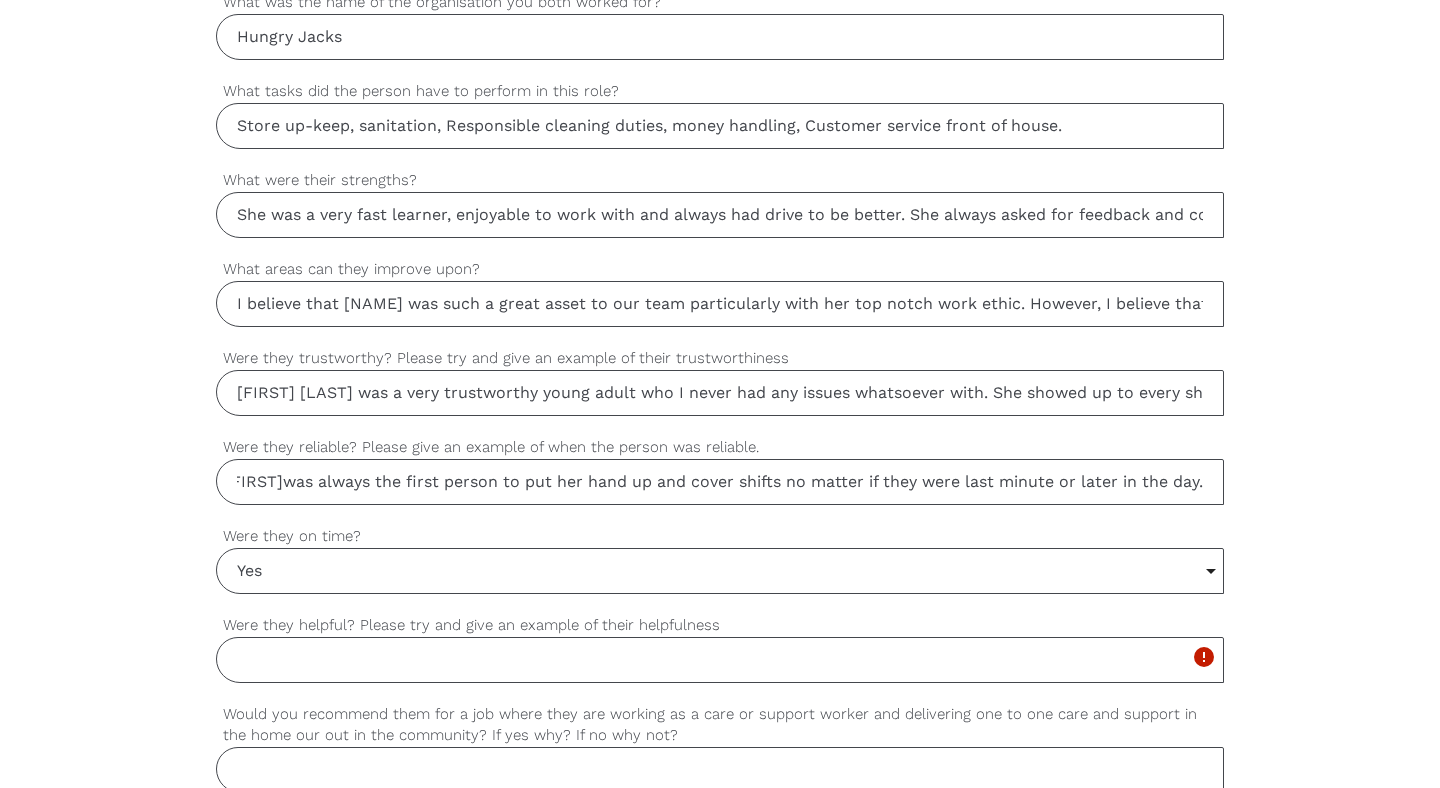 scroll, scrollTop: 0, scrollLeft: 31, axis: horizontal 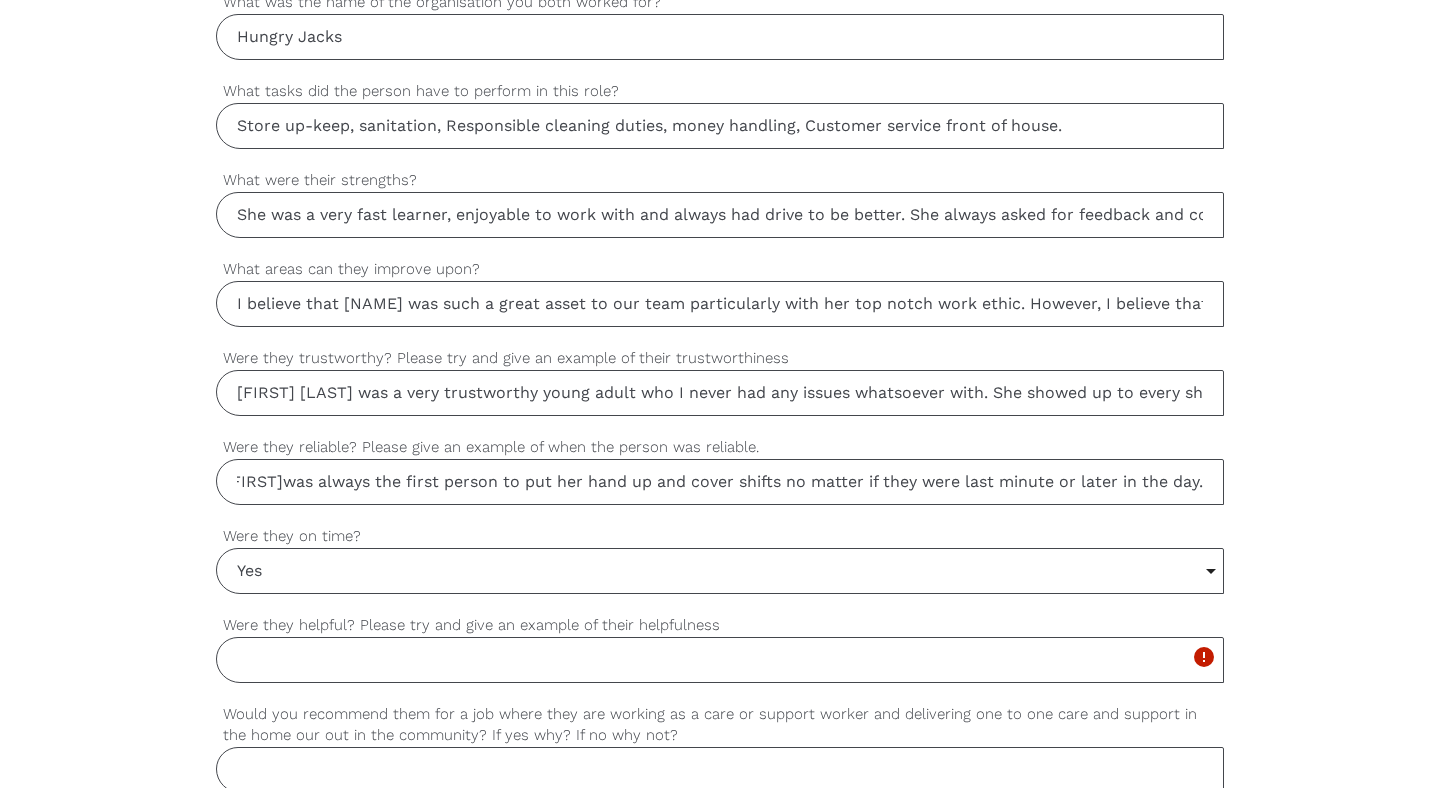 click on "[FIRST]was always the first person to put her hand up and cover shifts no matter if they were last minute or later in the day." at bounding box center [720, 482] 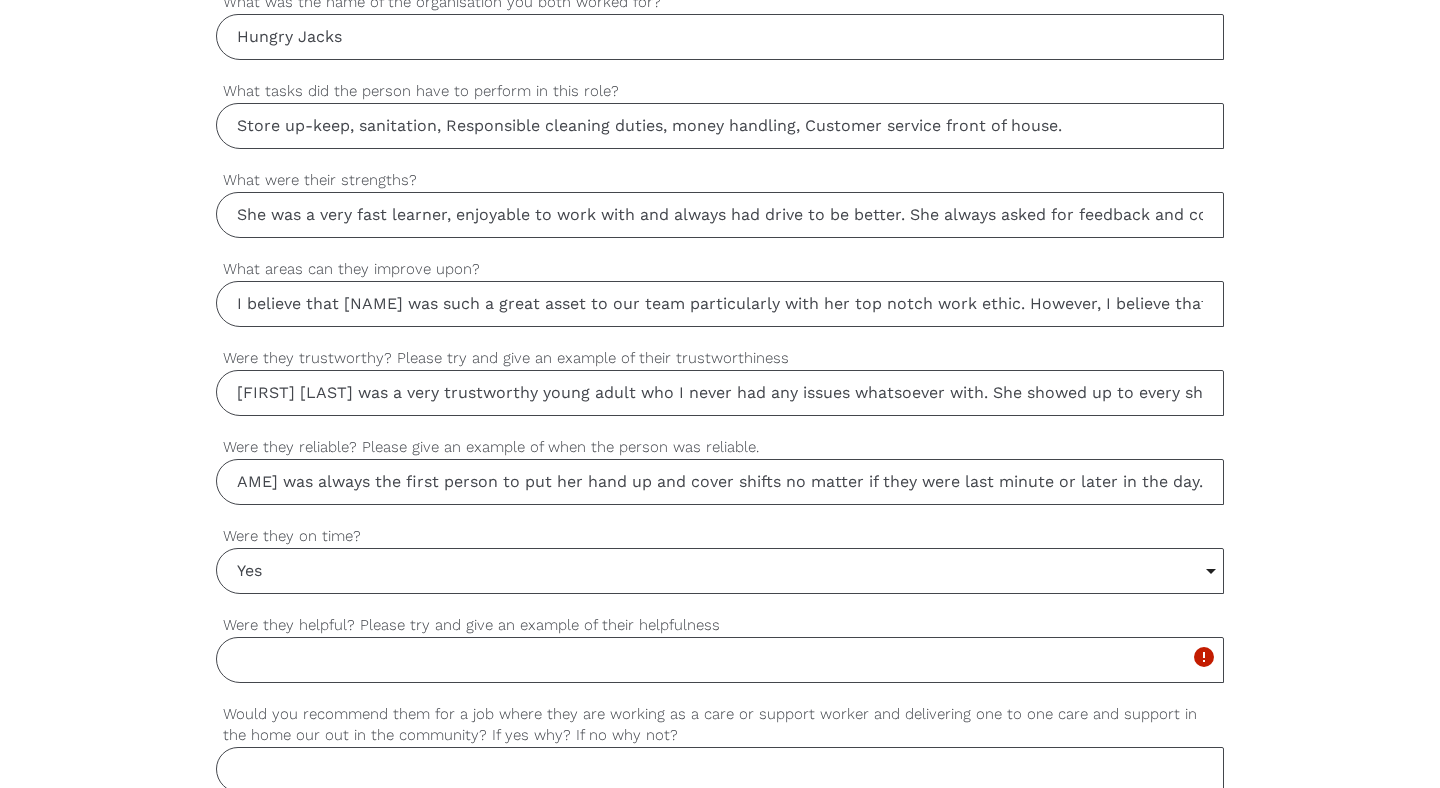 click on "[NAME] was always the first person to put her hand up and cover shifts no matter if they were last minute or later in the day." at bounding box center [720, 482] 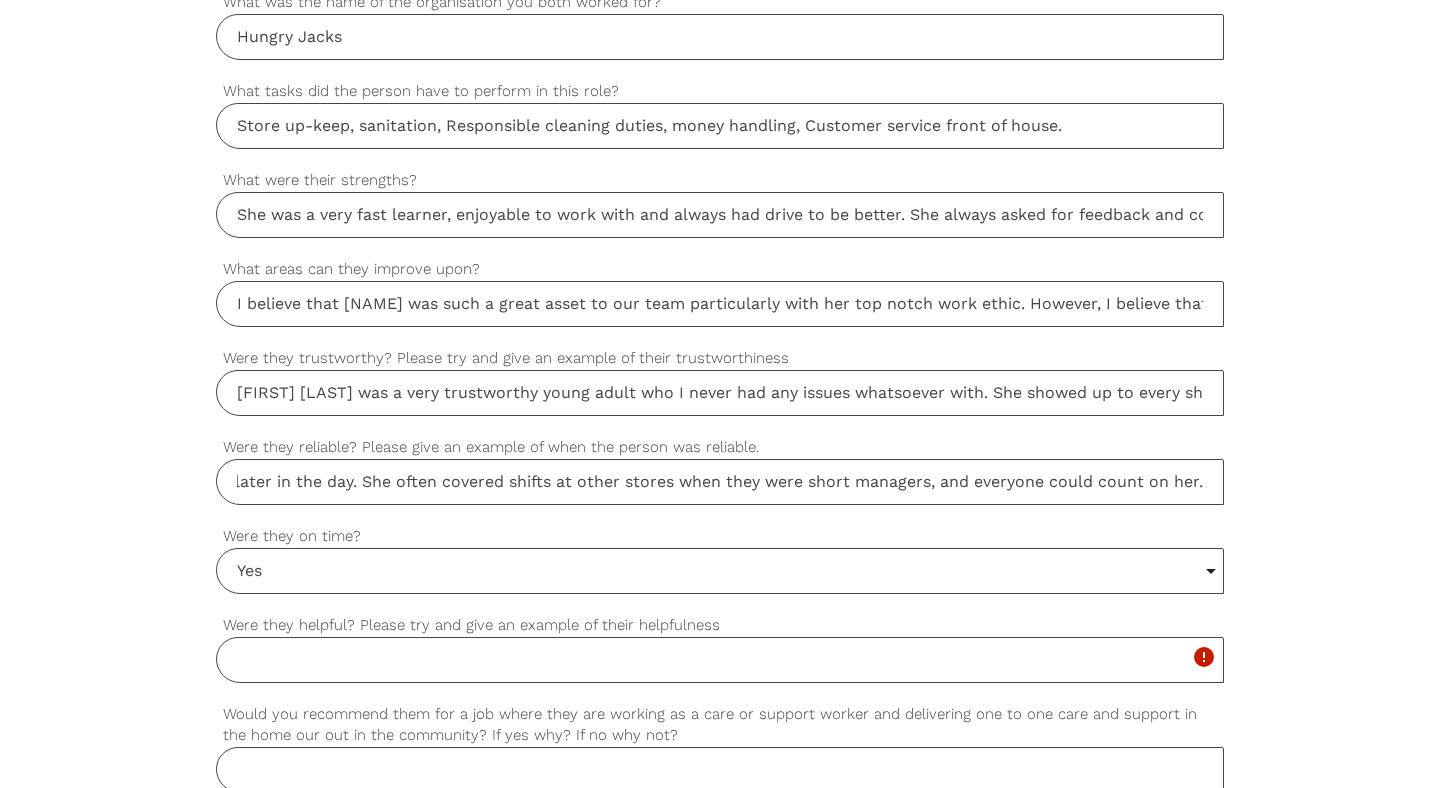 scroll, scrollTop: 0, scrollLeft: 879, axis: horizontal 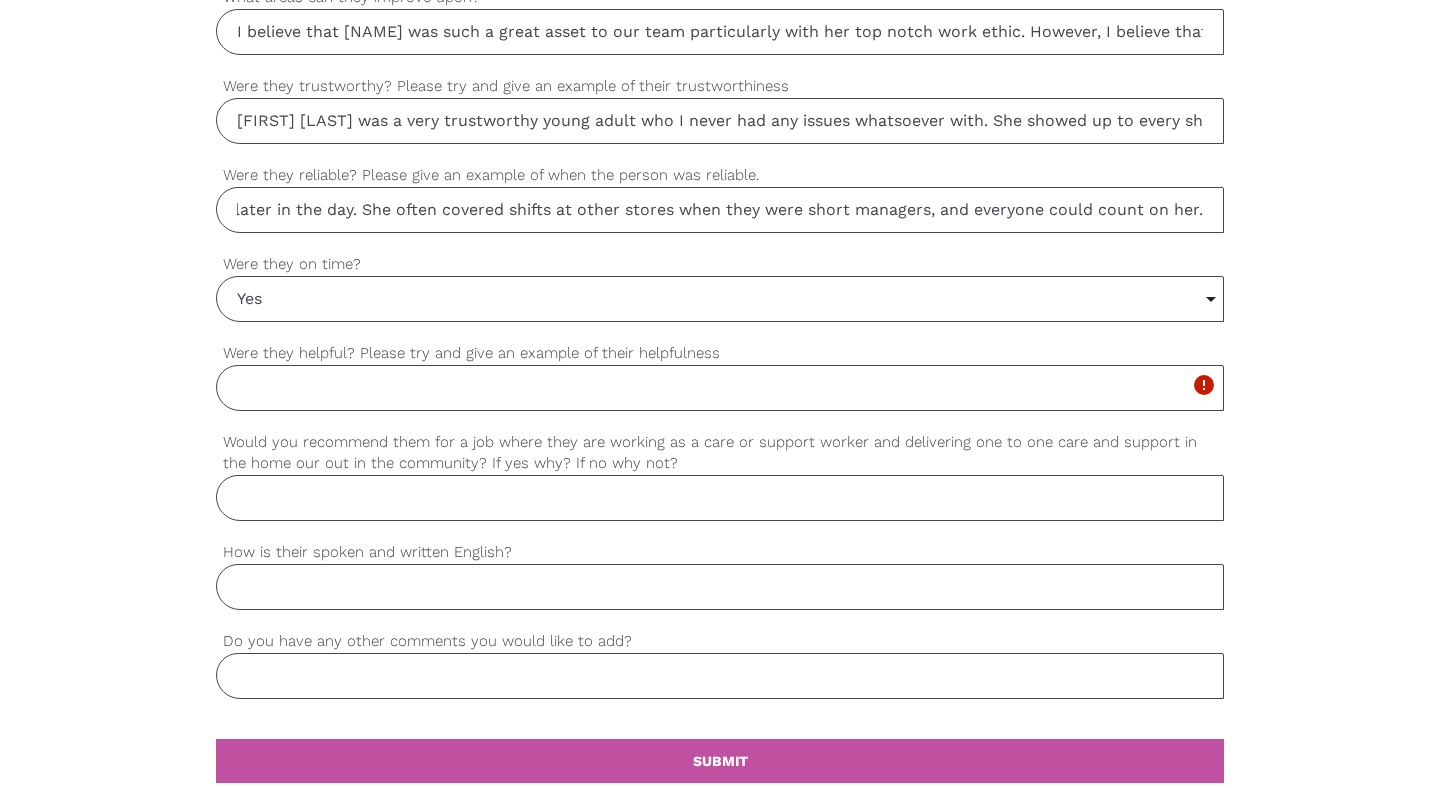 type on "[NAME] was always the first person to put her hand up and cover shifts no matter if they were last minute or later in the day. She often covered shifts at other stores when they were short managers, and everyone could count on her." 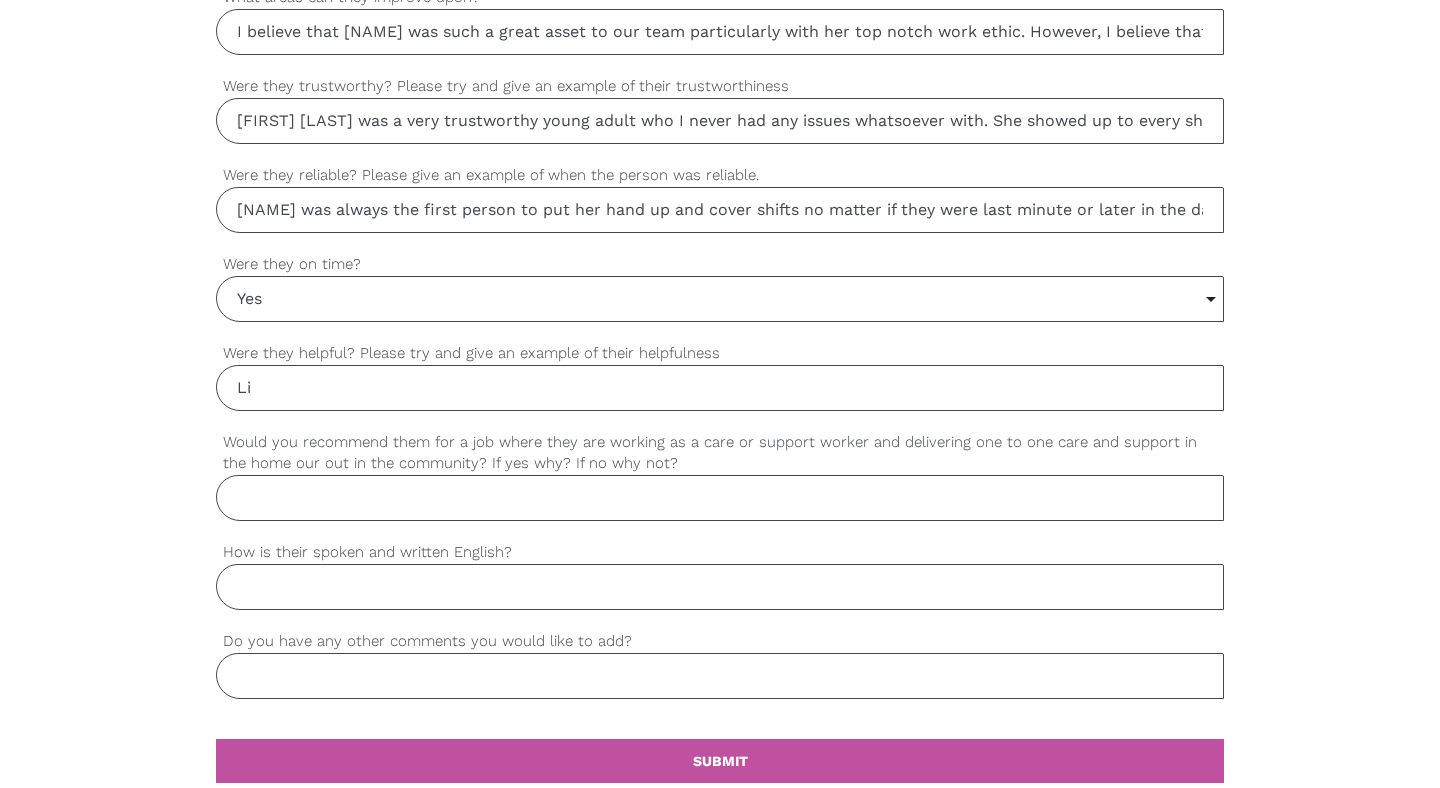 type on "L" 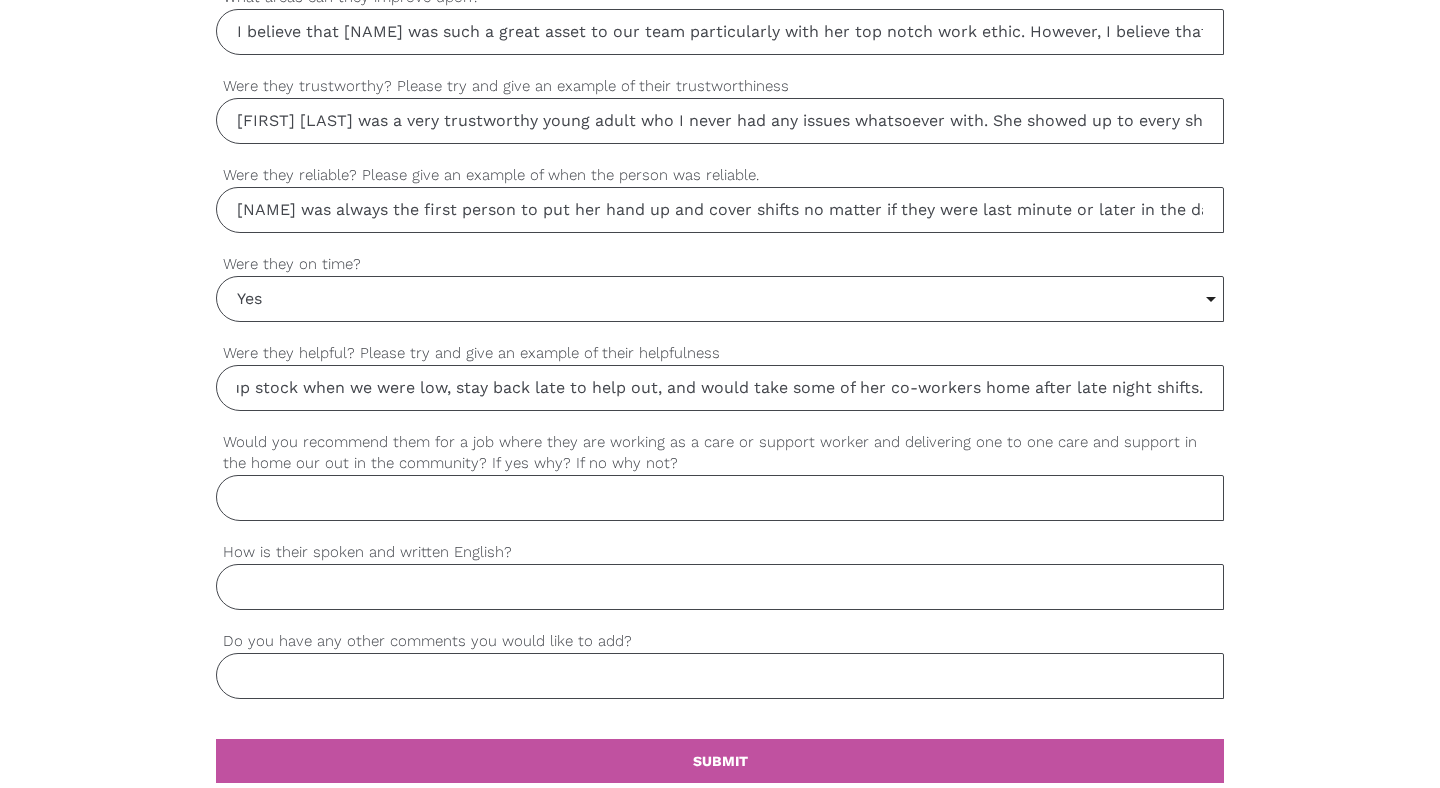 scroll, scrollTop: 0, scrollLeft: 966, axis: horizontal 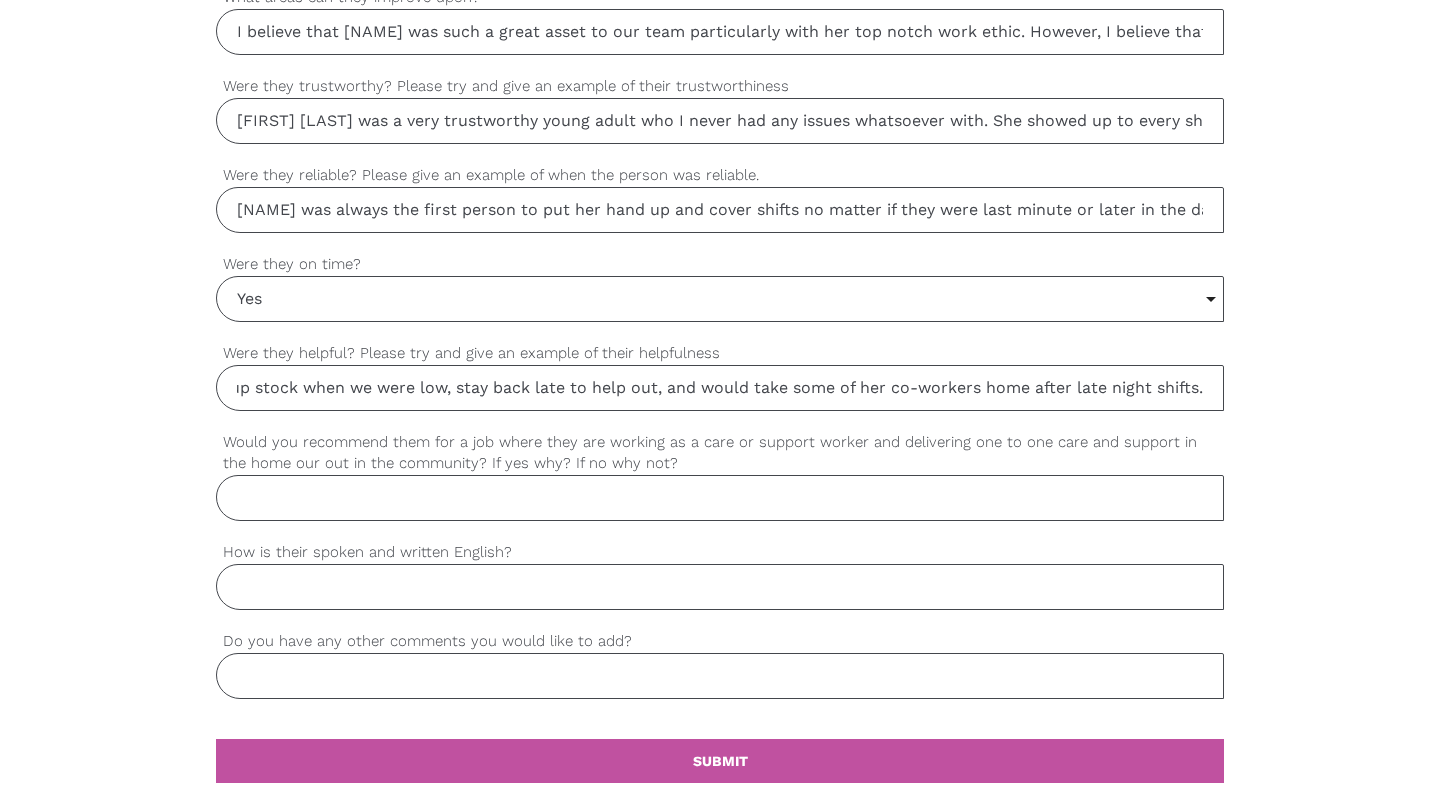 type on "As mentioned before, [FIRST] started out at Hungry Jacks as a beyond helpful girl, she would go out of her way to pick up stock when we were low, stay back late to help out, and would take some of her co-workers home after late night shifts." 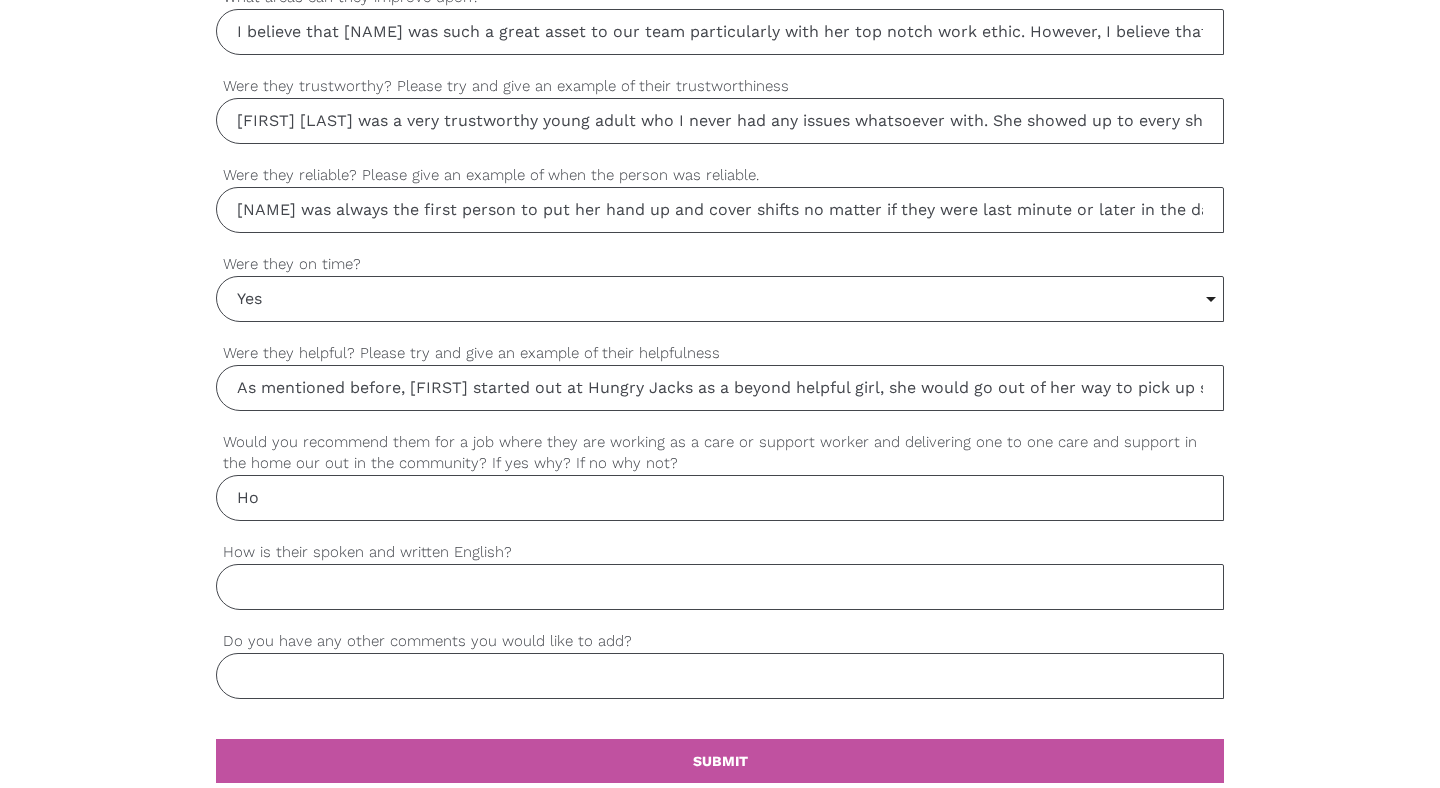 type on "H" 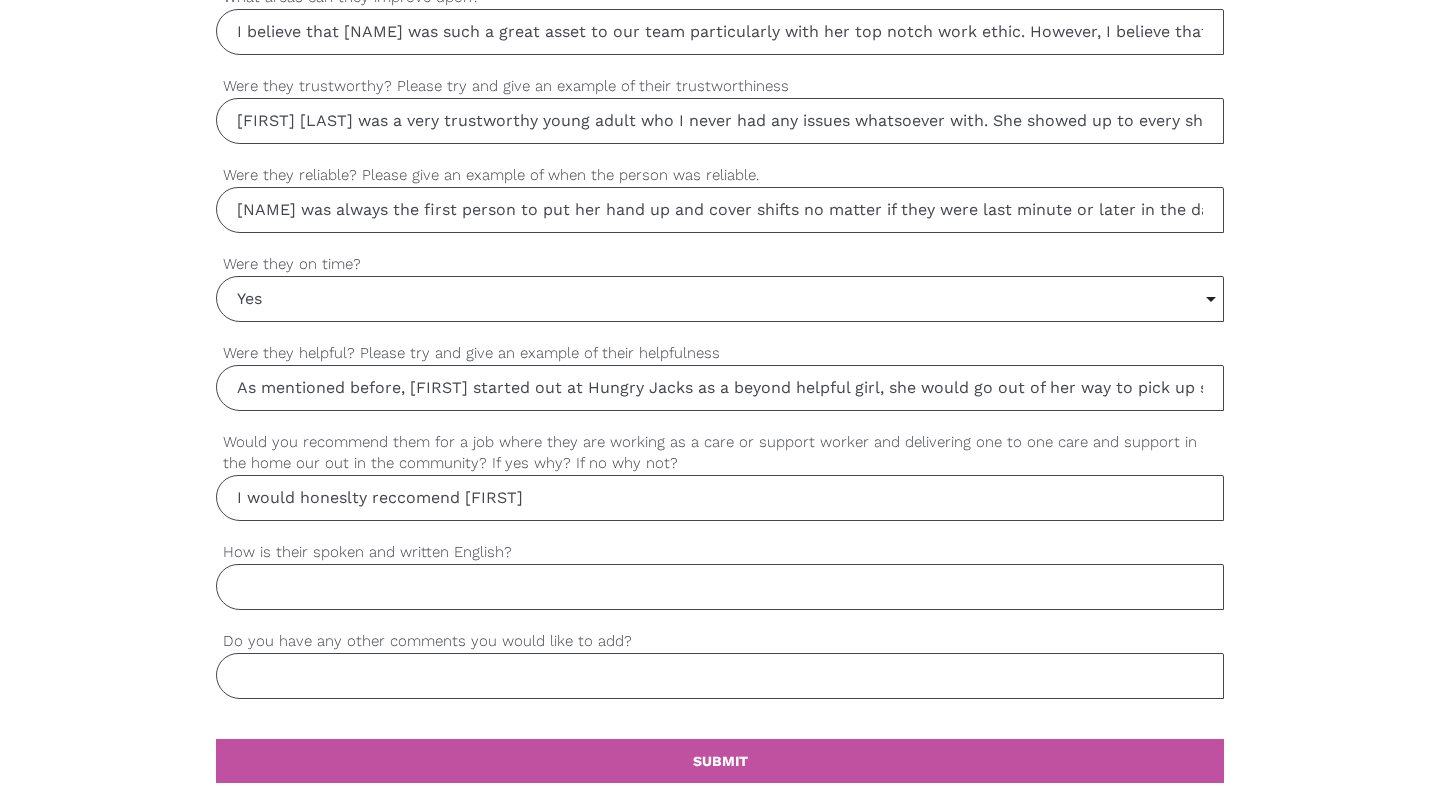 click on "I would honeslty reccomend [FIRST]" at bounding box center (720, 498) 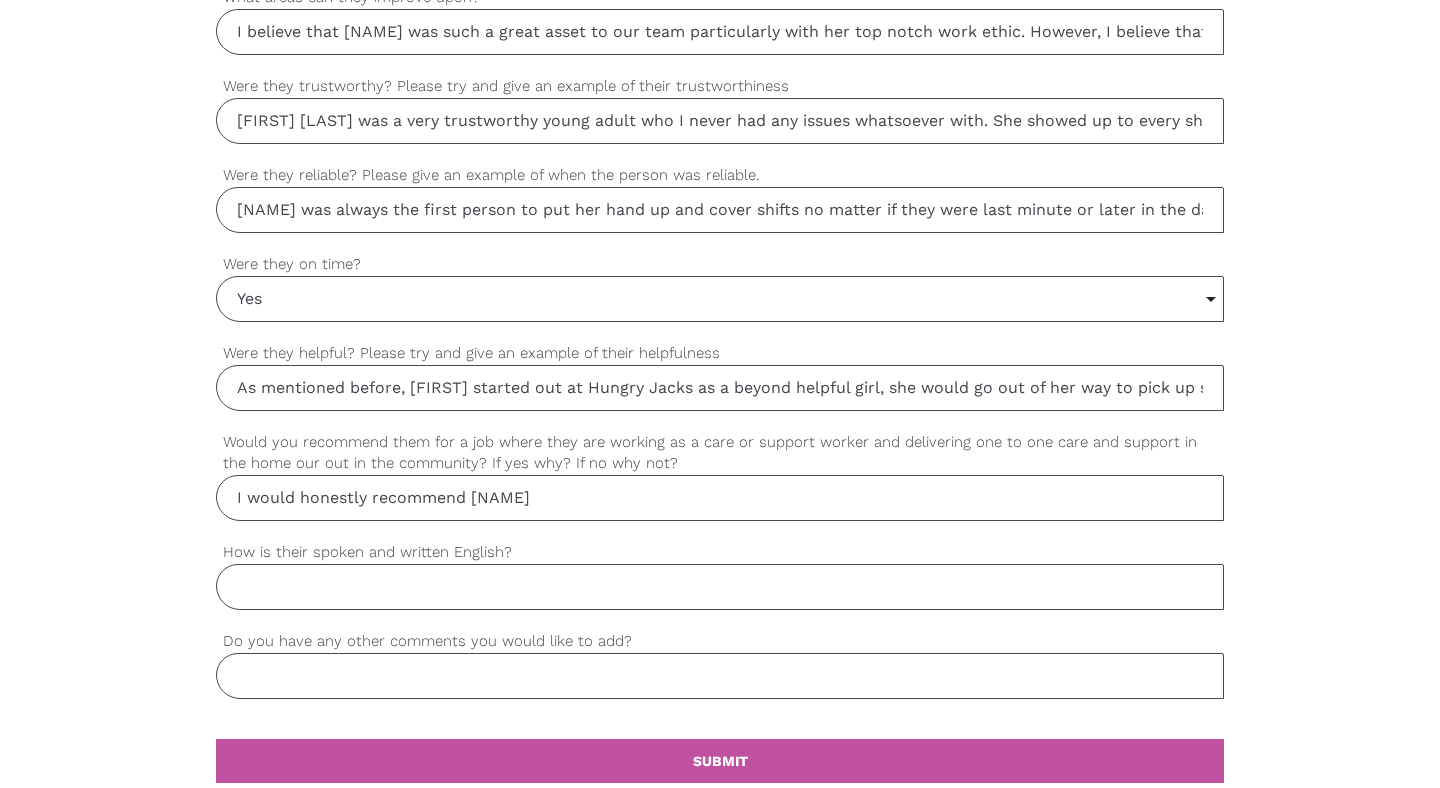 click on "I would honestly recommend [NAME]" at bounding box center [720, 498] 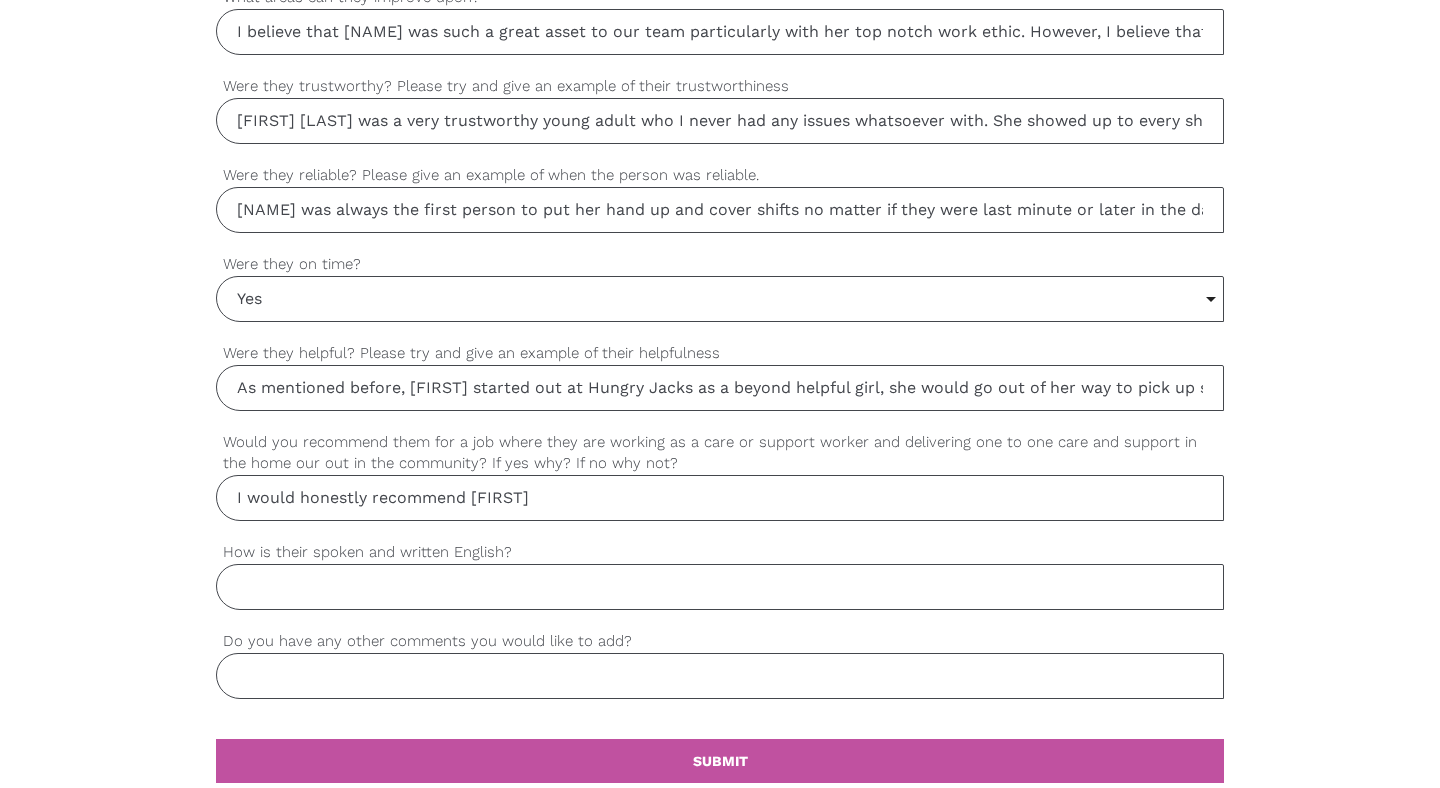 click on "I would honestly recommend [FIRST]" at bounding box center (720, 498) 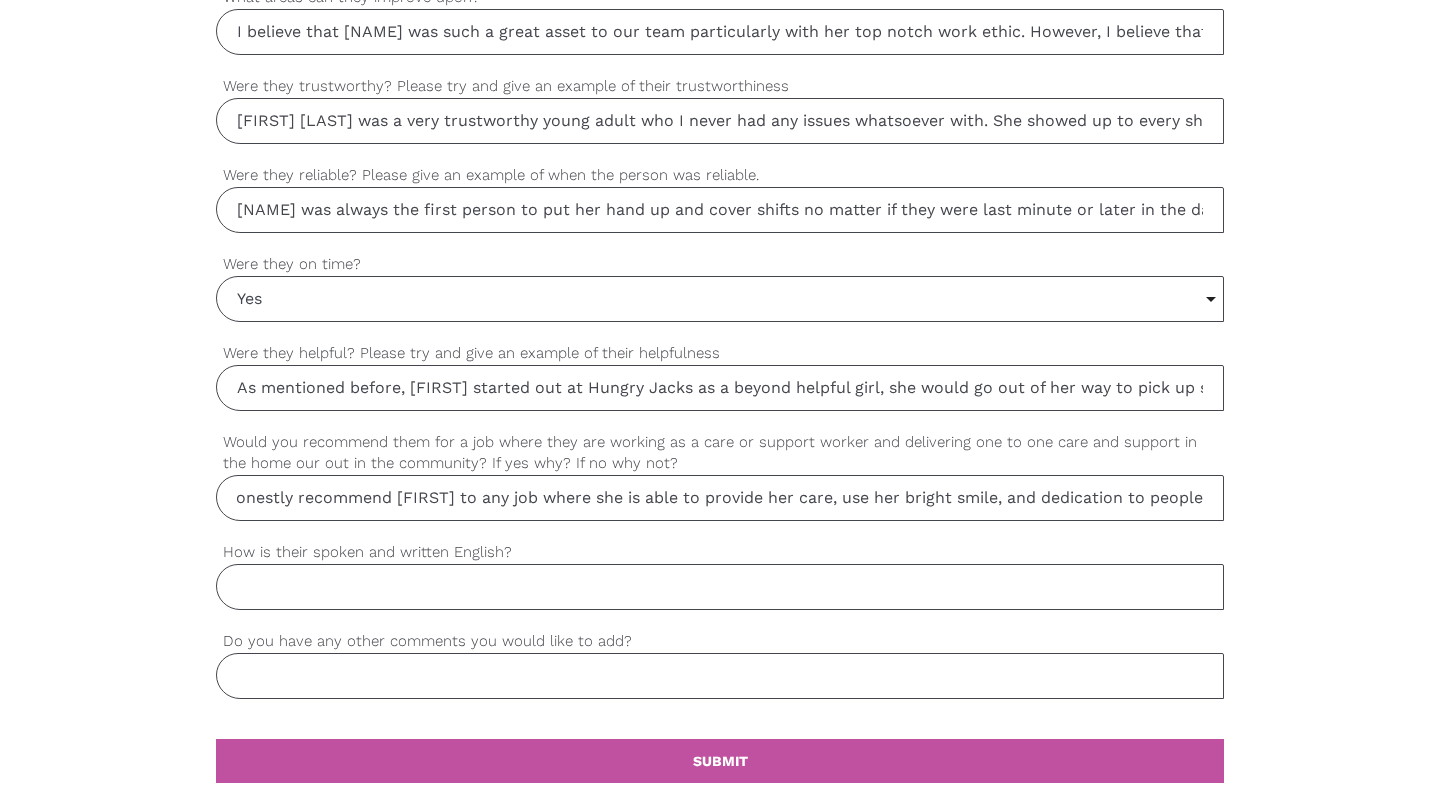 scroll, scrollTop: 0, scrollLeft: 90, axis: horizontal 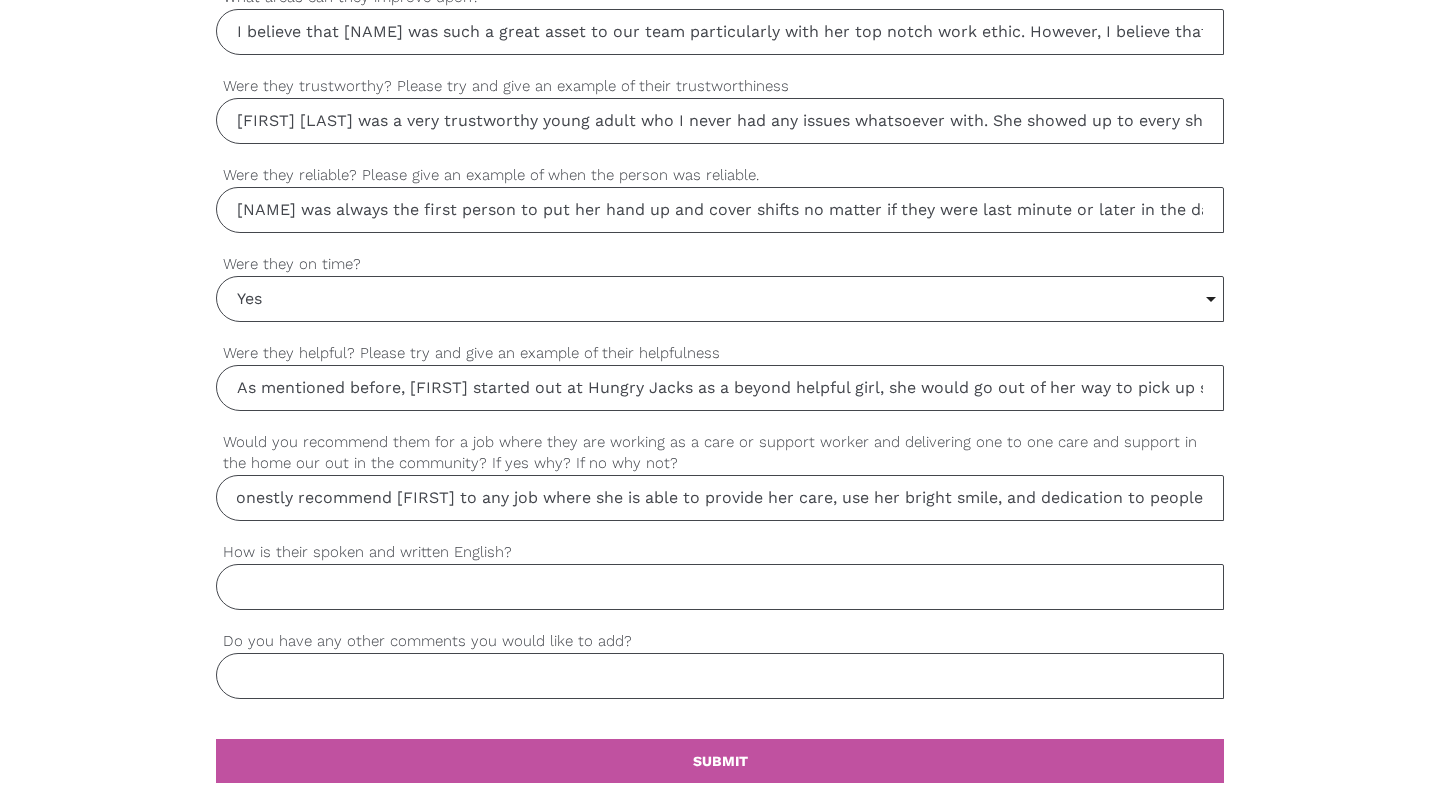 type on "I would honestly recommend [FIRST] to any job where she is able to provide her care, use her bright smile, and dedication to people" 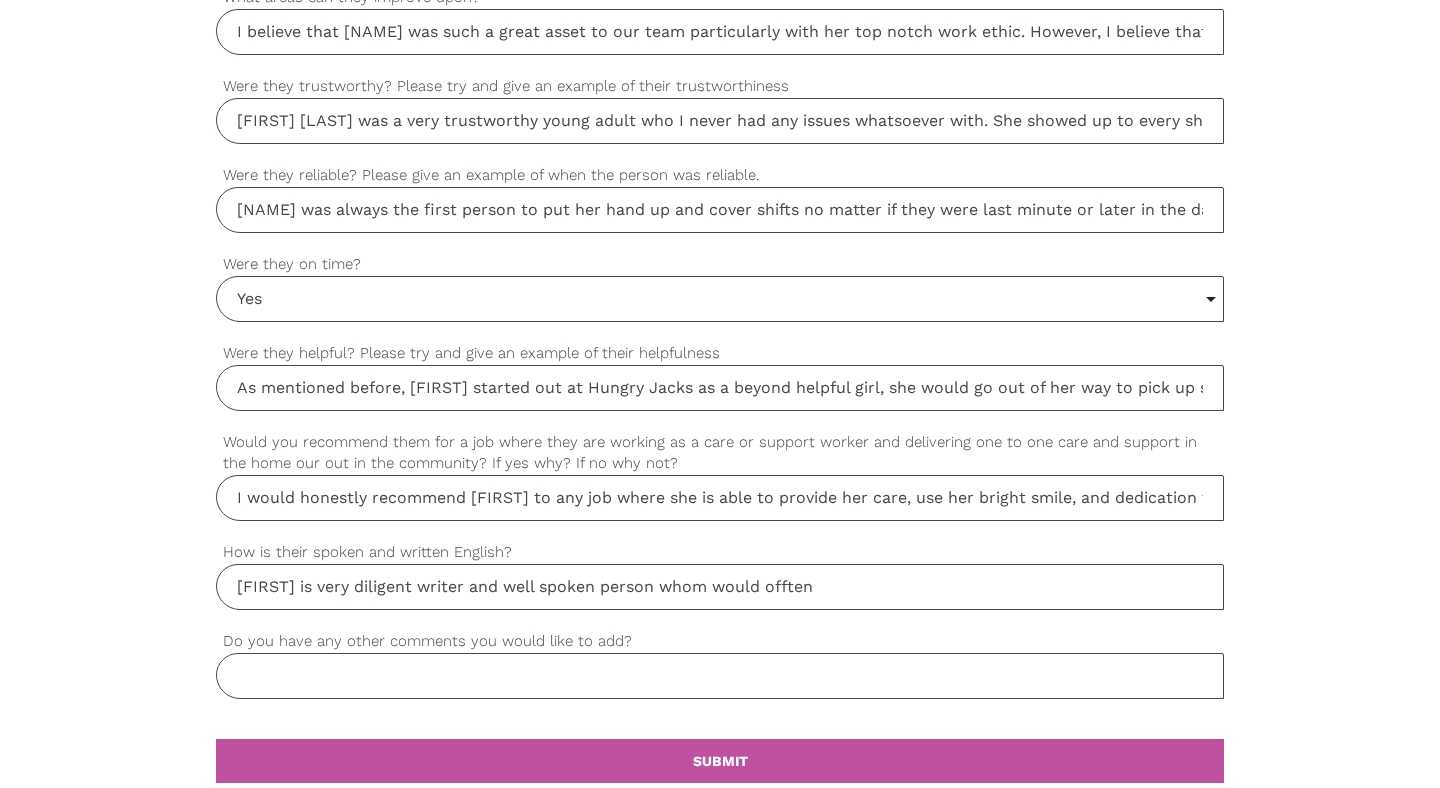 click on "[FIRST] is very diligent writer and well spoken person whom would offten" at bounding box center [720, 587] 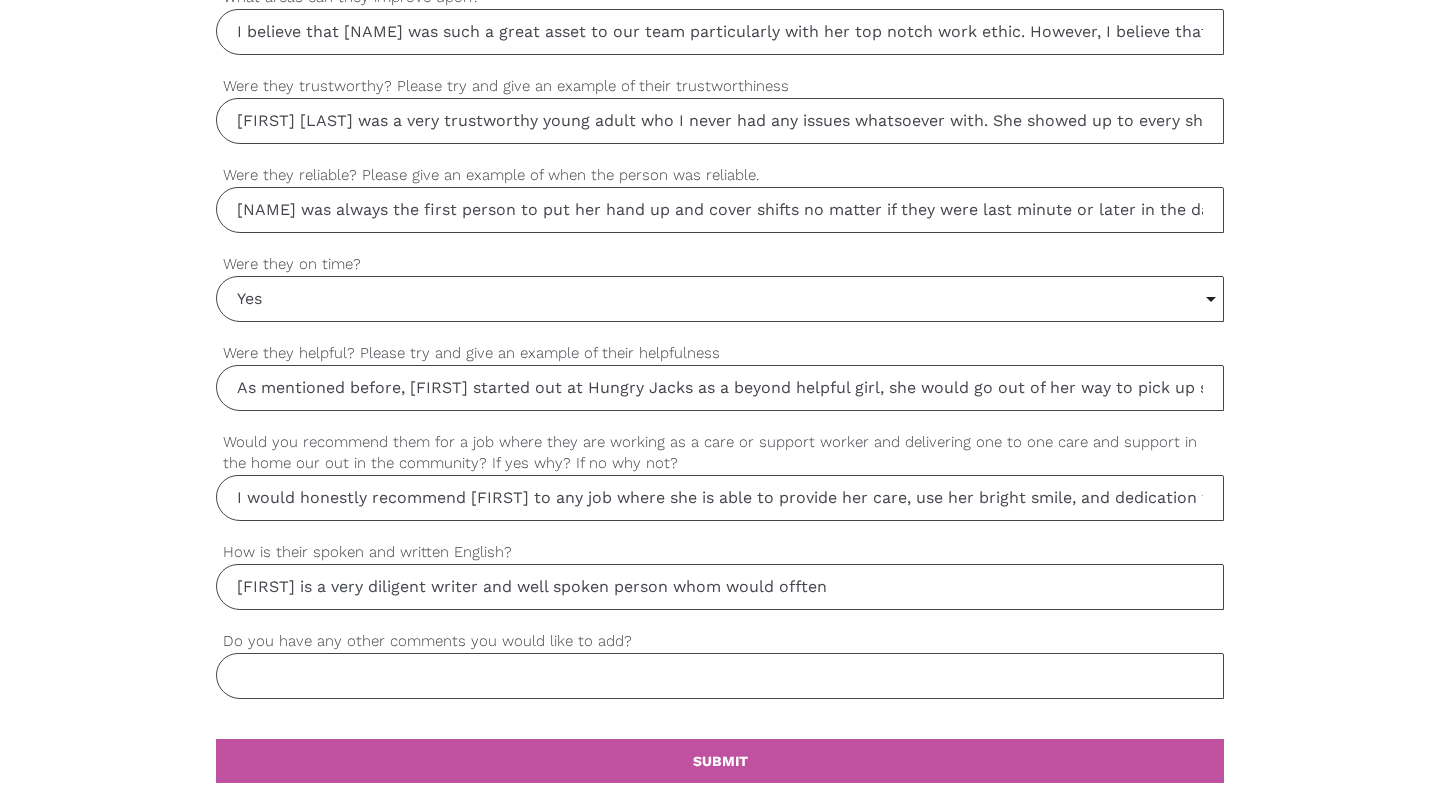 click on "[FIRST] is a very diligent writer and well spoken person whom would offten" at bounding box center (720, 587) 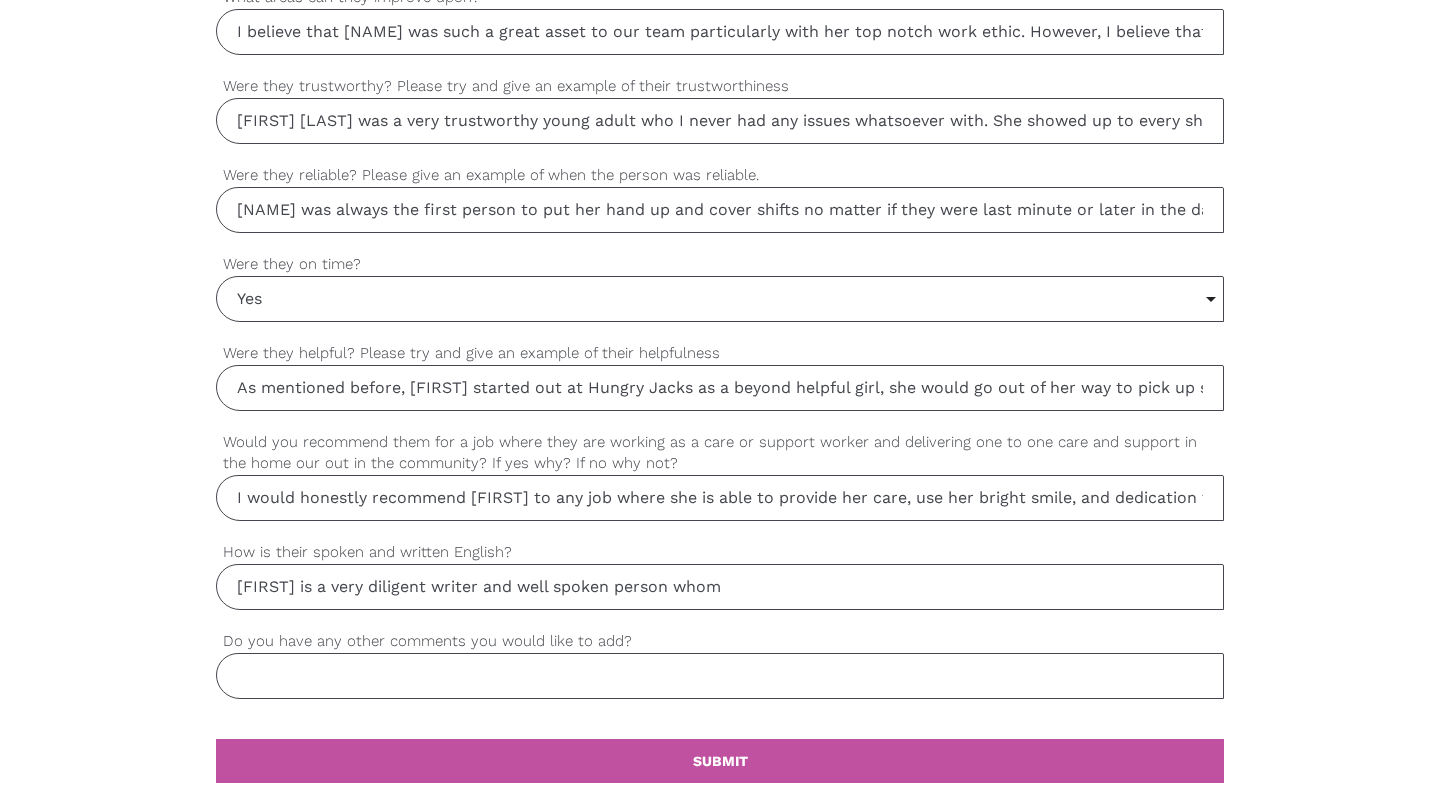 type on "[FIRST] is a very diligent writer and well spoken person whom" 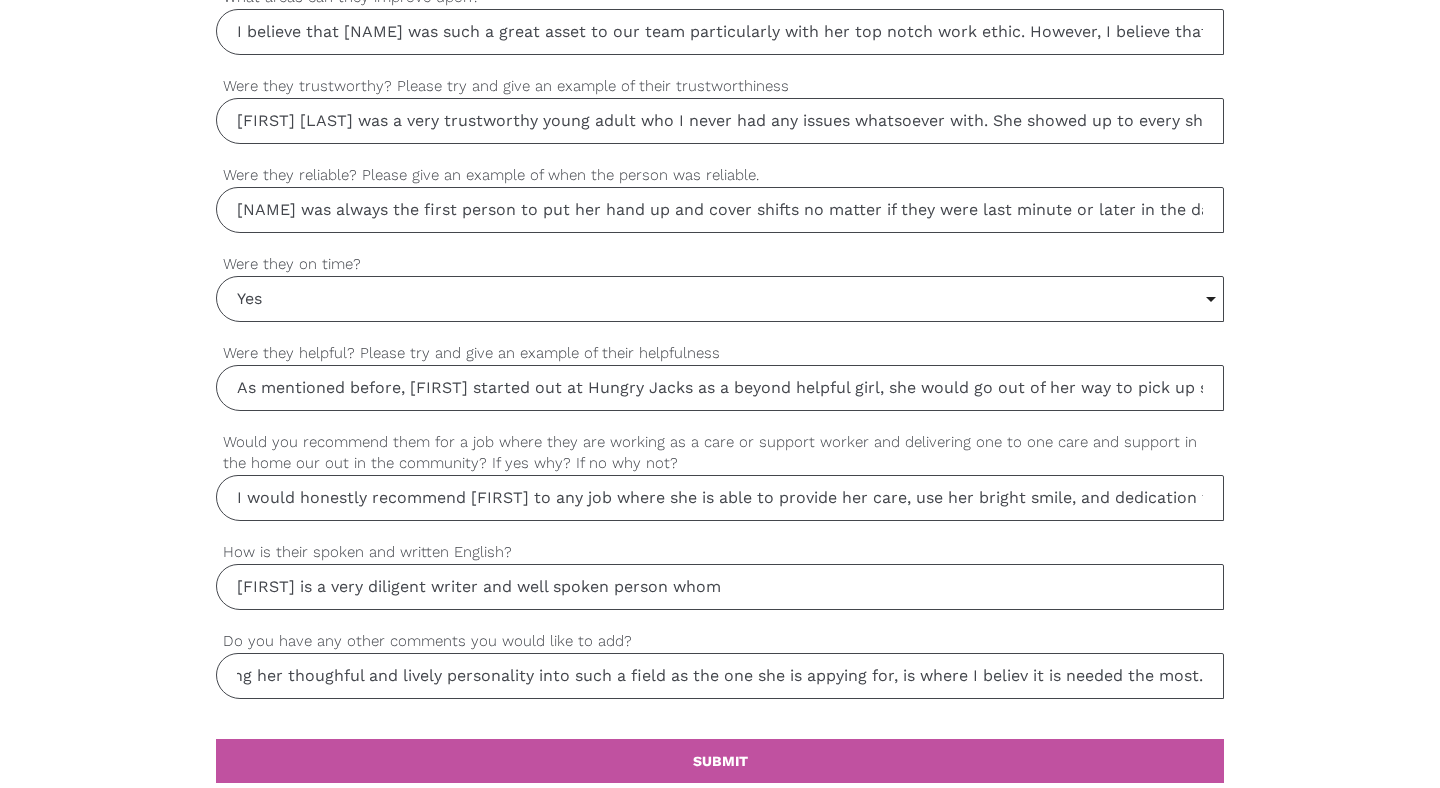scroll, scrollTop: 0, scrollLeft: 783, axis: horizontal 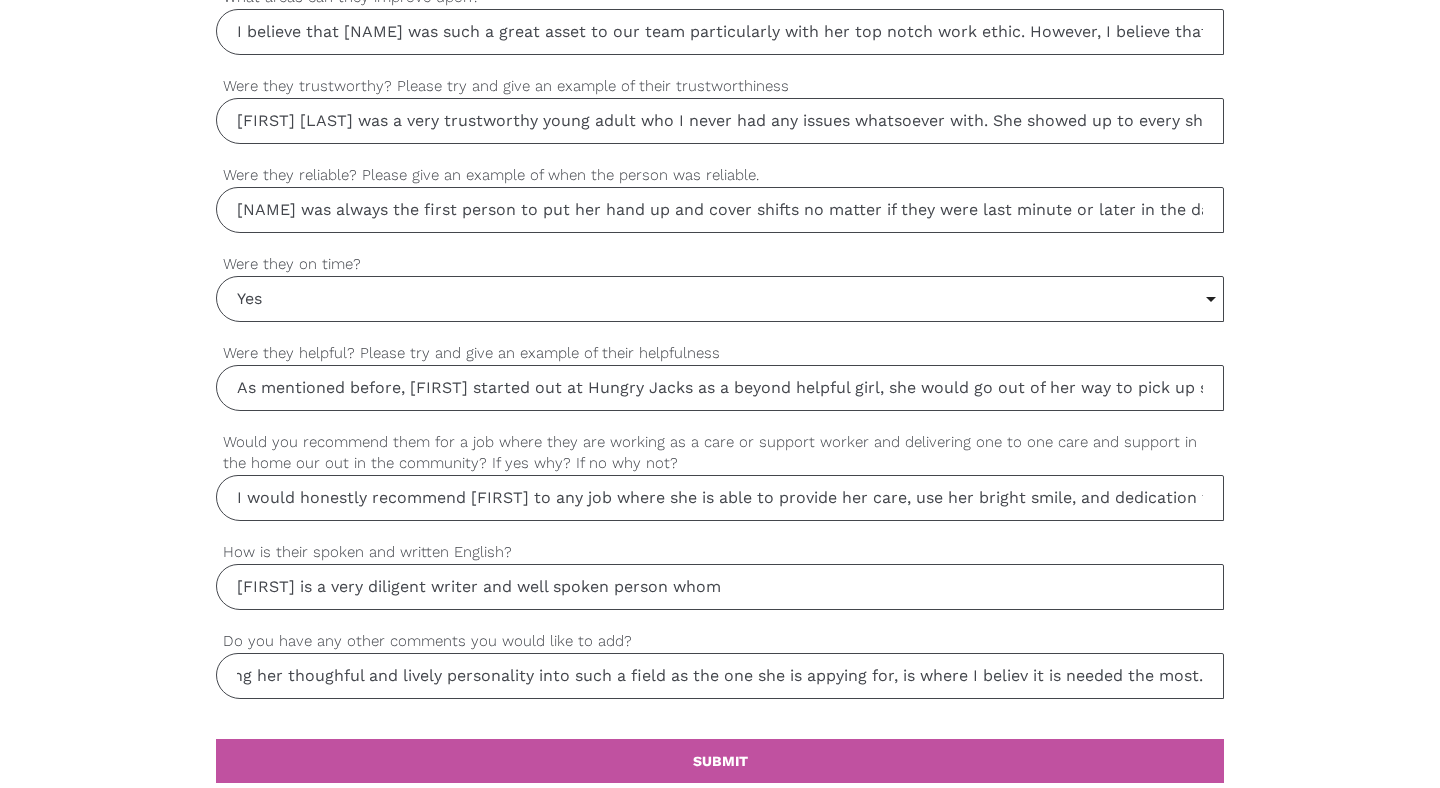 click on "If [NAME] didnt have aspirations in nursing or like fields I would be genuinely surprised, her putting her thoughful and lively personality into such a field as the one she is appying for, is where I believ it is needed the most." at bounding box center (720, 676) 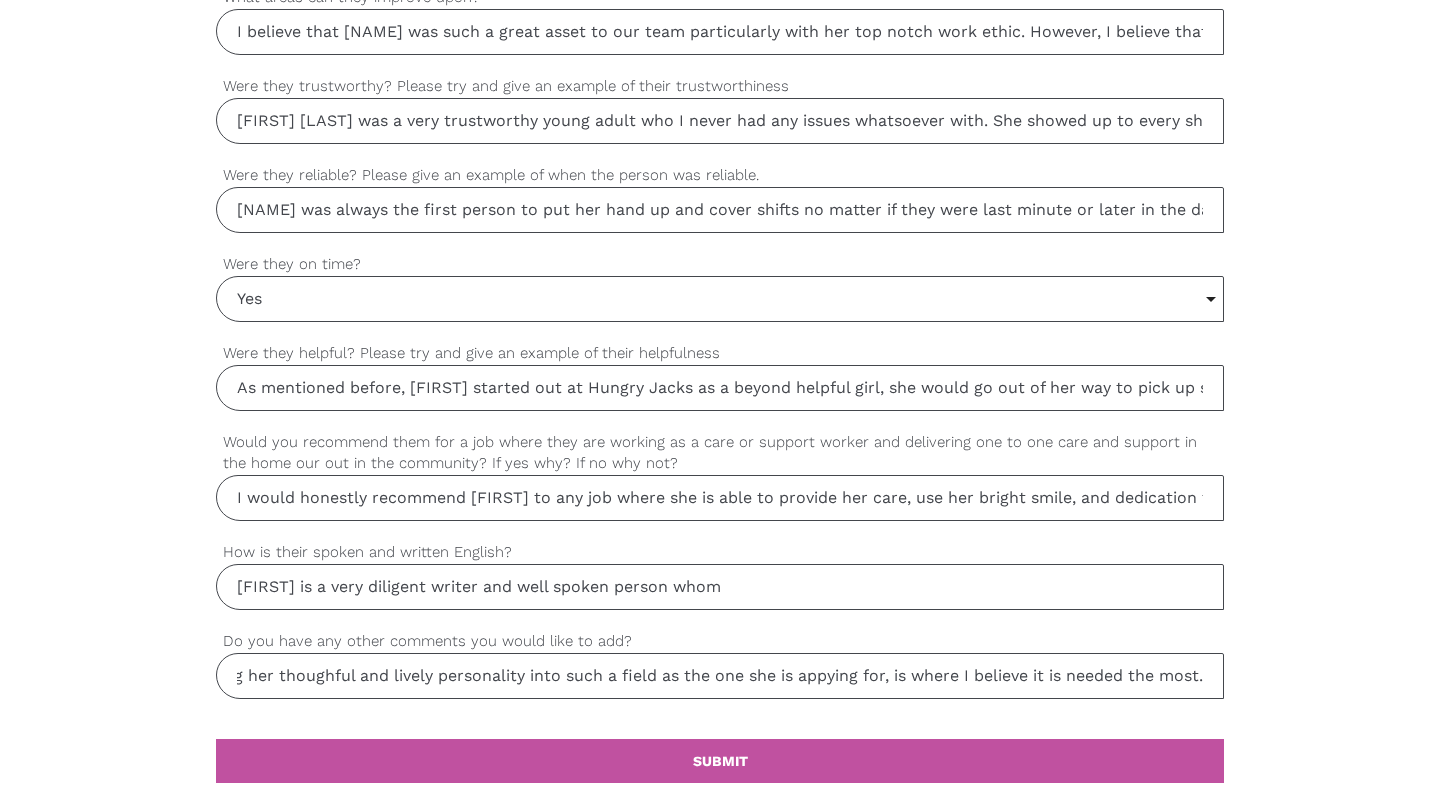 click on "If [NAME] didnt have aspirations in nursing or like fields I would be genuinely surprised, her putting her thoughful and lively personality into such a field as the one she is appying for, is where I believe it is needed the most." at bounding box center [720, 676] 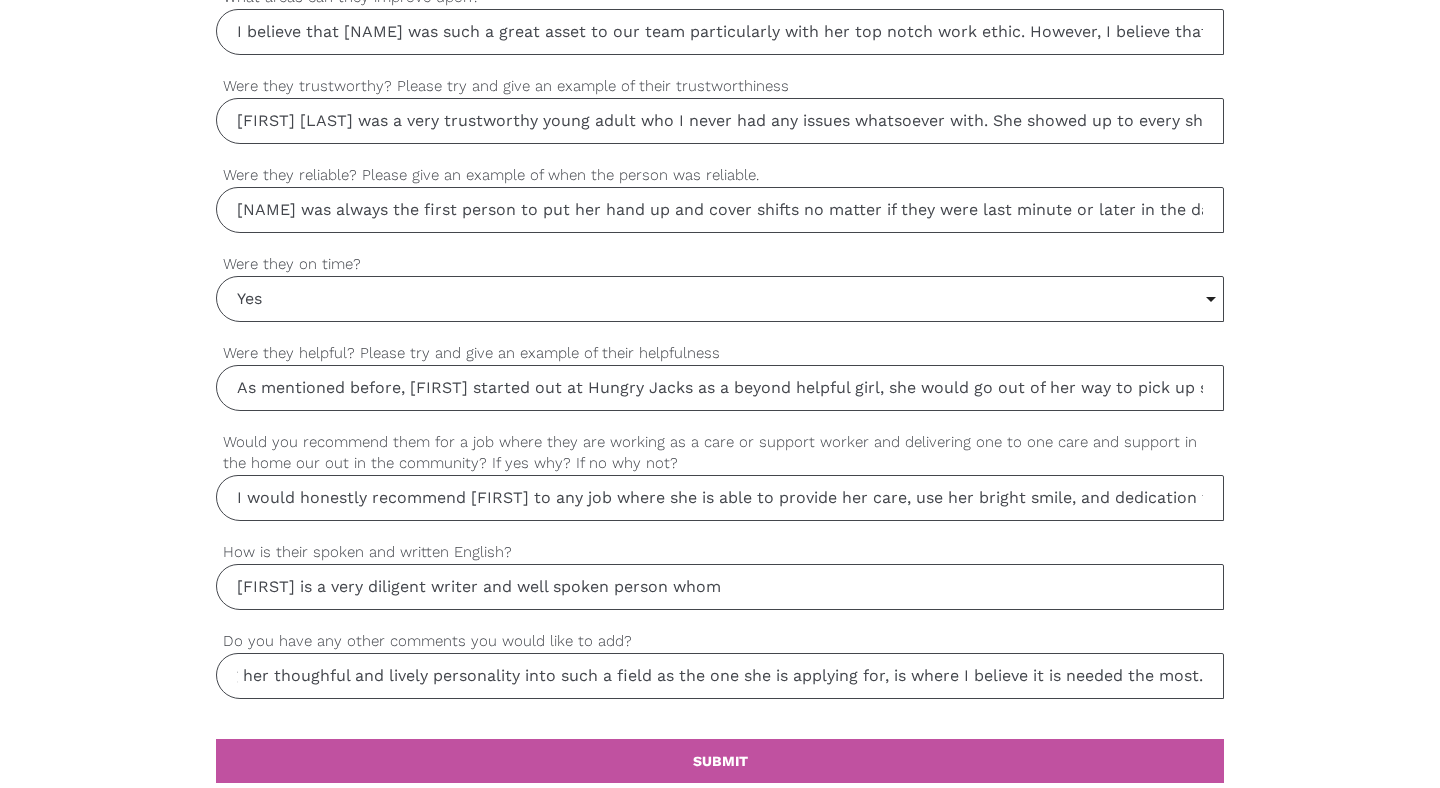 click on "If [FIRST] didnt have aspirations in nursing or like fields I would be genuinely surprised, her putting her thoughful and lively personality into such a field as the one she is applying for, is where I believe it is needed the most." at bounding box center [720, 676] 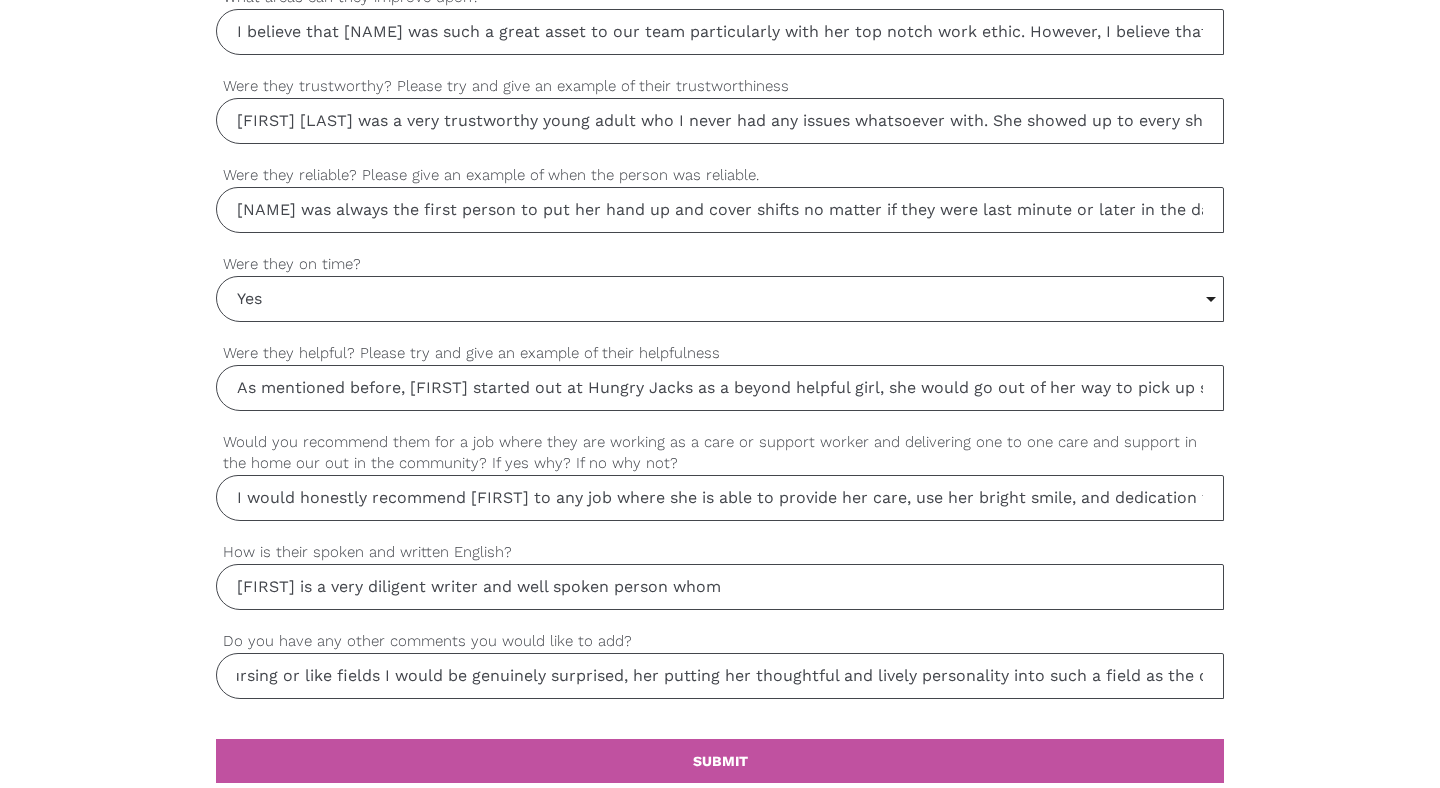 scroll, scrollTop: 0, scrollLeft: 0, axis: both 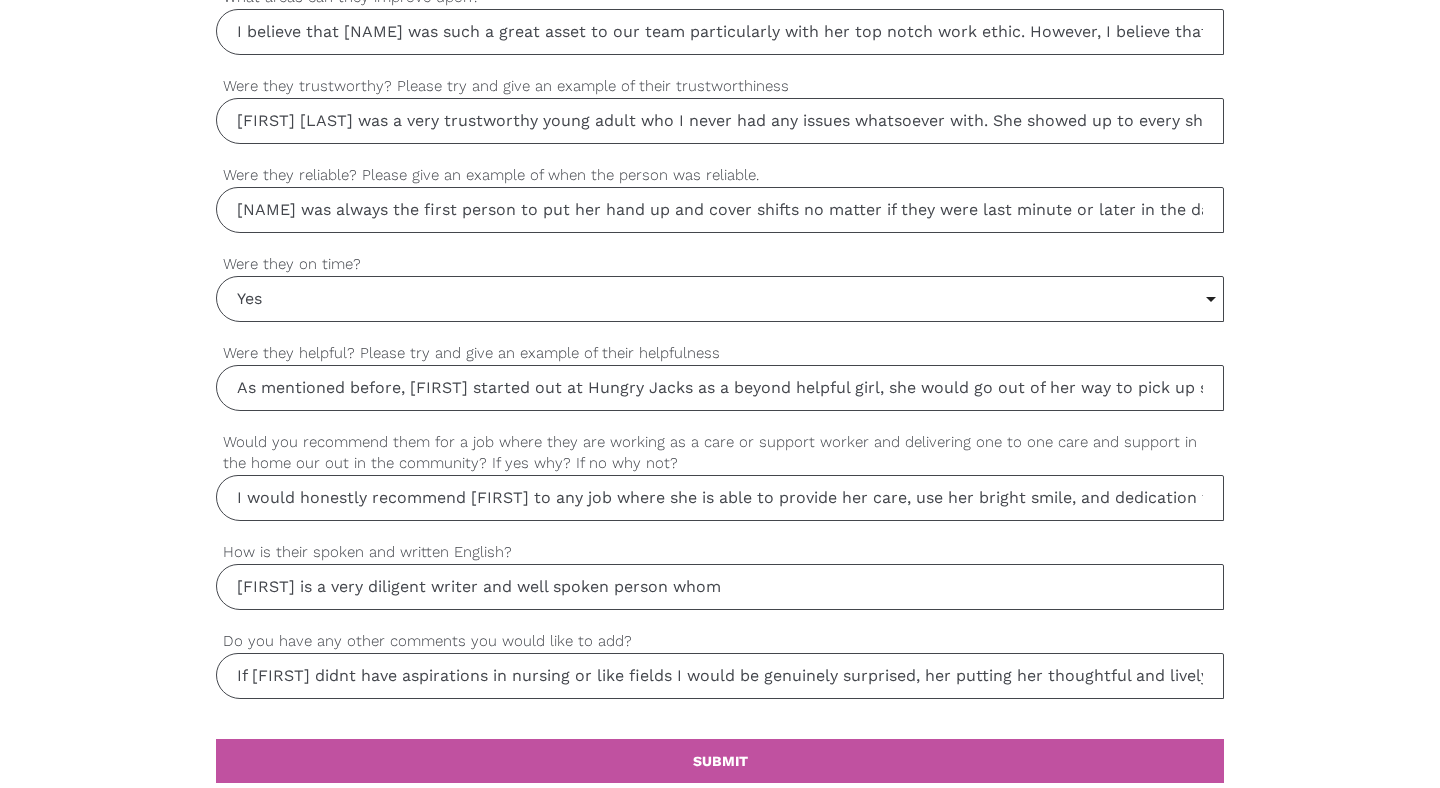 drag, startPoint x: 516, startPoint y: 671, endPoint x: 83, endPoint y: 673, distance: 433.0046 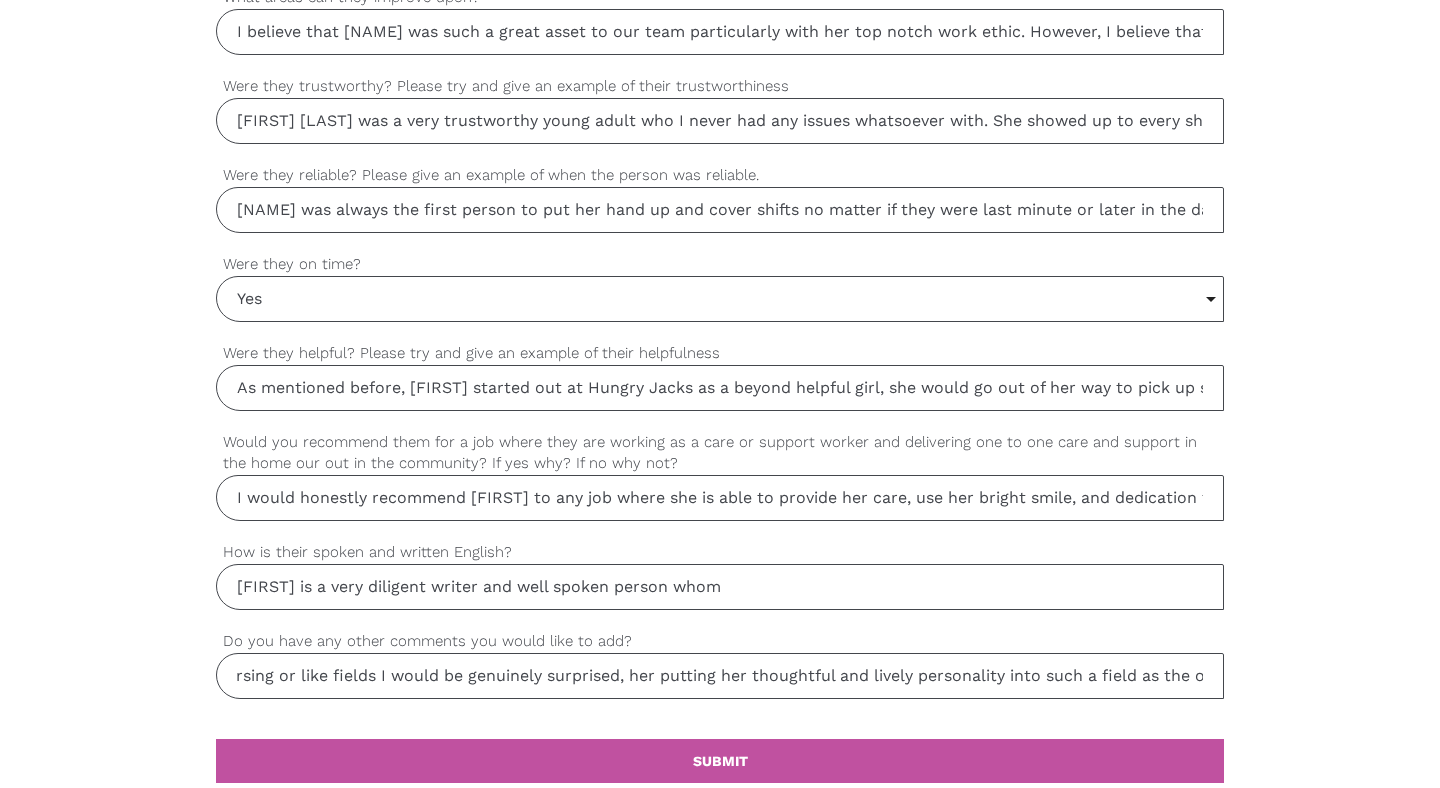 scroll, scrollTop: 0, scrollLeft: 807, axis: horizontal 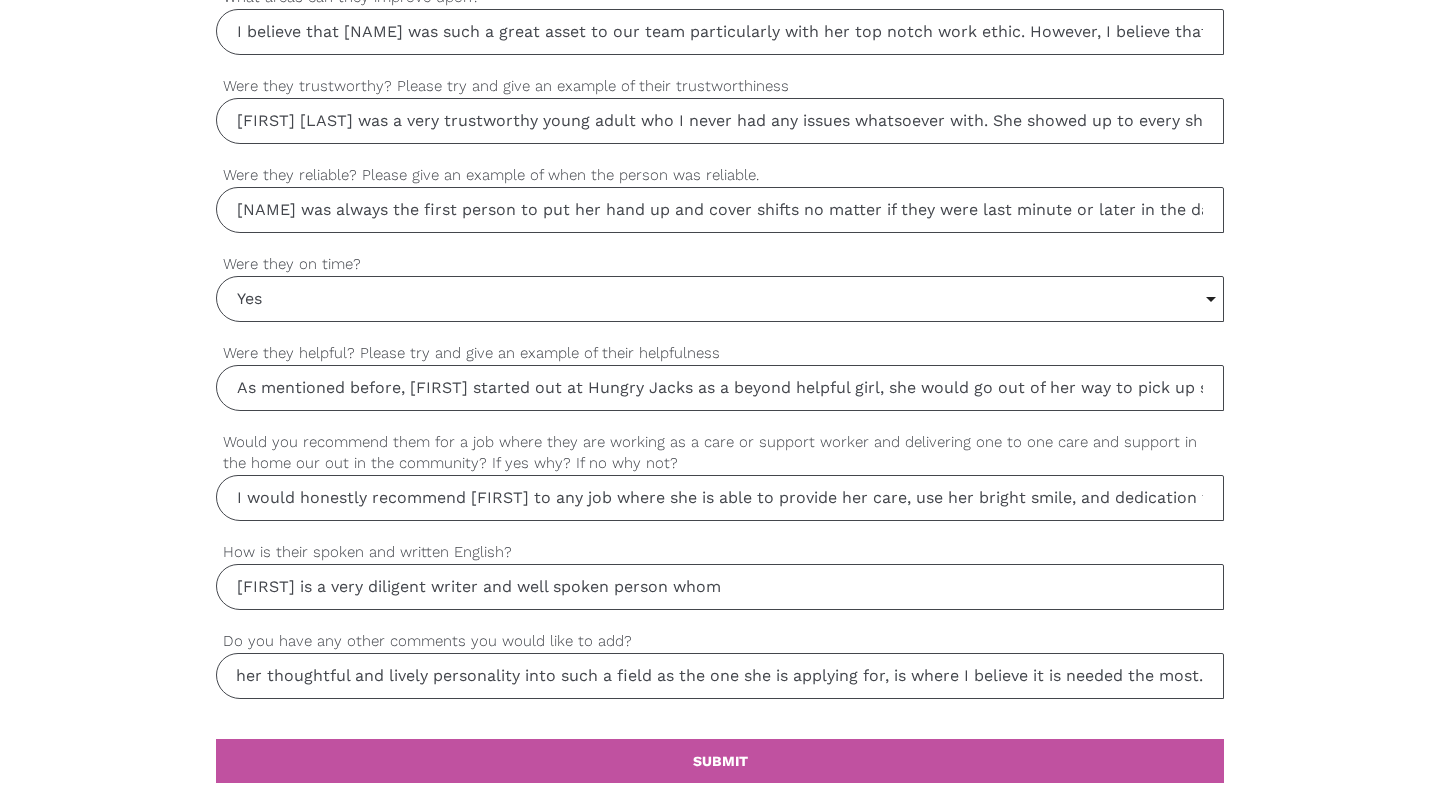 drag, startPoint x: 1154, startPoint y: 681, endPoint x: 1227, endPoint y: 680, distance: 73.00685 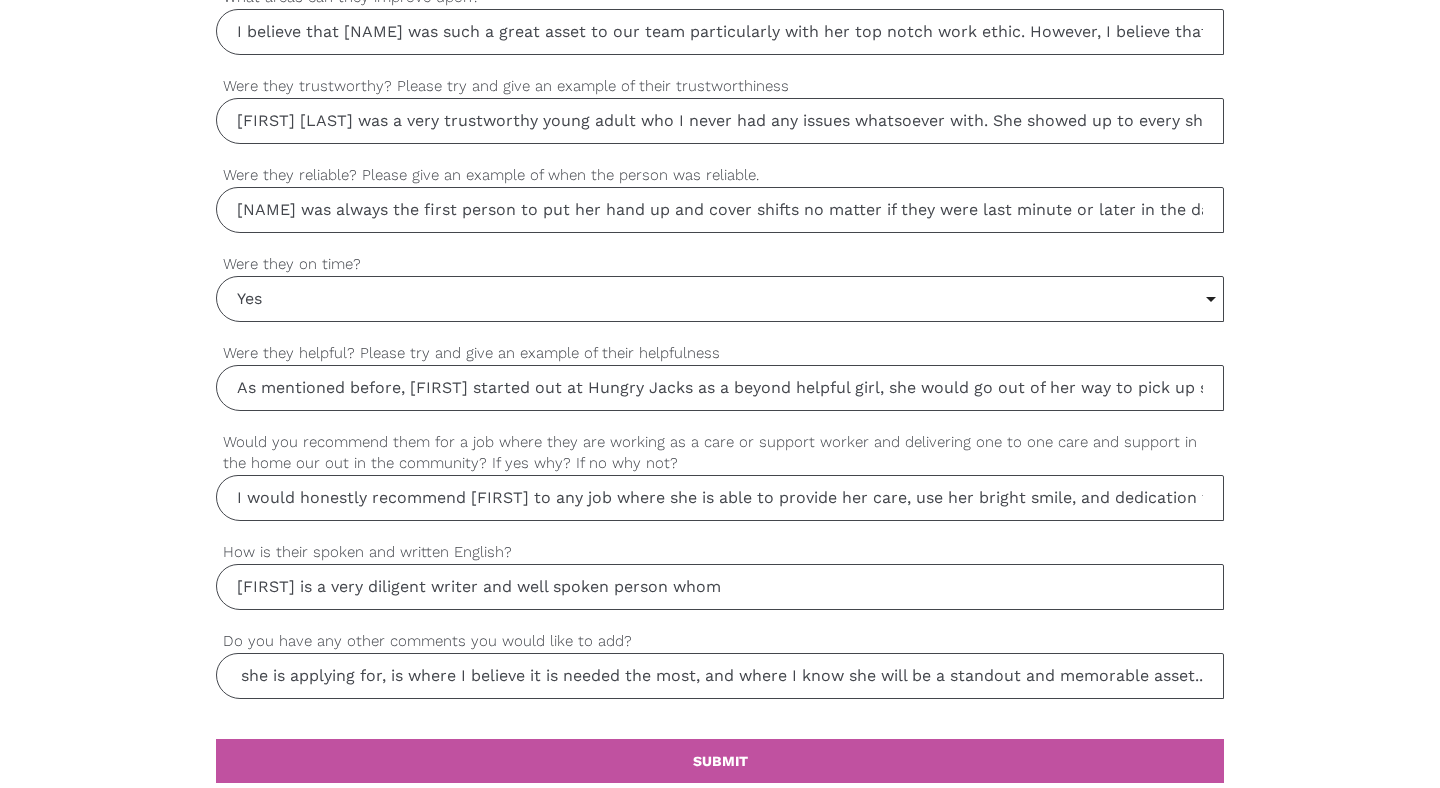 scroll, scrollTop: 0, scrollLeft: 1312, axis: horizontal 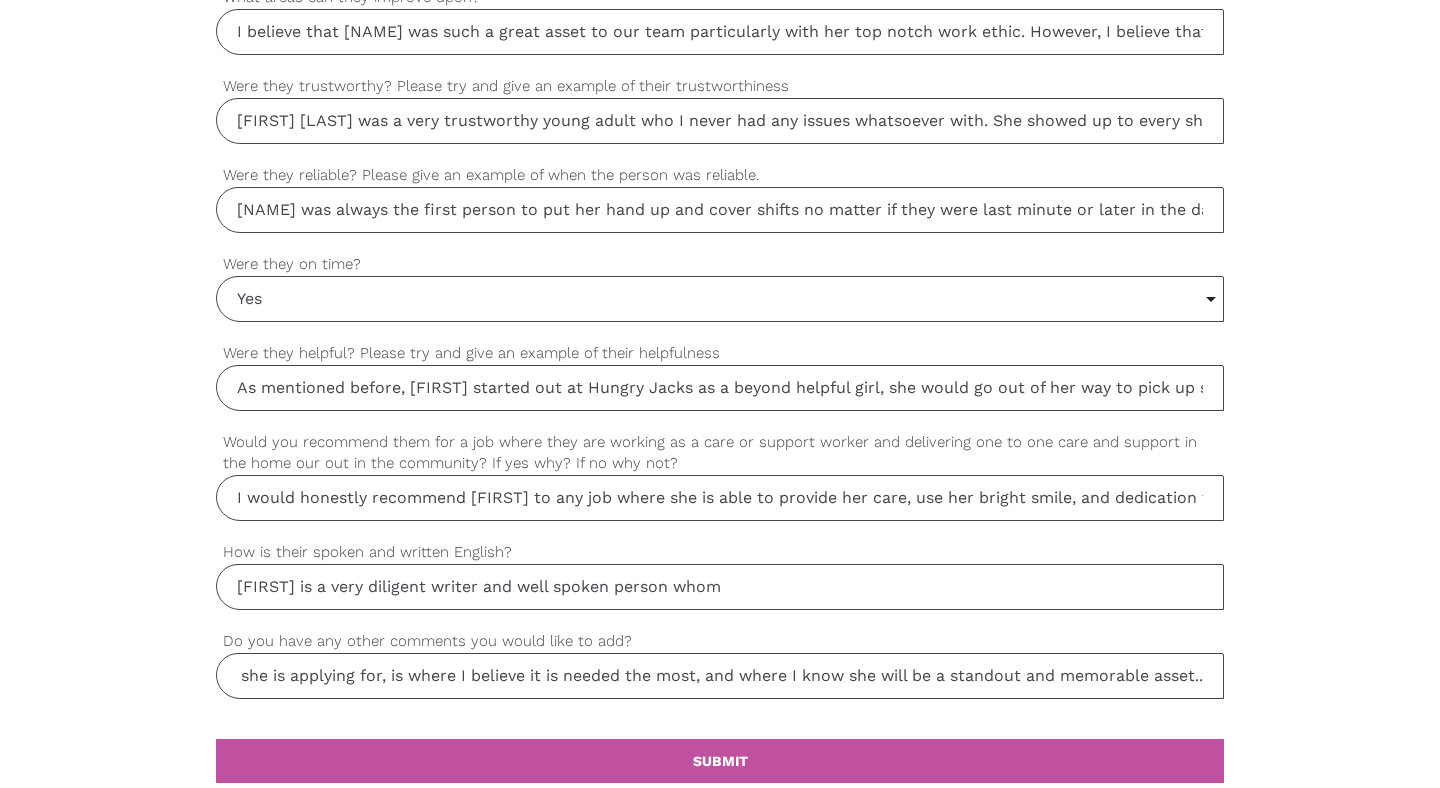 type on "If [FIRST] didn't have aspirations in nursing or like fields I would be genuinely surprised, her putting her thoughtful and lively personality into such a field as the one she is applying for, is where I believe it is needed the most, and where I know she will be a standout and memorable asset.." 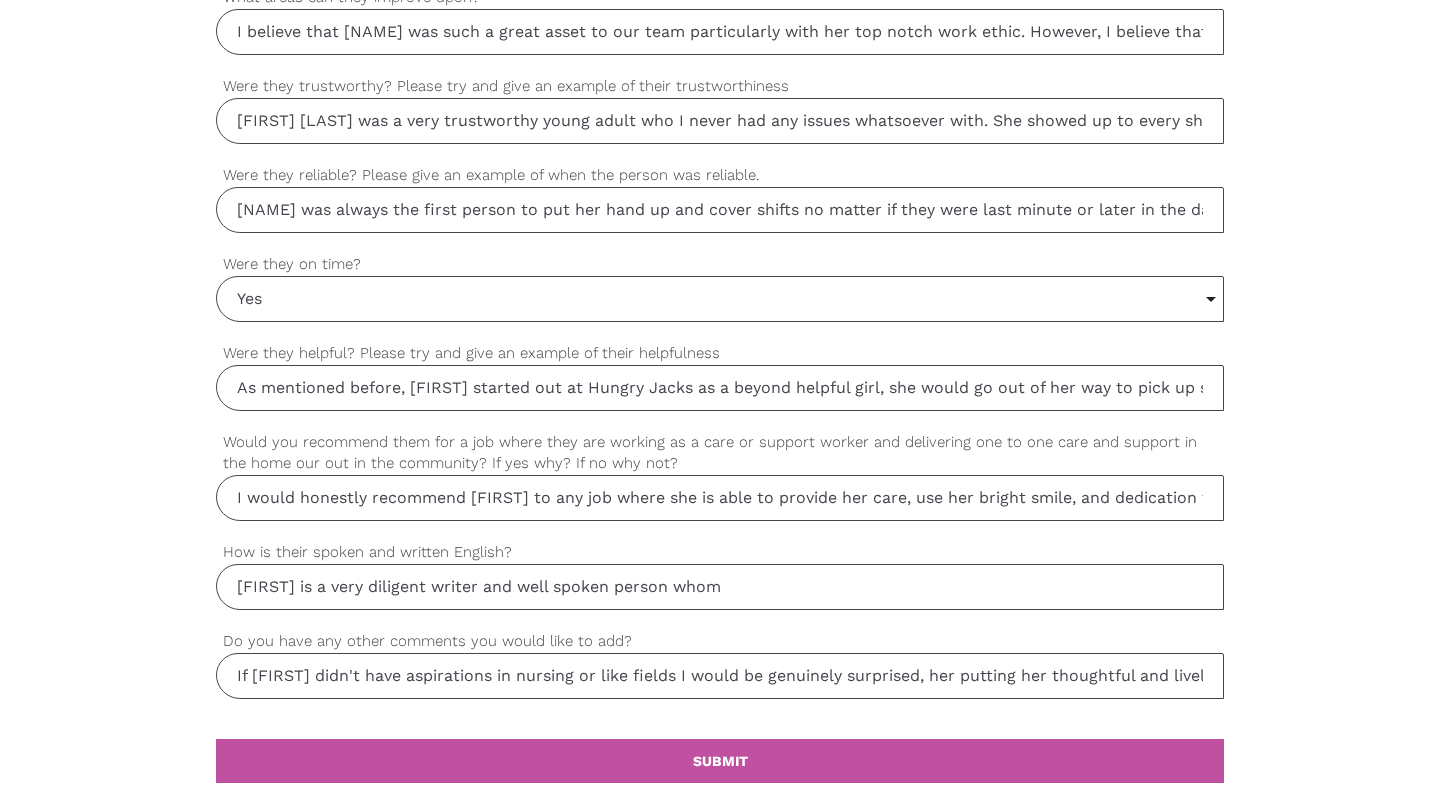 click on "[FIRST] is a very diligent writer and well spoken person whom" at bounding box center (720, 587) 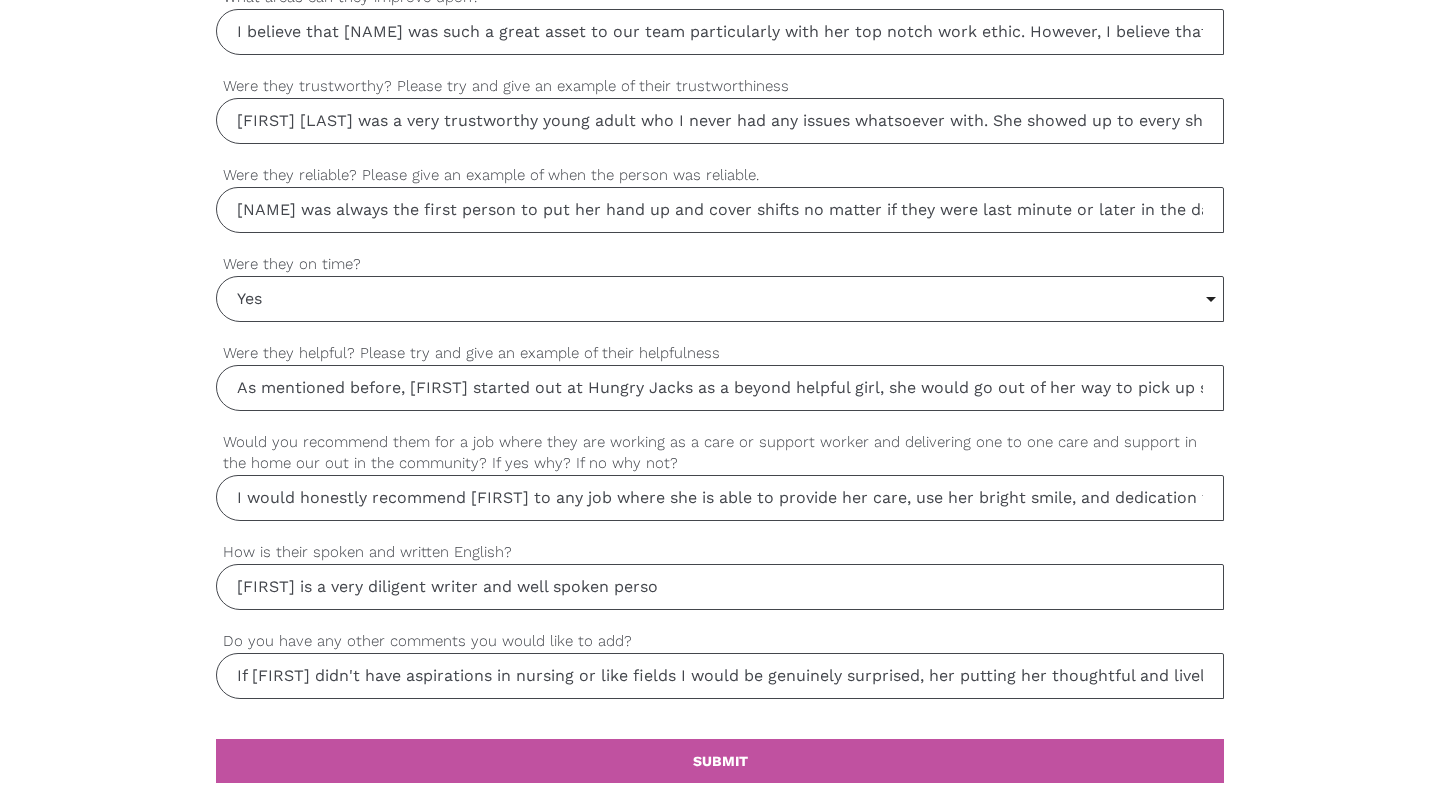 click on "[FIRST] is a very diligent writer and well spoken perso" at bounding box center [720, 587] 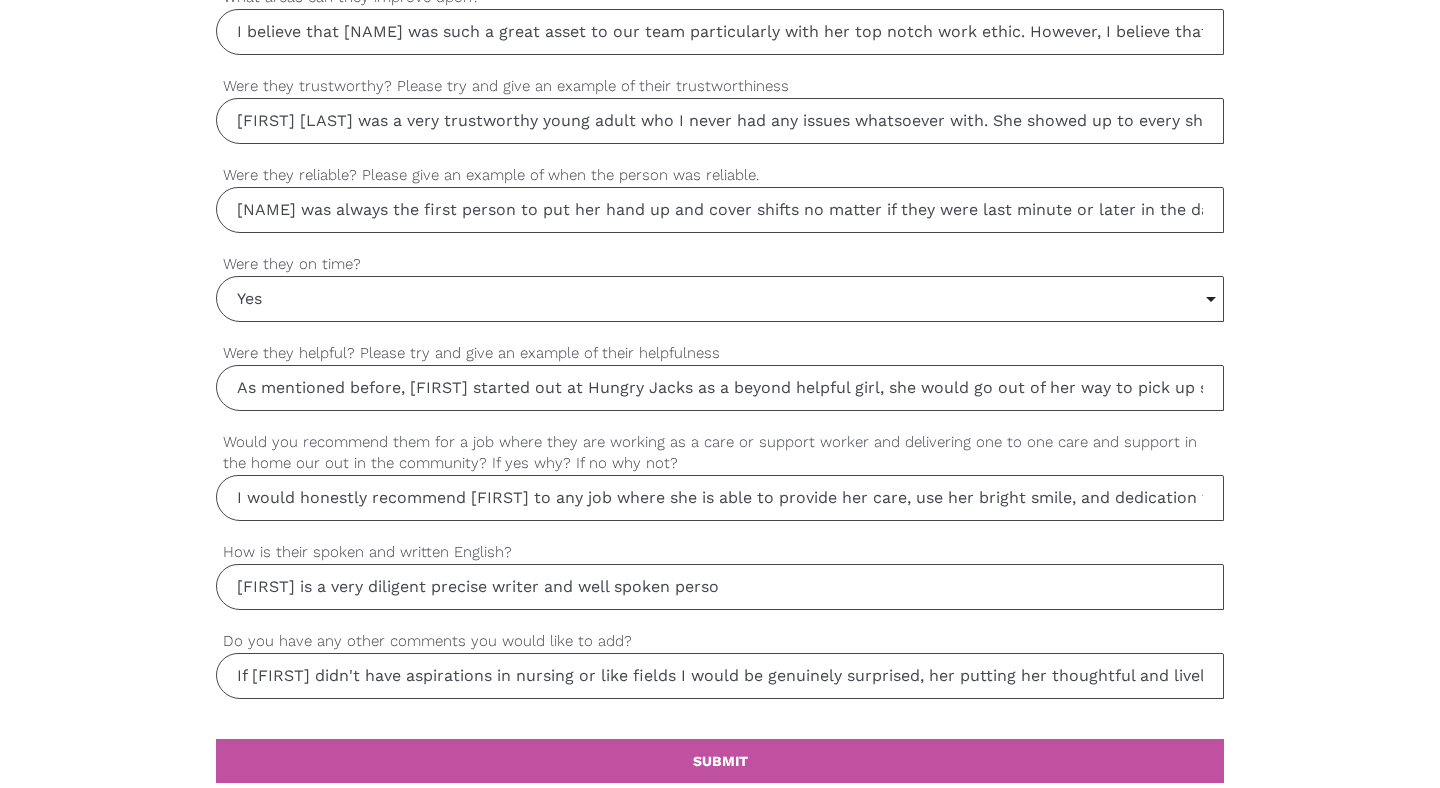 click on "[FIRST] is a very diligent precise writer and well spoken perso" at bounding box center (720, 587) 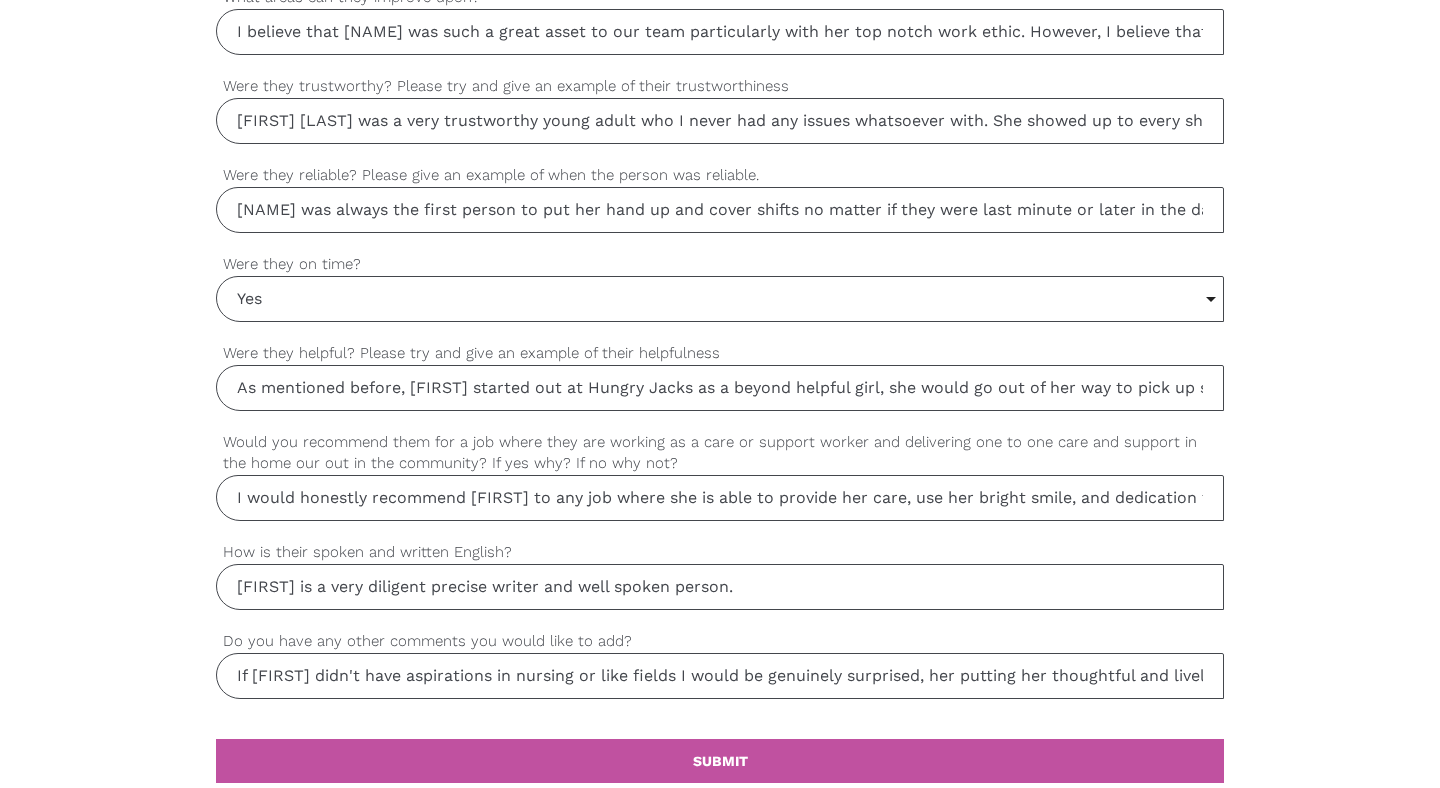 type on "[FIRST] is a very diligent precise writer and well spoken person." 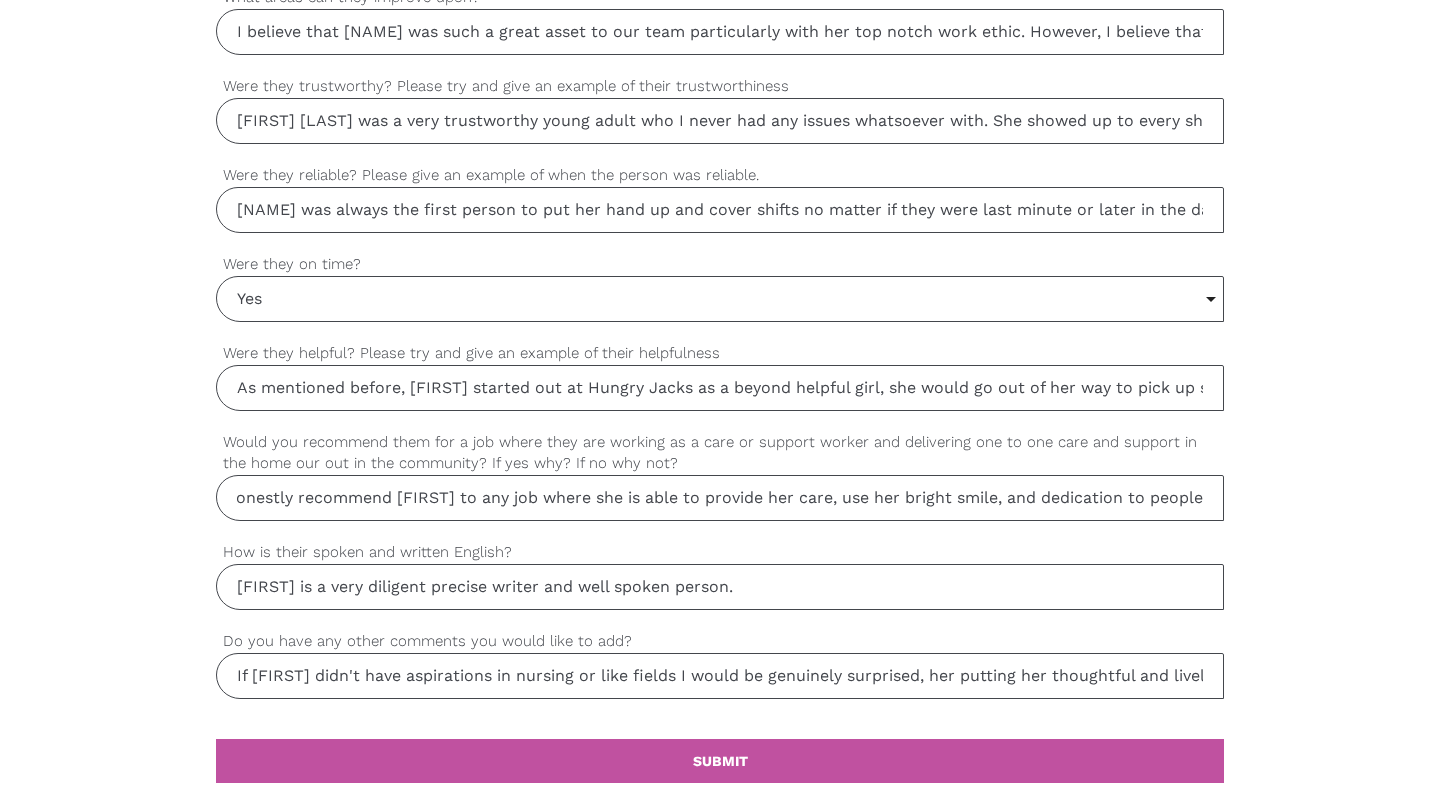 drag, startPoint x: 889, startPoint y: 503, endPoint x: 1225, endPoint y: 526, distance: 336.7863 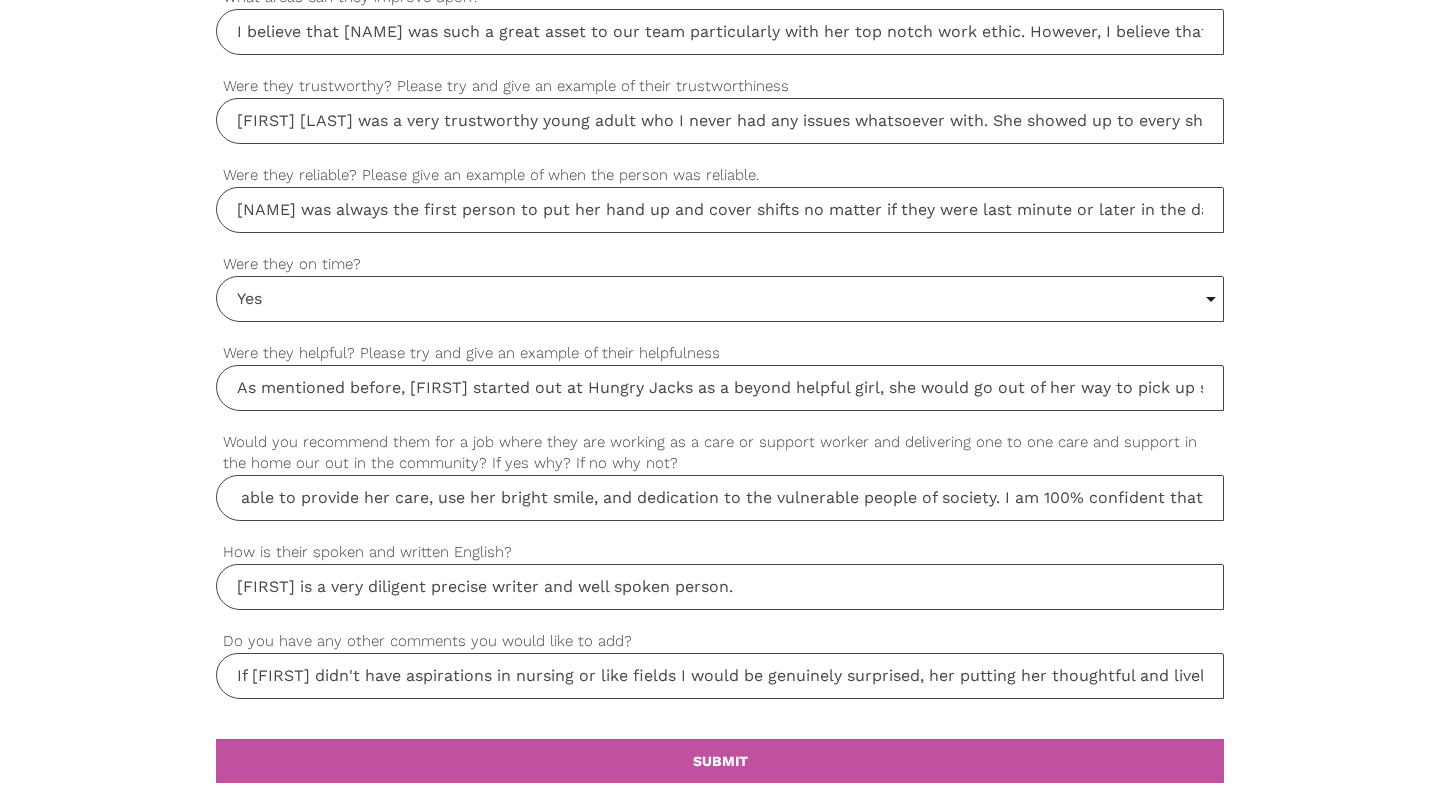 scroll, scrollTop: 0, scrollLeft: 494, axis: horizontal 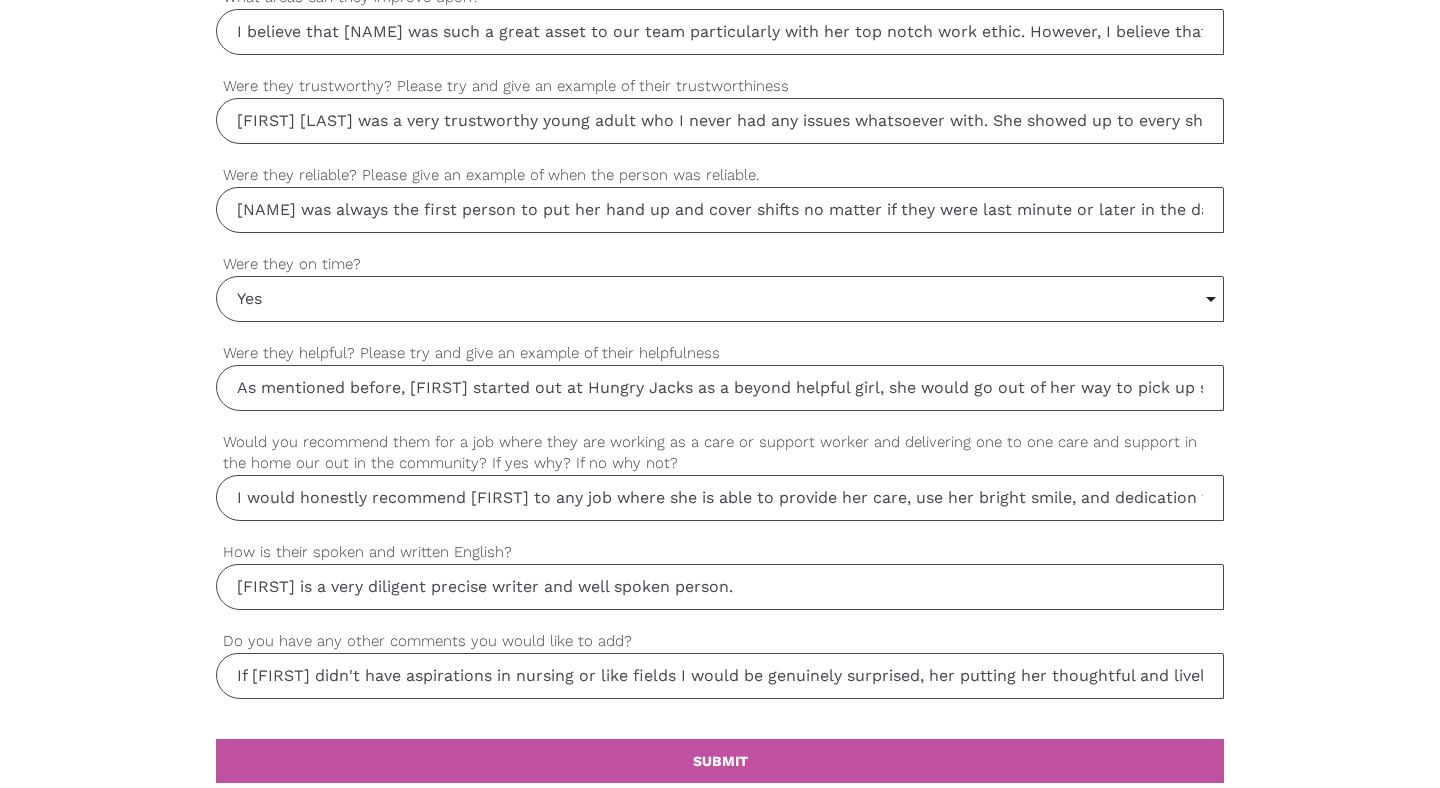 drag, startPoint x: 939, startPoint y: 489, endPoint x: 151, endPoint y: 493, distance: 788.01013 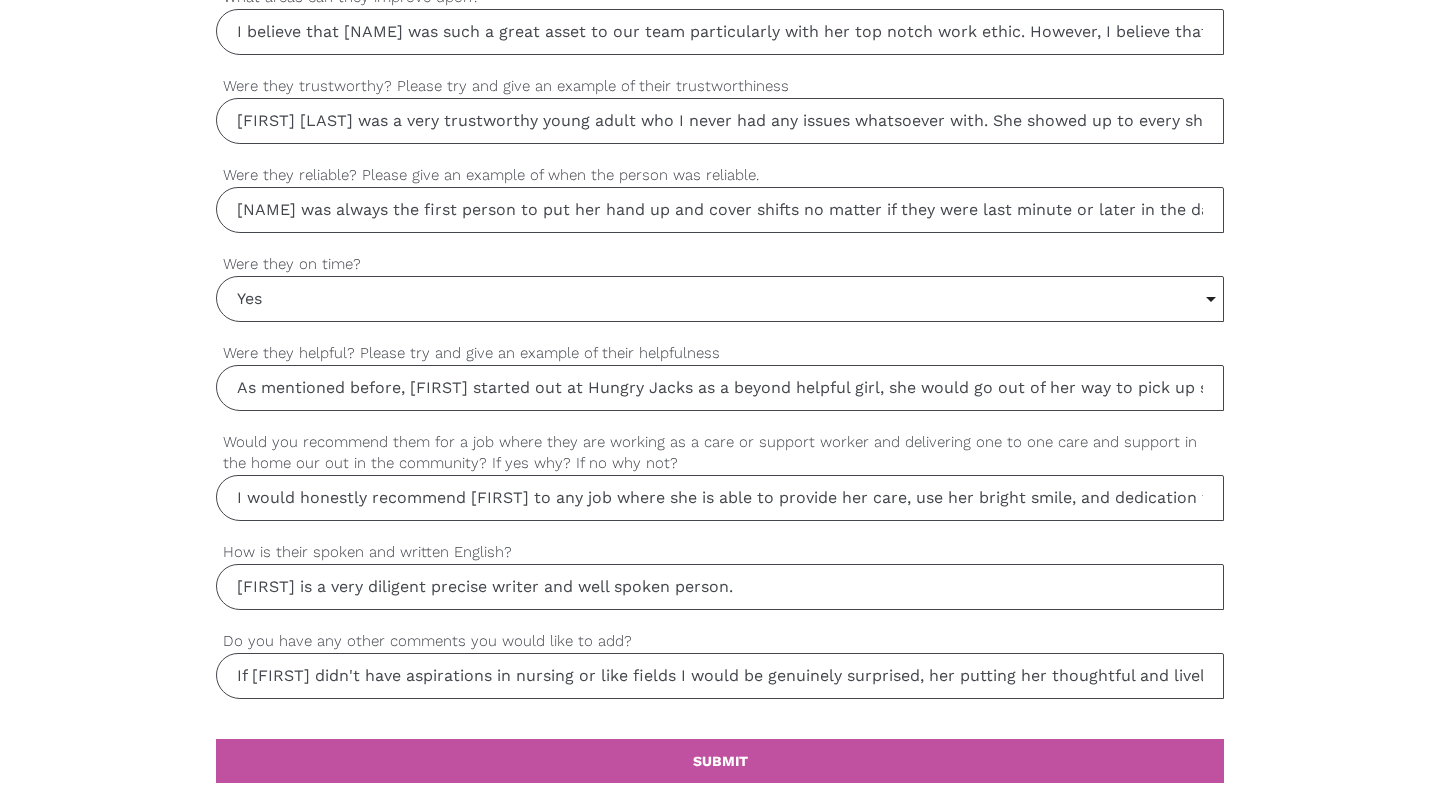 click on "settings   [FIRST] Your first name   settings   [LAST] Your last name   settings   [EMAIL] Your email address   settings   [PHONE] Mobile phone number   settings   [FIRST] [LAST] Name of person you are giving a reference for   settings   Ex-Employee How do you know the person you are giving a reference for?   settings   Please confirm that the person you are giving a reference for is not a relative   settings   2-4 years Select... 6 months or less 1 year or less 1-2 years 2-4 years 5 years or more Select... 6 months or less 1 year or less 1-2 years 2-4 years 5 years or more How long did they work for you   settings   Hungry Jacks What was the name of the organisation you both worked for?   settings   Store up-keep, sanitation, Responsible cleaning duties, money handling, Customer service front of house. What tasks did the person have to perform in this role?   settings   What were their strengths?   settings   What areas can they improve upon?   settings     settings     settings   No" at bounding box center (720, -48) 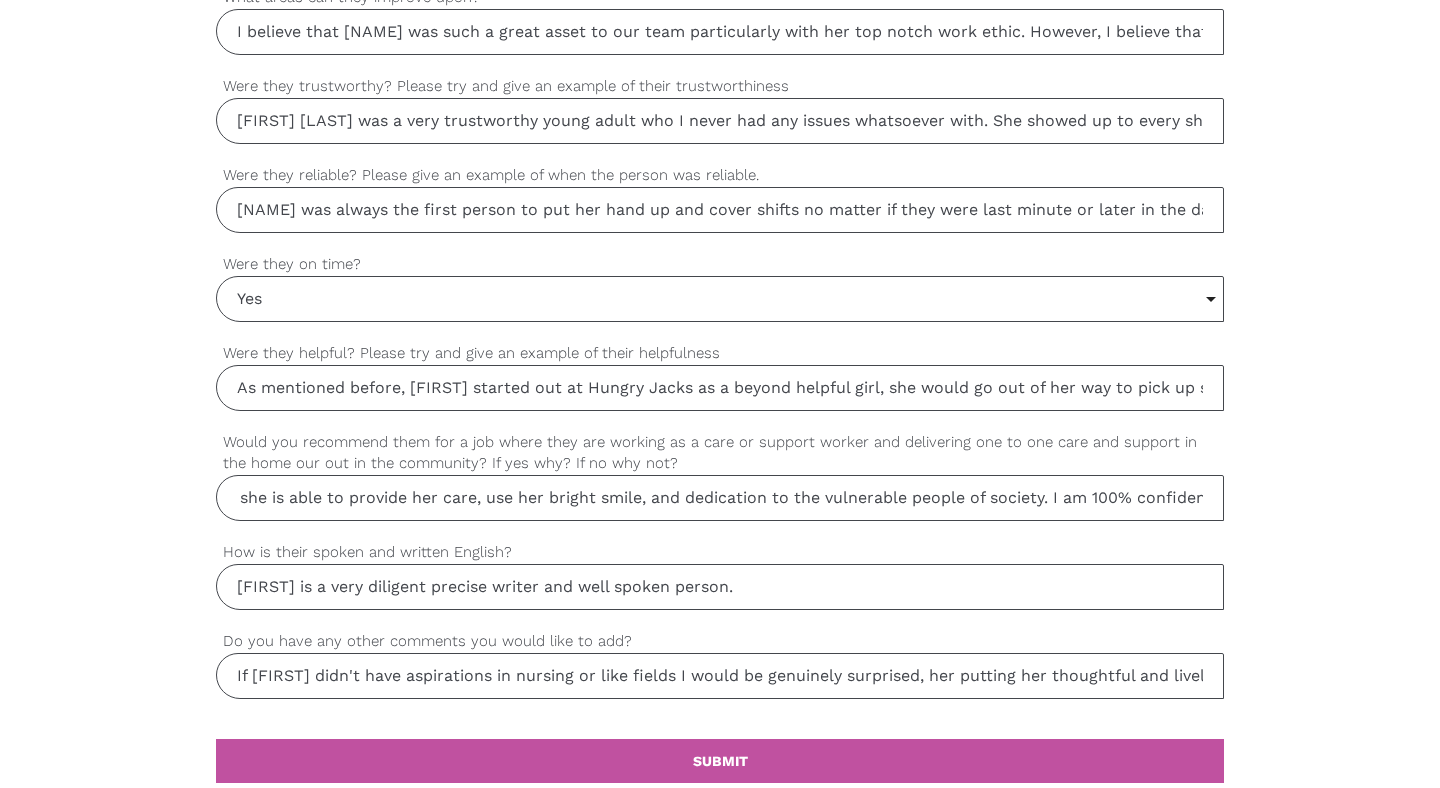 scroll, scrollTop: 0, scrollLeft: 494, axis: horizontal 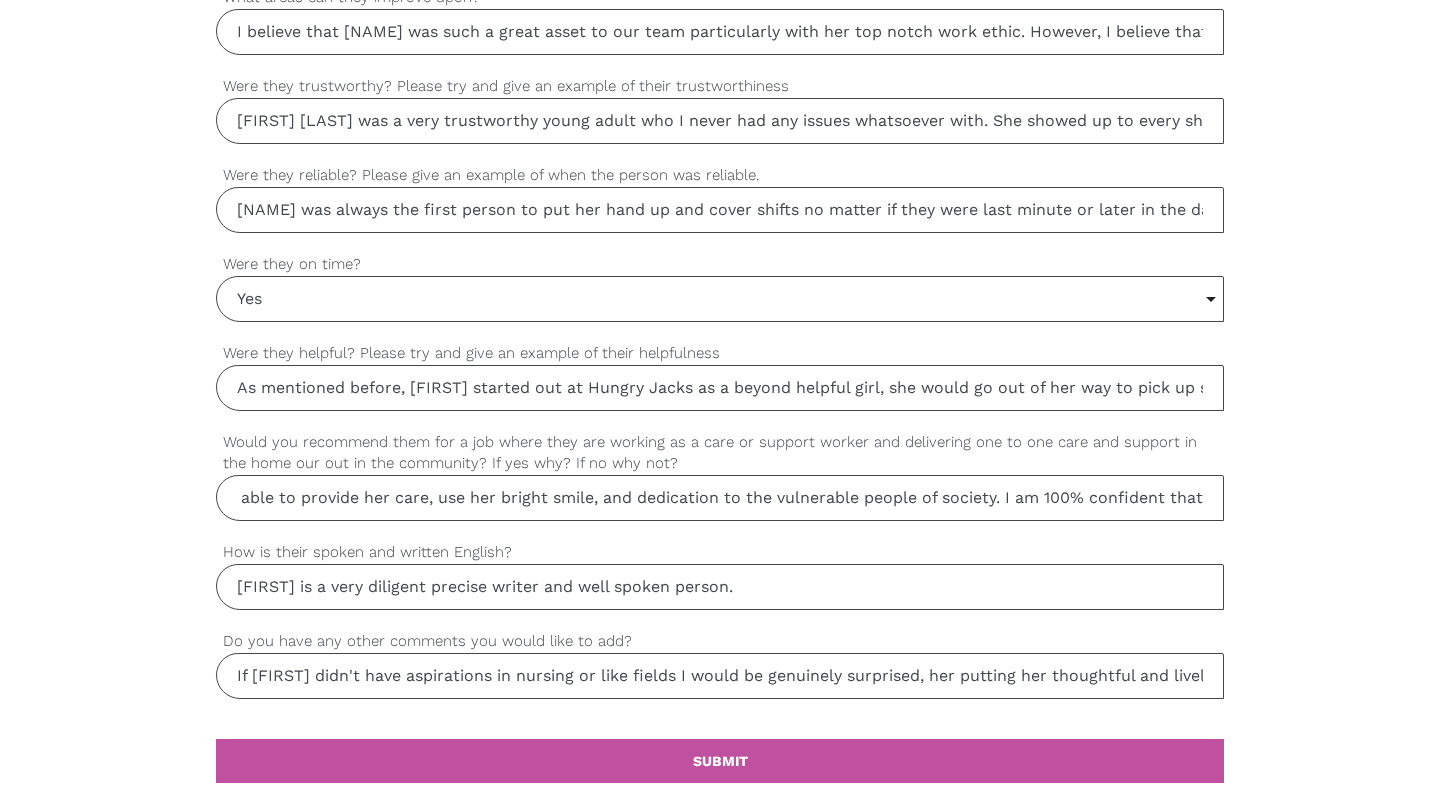 drag, startPoint x: 932, startPoint y: 507, endPoint x: 1273, endPoint y: 508, distance: 341.00146 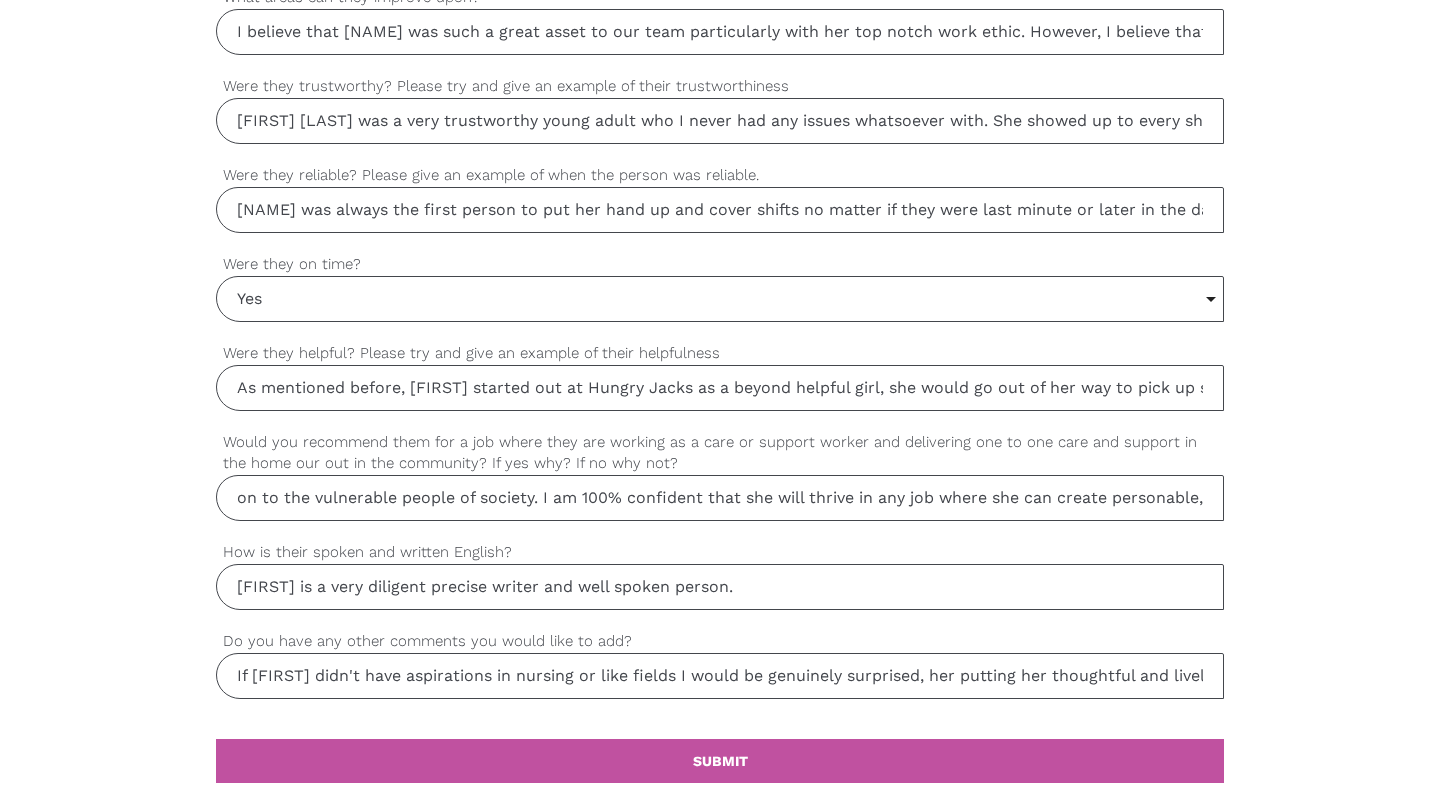 scroll, scrollTop: 0, scrollLeft: 961, axis: horizontal 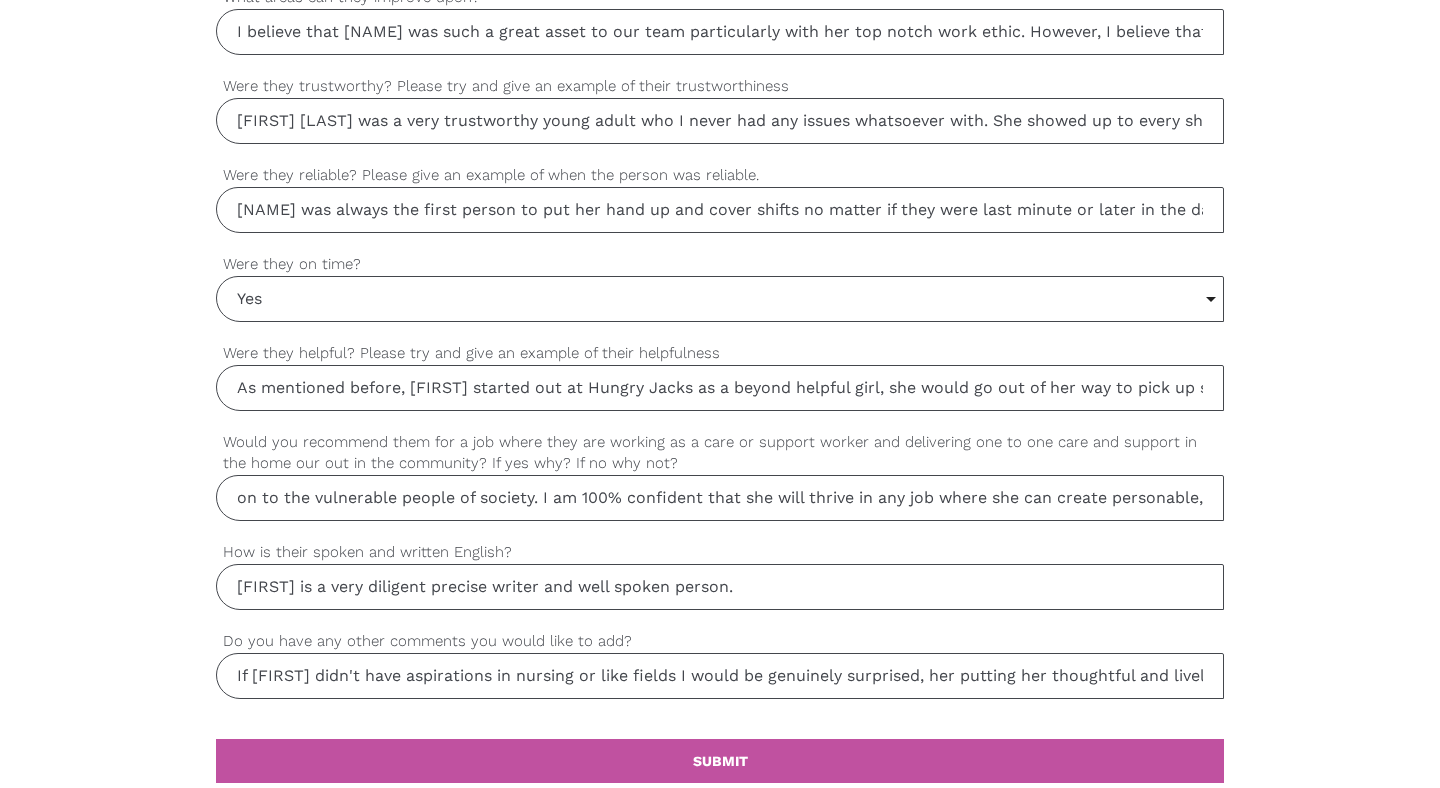 click on "I would honestly recommend [NAME] to any job where she is able to provide her care, use her bright smile, and dedication to the vulnerable people of society. I am 100% confident that she will thrive in any job where she can create personable," at bounding box center (720, 498) 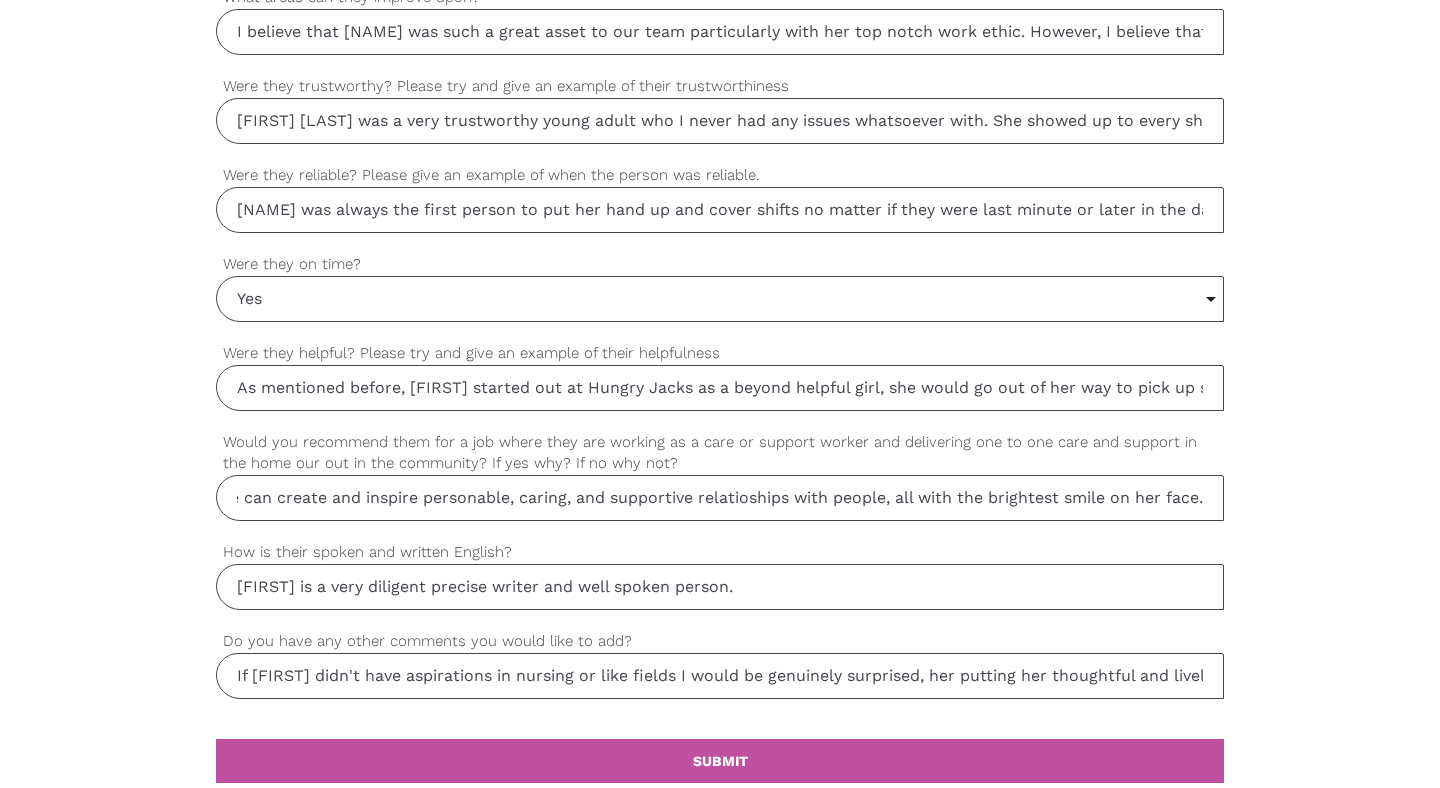 scroll, scrollTop: 0, scrollLeft: 1746, axis: horizontal 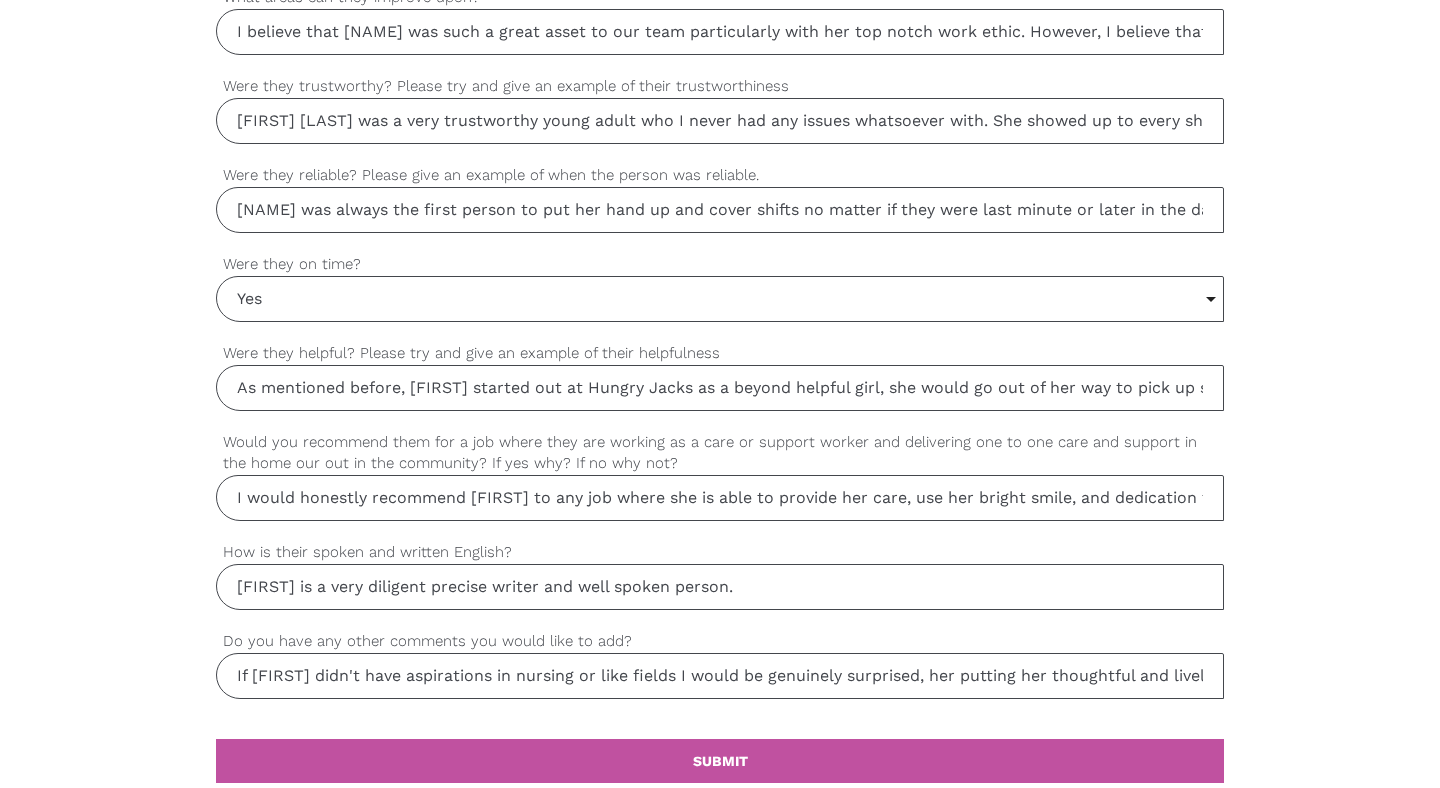 drag, startPoint x: 464, startPoint y: 507, endPoint x: 70, endPoint y: 507, distance: 394 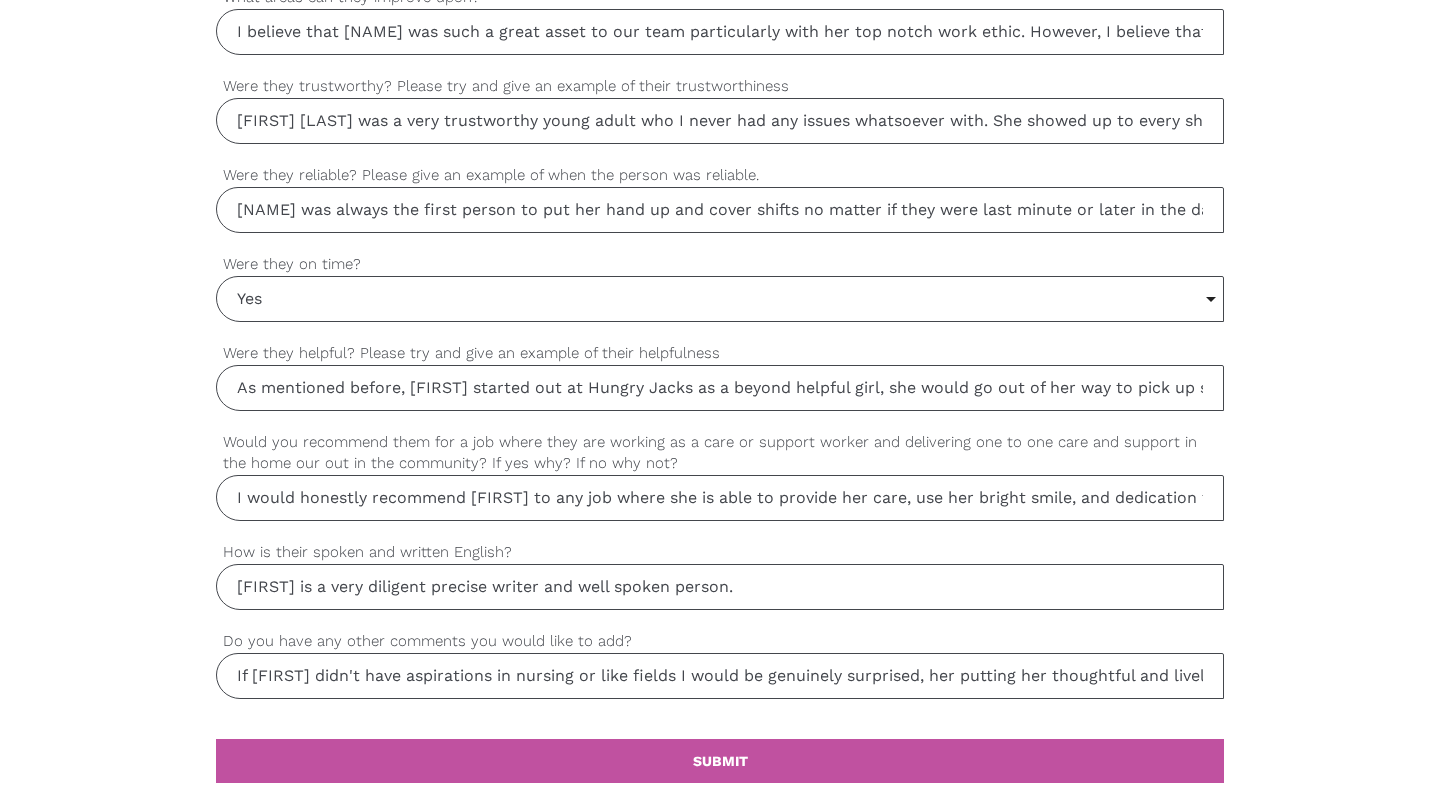 drag, startPoint x: 683, startPoint y: 509, endPoint x: 1013, endPoint y: 512, distance: 330.01364 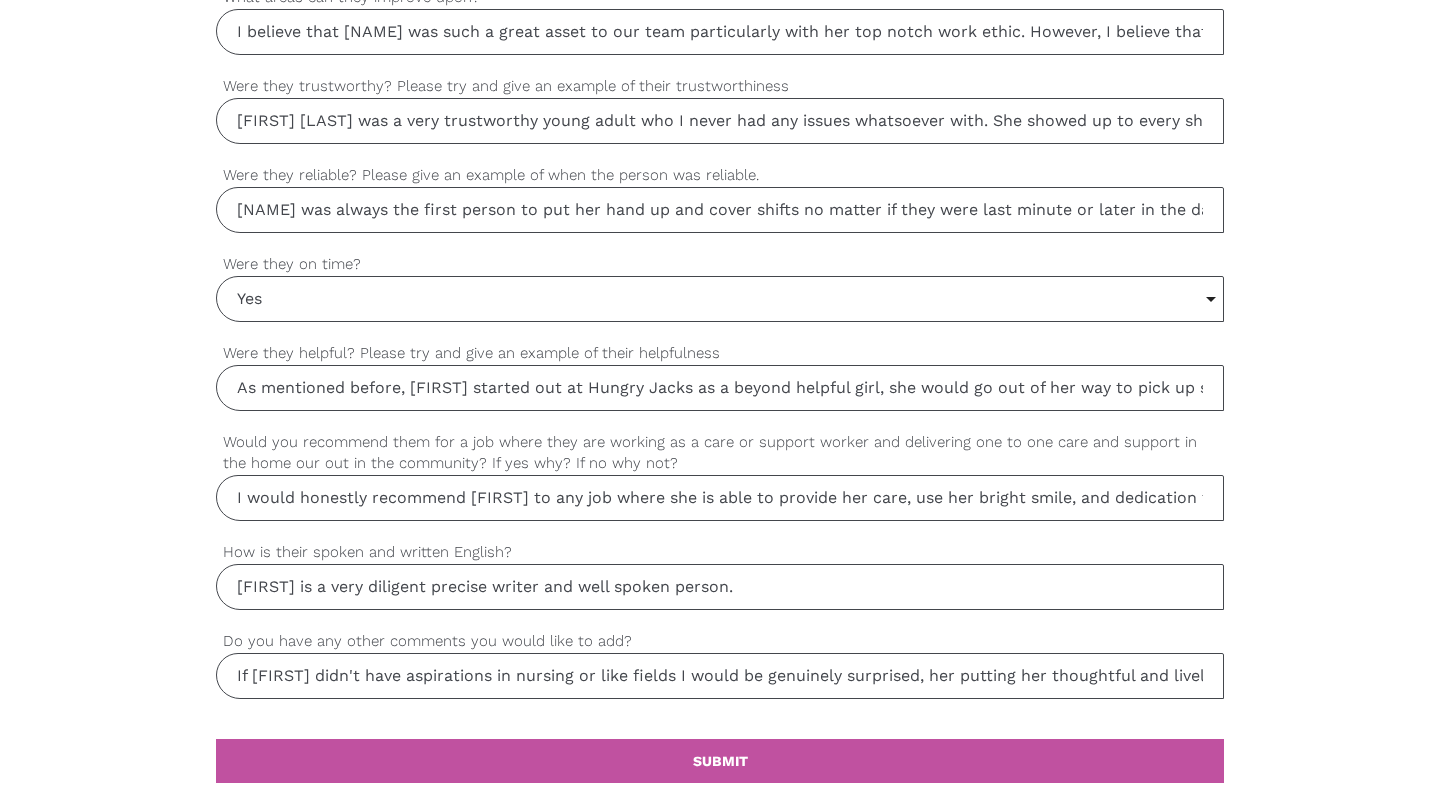 click on "I would honestly recommend [FIRST] to any job where she is able to provide her care, use her bright smile, and dedication to the vulnerable people of society. I am 100% confident that she will thrive in any job where she can create and inspire personable, caring, and supportive relatioships with people, all with the brightest smile on her face." at bounding box center [720, 498] 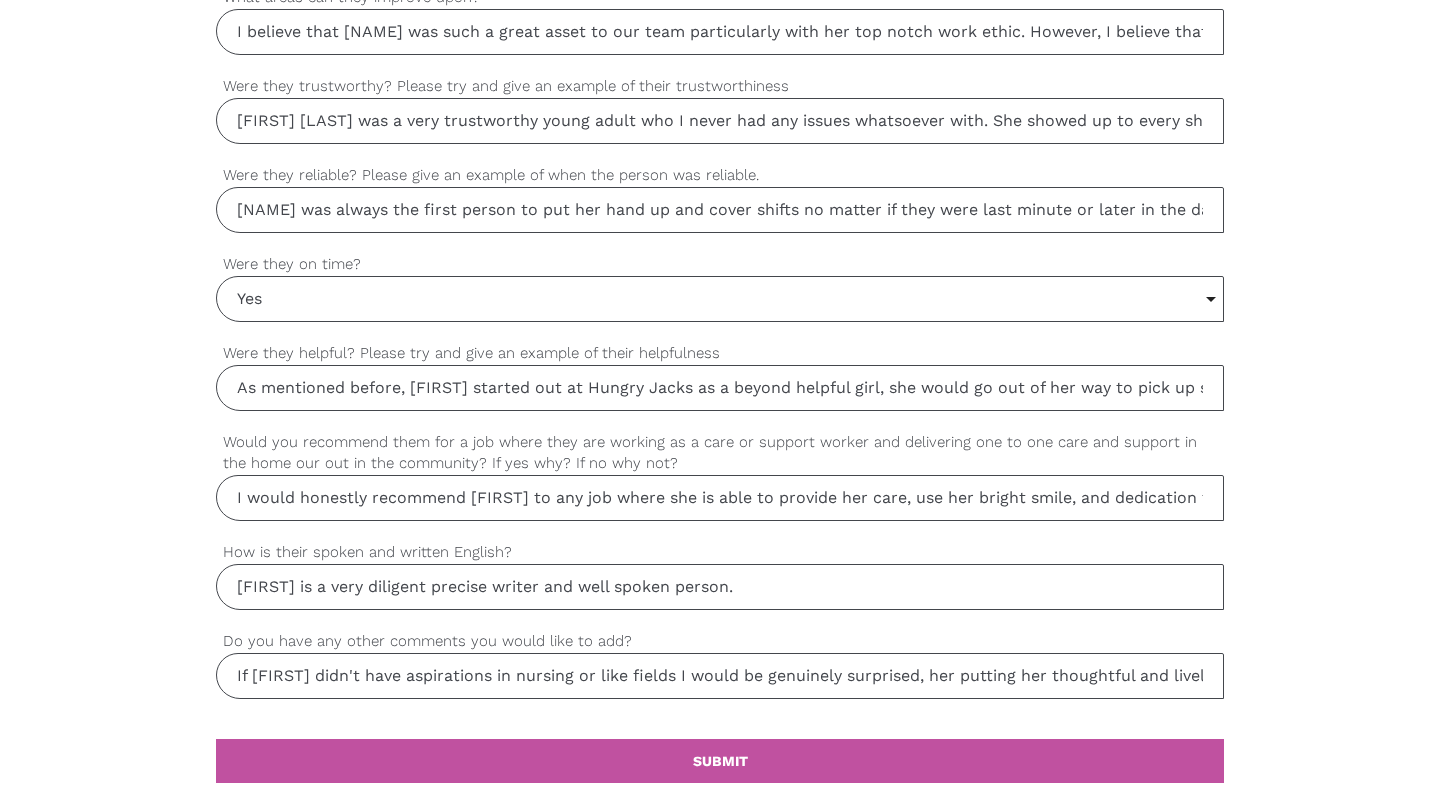 drag, startPoint x: 1100, startPoint y: 501, endPoint x: 934, endPoint y: 500, distance: 166.003 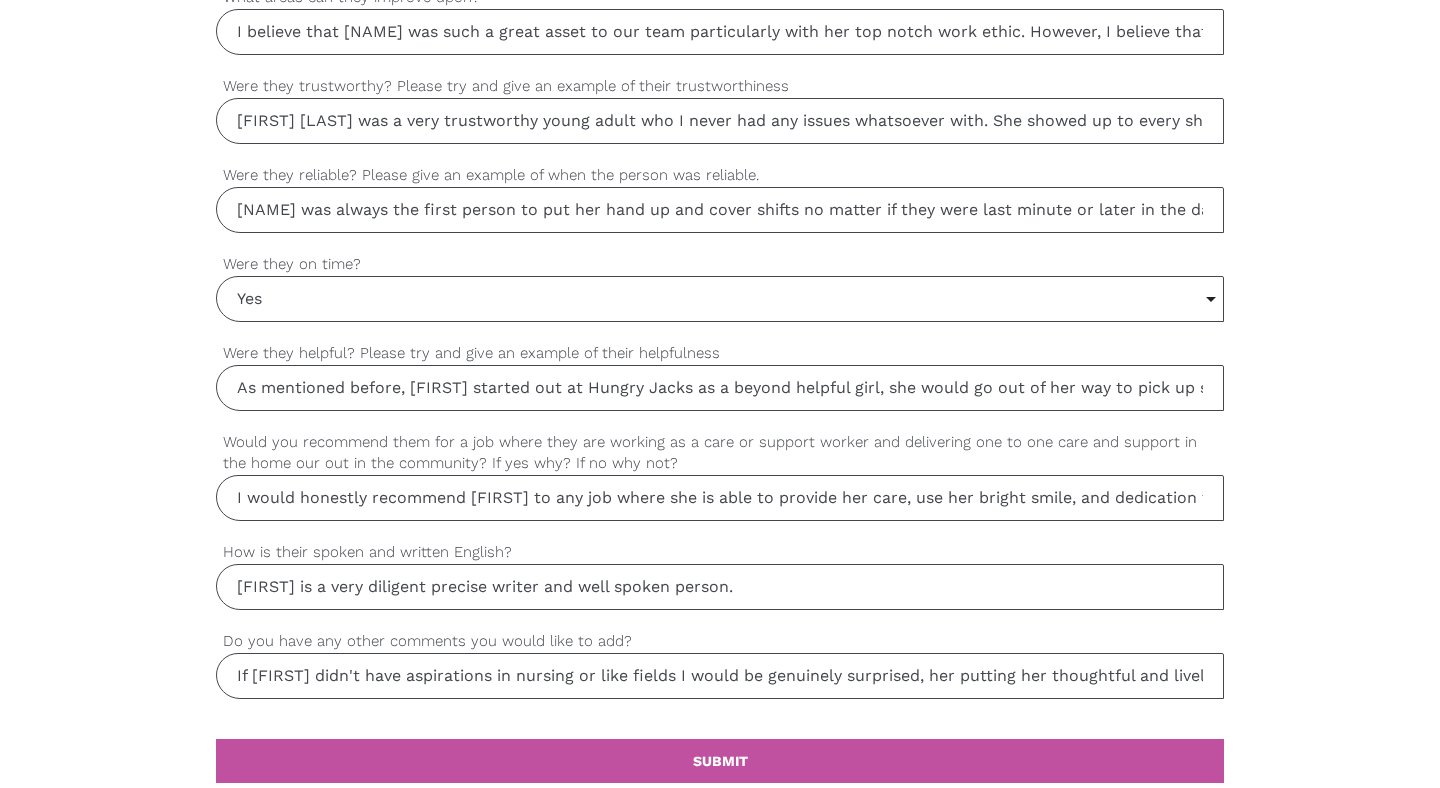 click on "I would honestly recommend [FIRST] to any job where she is able to provide her care, use her bright smile, and dedication to the vulnerable people of society. I am 100% confident that she will thrive in any job where she can create and inspire personable, caring, and supportive relatioships with people, all with the brightest smile on her face." at bounding box center [720, 498] 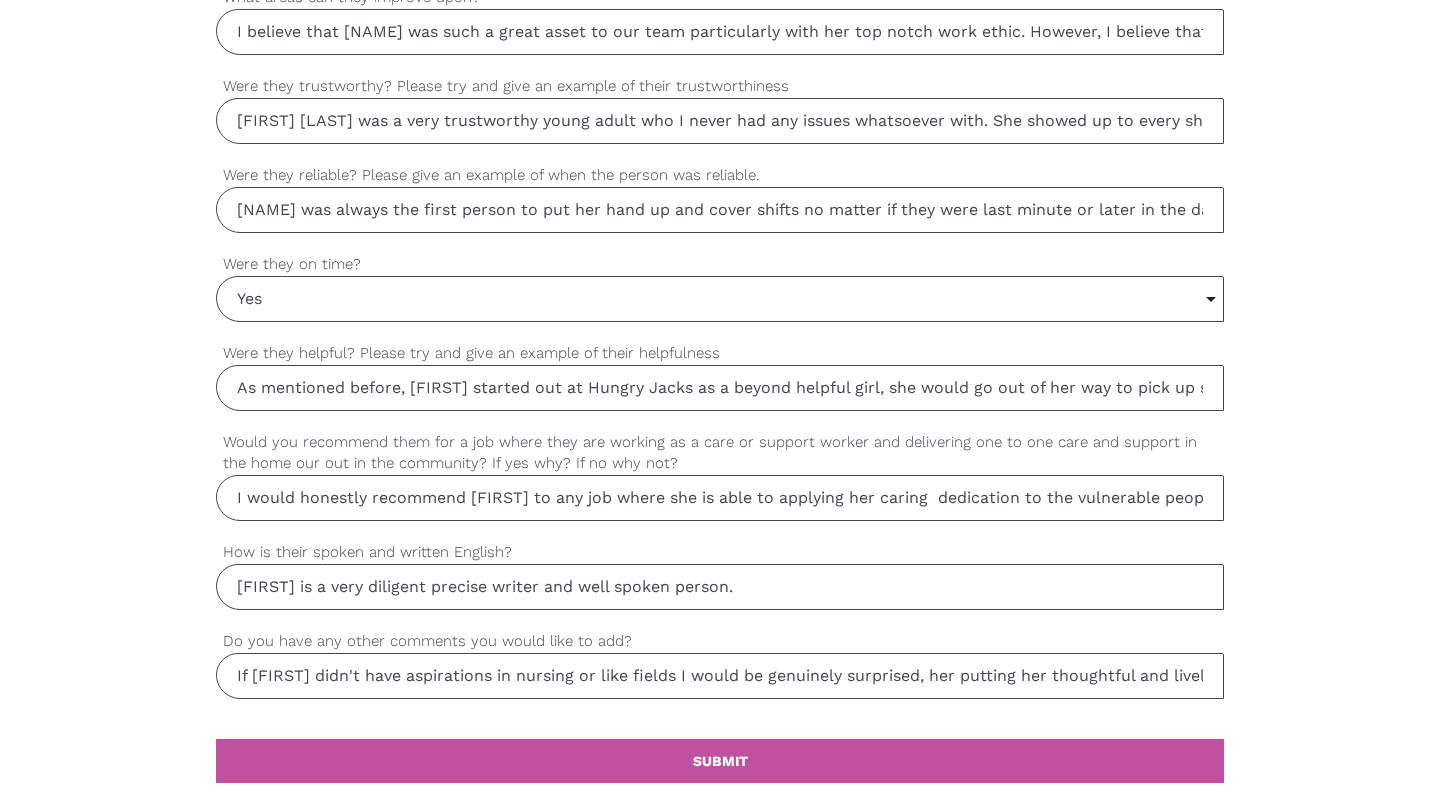 drag, startPoint x: 1032, startPoint y: 496, endPoint x: 984, endPoint y: 496, distance: 48 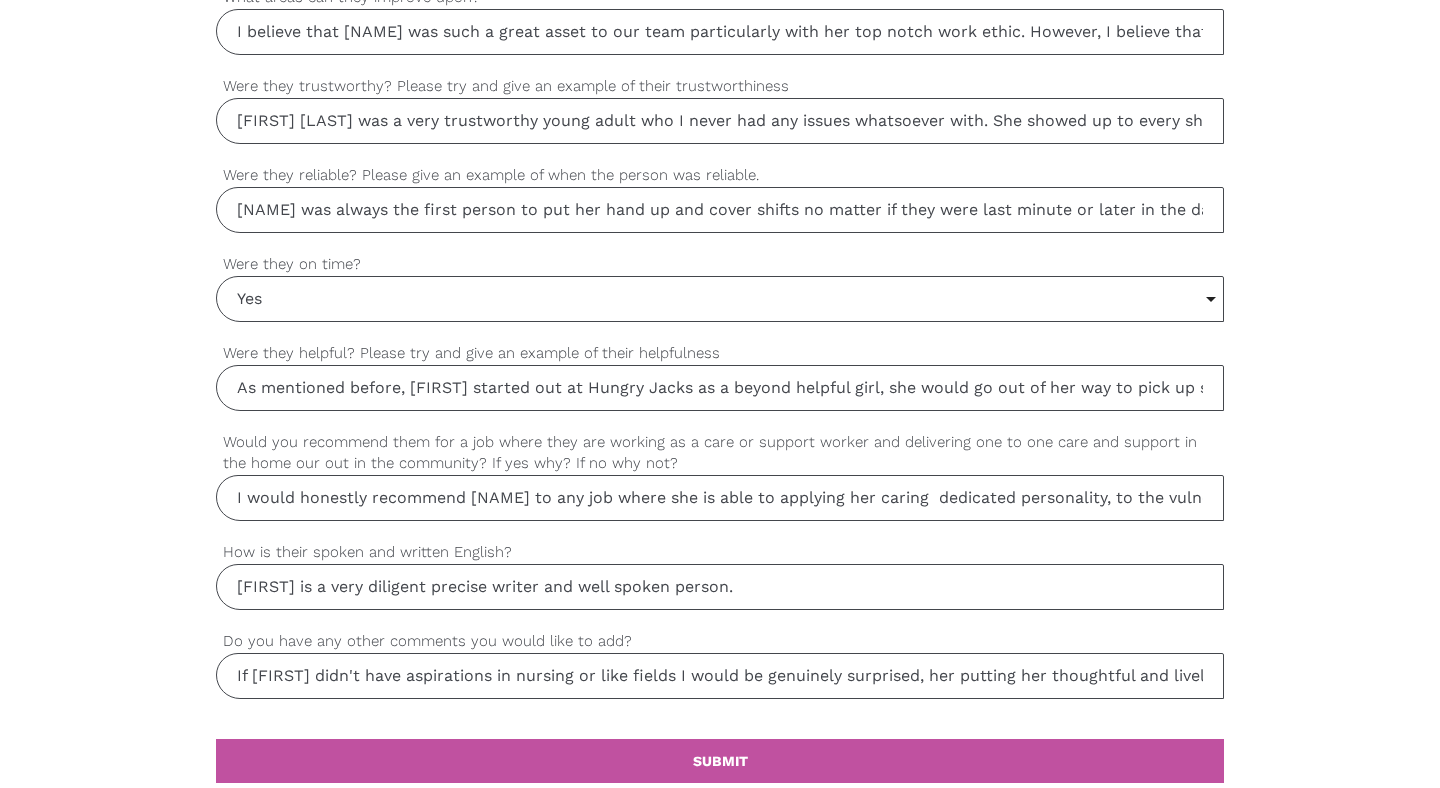 click on "I would honestly recommend [NAME] to any job where she is able to applying her caring  dedicated personality, to the vulnerable people of society. I am 100% confident that she will thrive in any job where she can create and inspire personable, caring, and supportive relatioships with people, all with the brightest smile on her face." at bounding box center (720, 498) 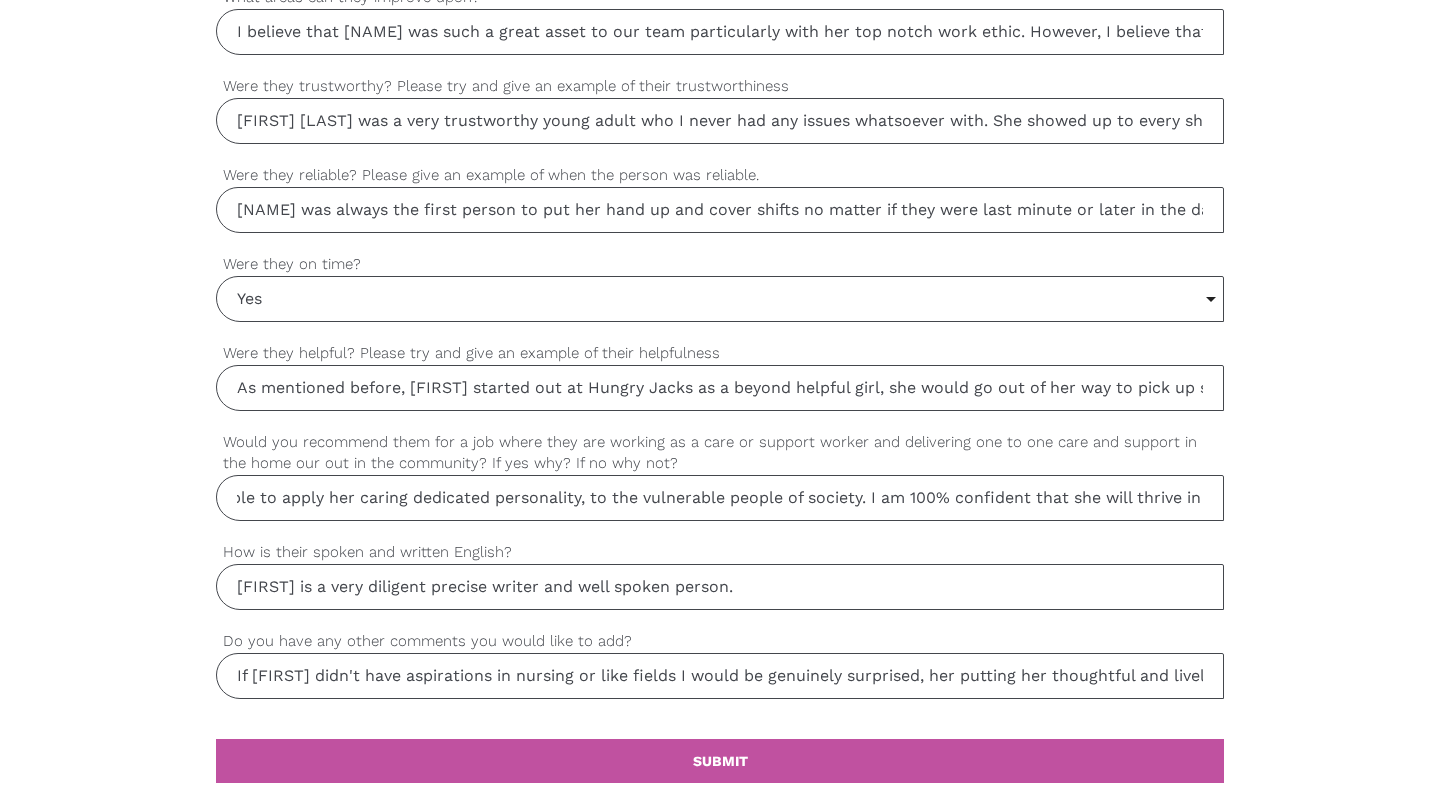 drag, startPoint x: 1001, startPoint y: 497, endPoint x: 1238, endPoint y: 512, distance: 237.47421 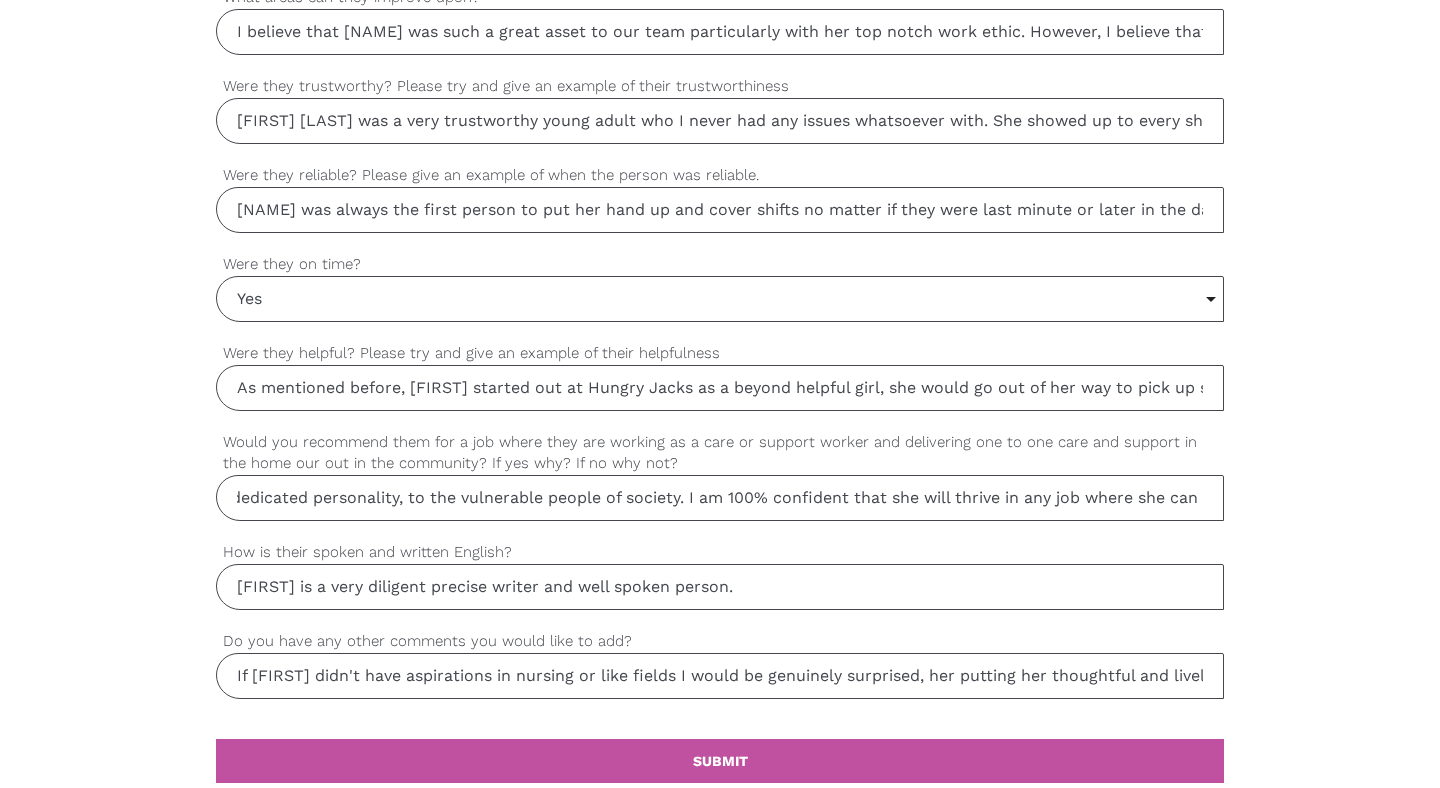 click on "I would honestly recommend [FIRST] [LAST] to any job where she is able to apply her caring dedicated personality, to the vulnerable people of society. I am 100% confident that she will thrive in any job where she can create and inspire personable, caring, and supportive relatioships with people, all with the brightest smile on her face." at bounding box center (720, 498) 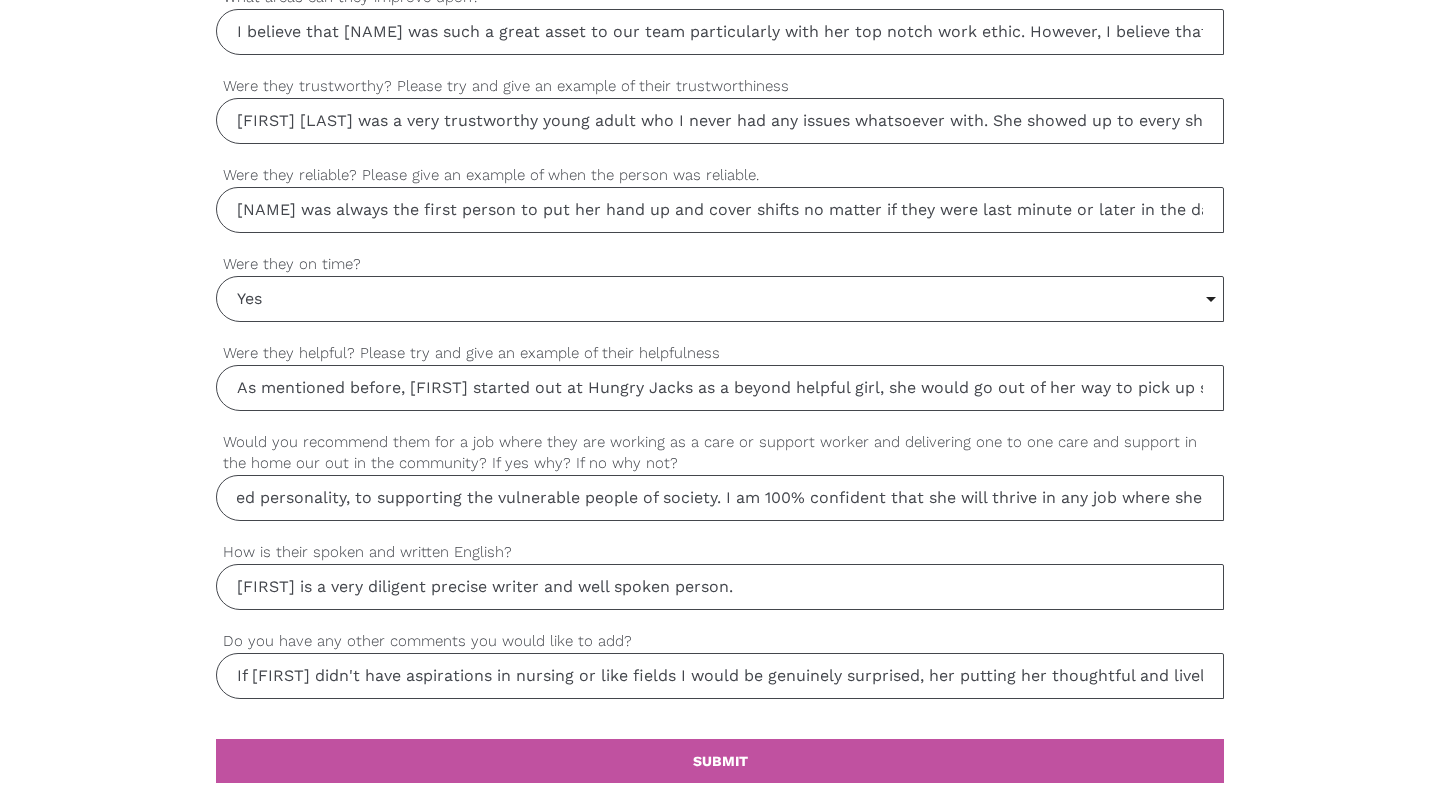 drag, startPoint x: 751, startPoint y: 511, endPoint x: 1275, endPoint y: 508, distance: 524.0086 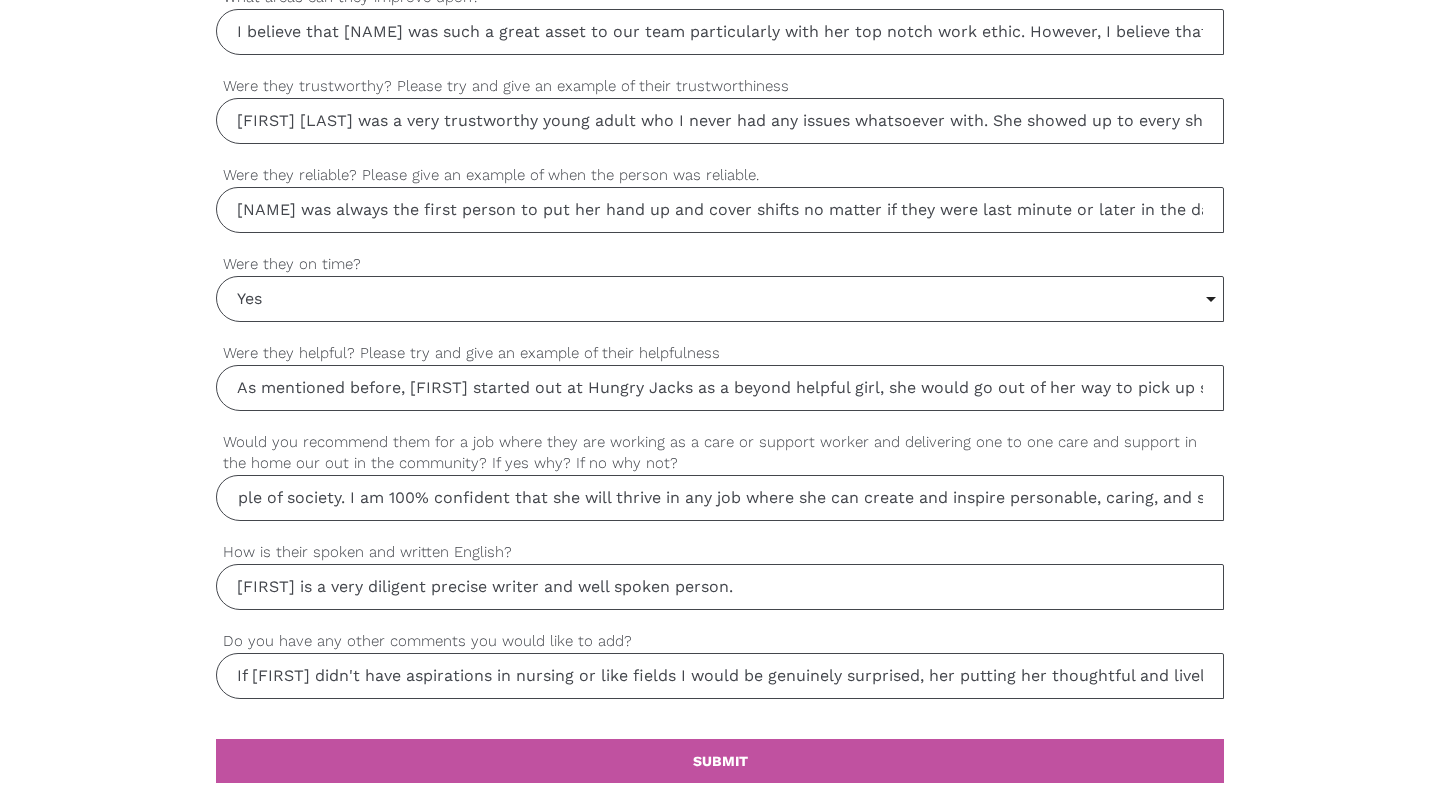 scroll, scrollTop: 0, scrollLeft: 1723, axis: horizontal 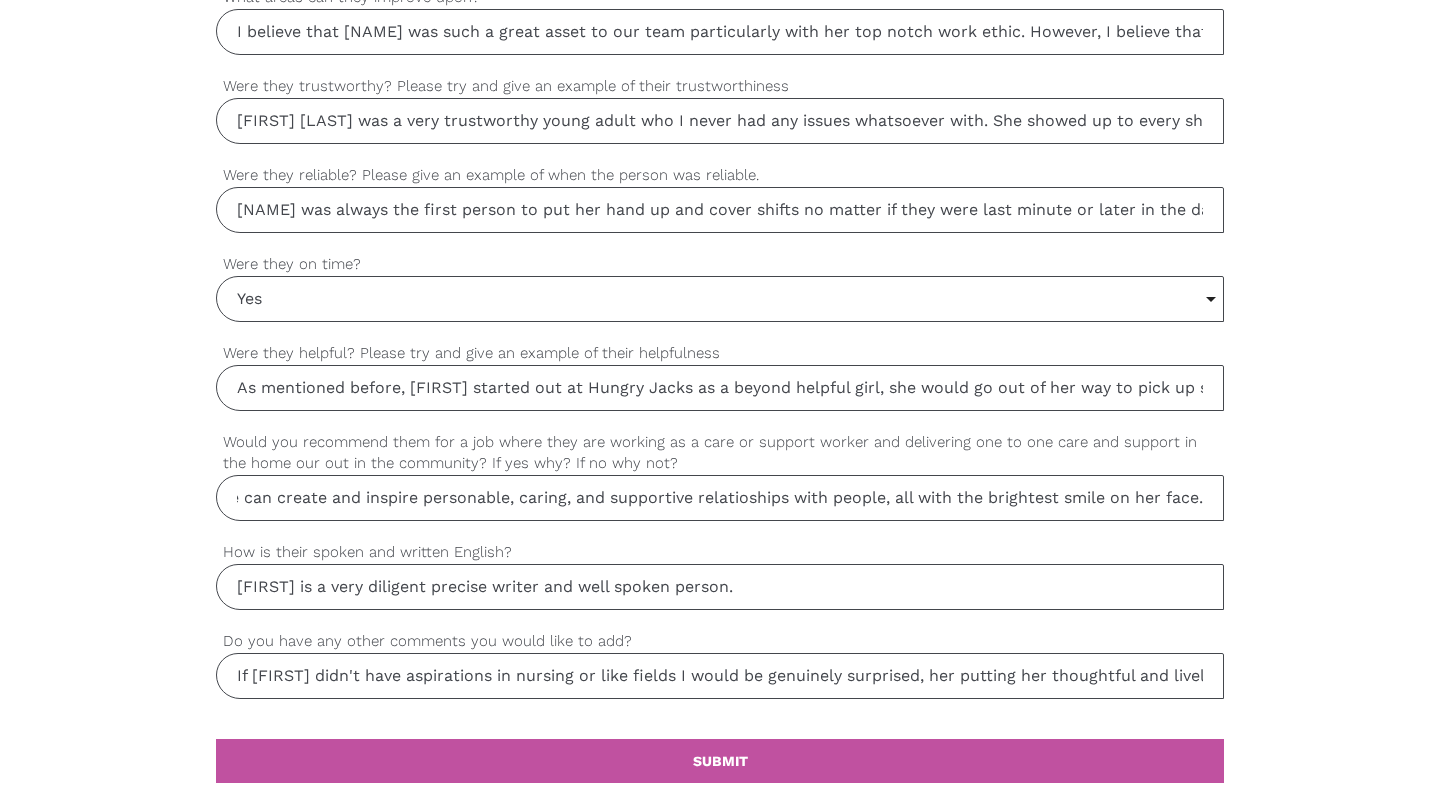 drag, startPoint x: 1096, startPoint y: 499, endPoint x: 1272, endPoint y: 499, distance: 176 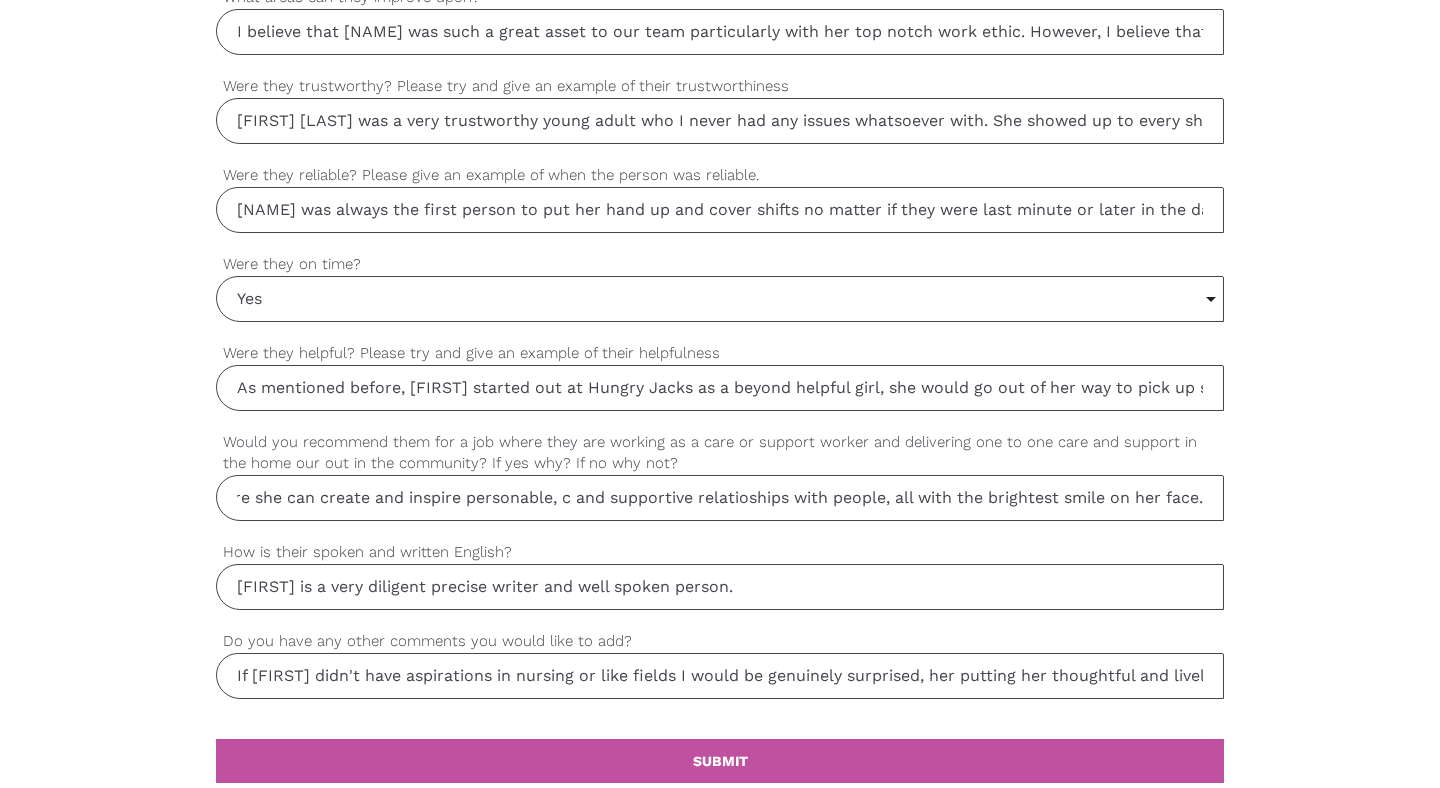 scroll, scrollTop: 0, scrollLeft: 1672, axis: horizontal 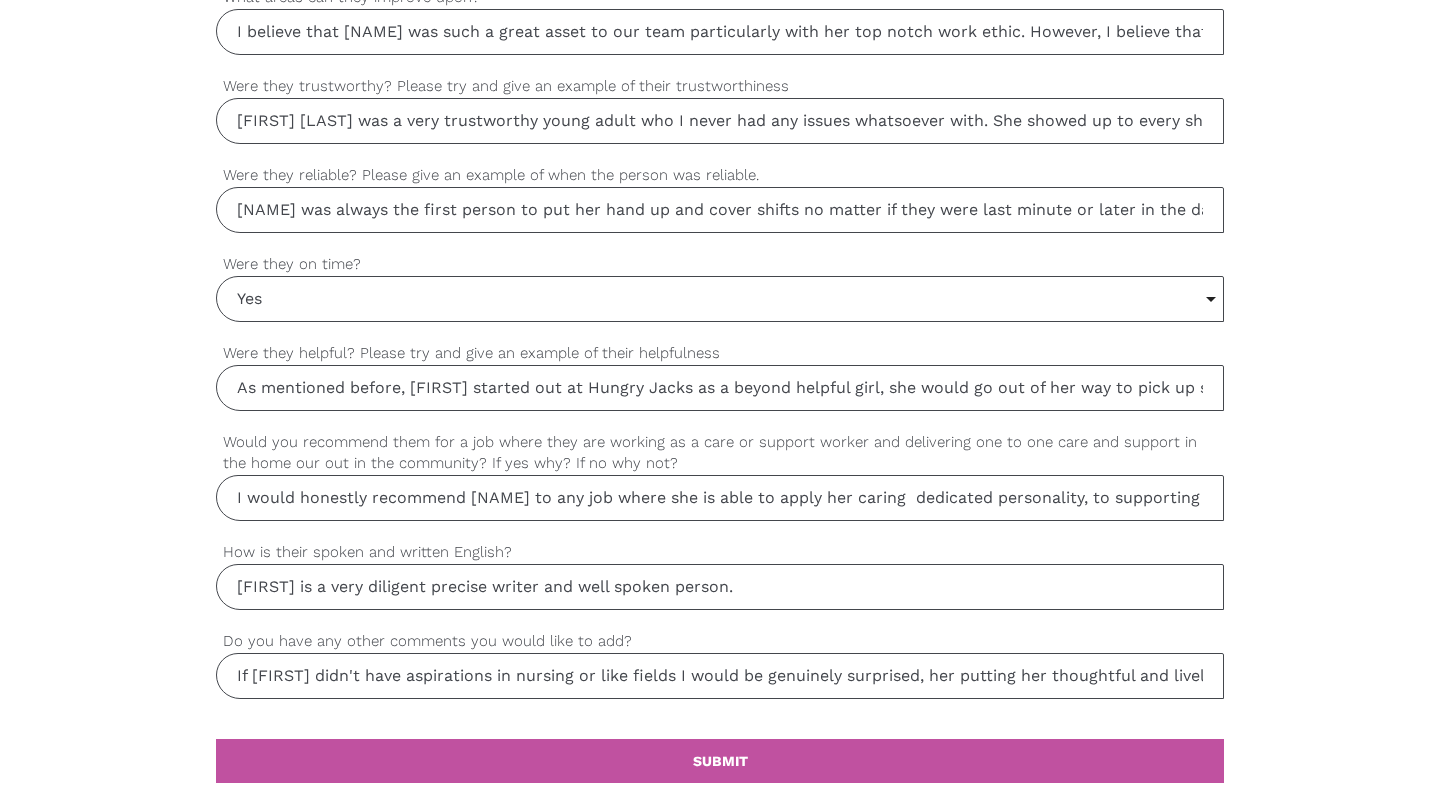 click on "I would honestly recommend [NAME] to any job where she is able to apply her caring  dedicated personality, to supporting the vulnerable people of society. I am 100% confident that she will thrive in any job where she can create and inspire personable,  and supportive relatioships with people, all with the brightest smile on her face." at bounding box center (720, 498) 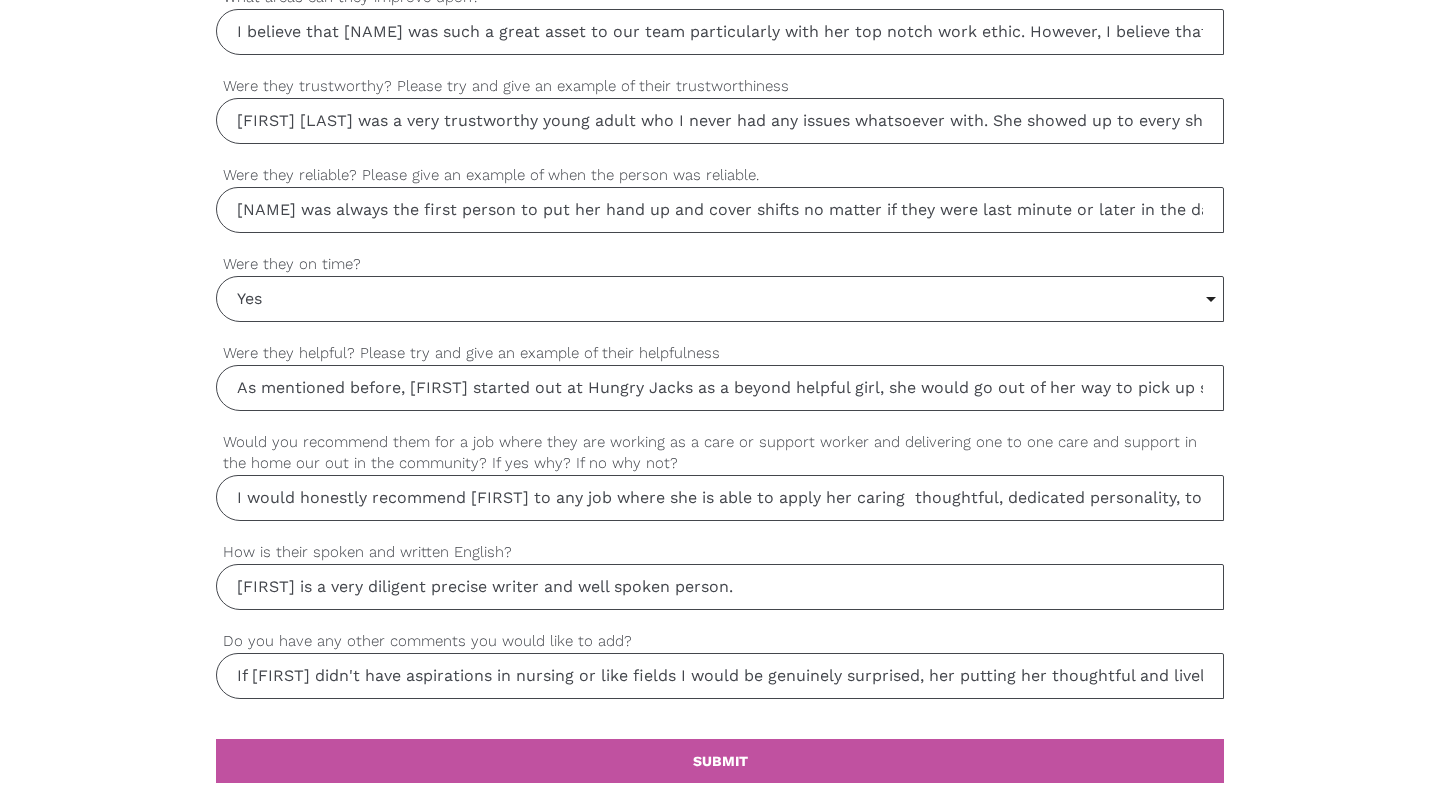 drag, startPoint x: 1015, startPoint y: 498, endPoint x: 874, endPoint y: 502, distance: 141.05673 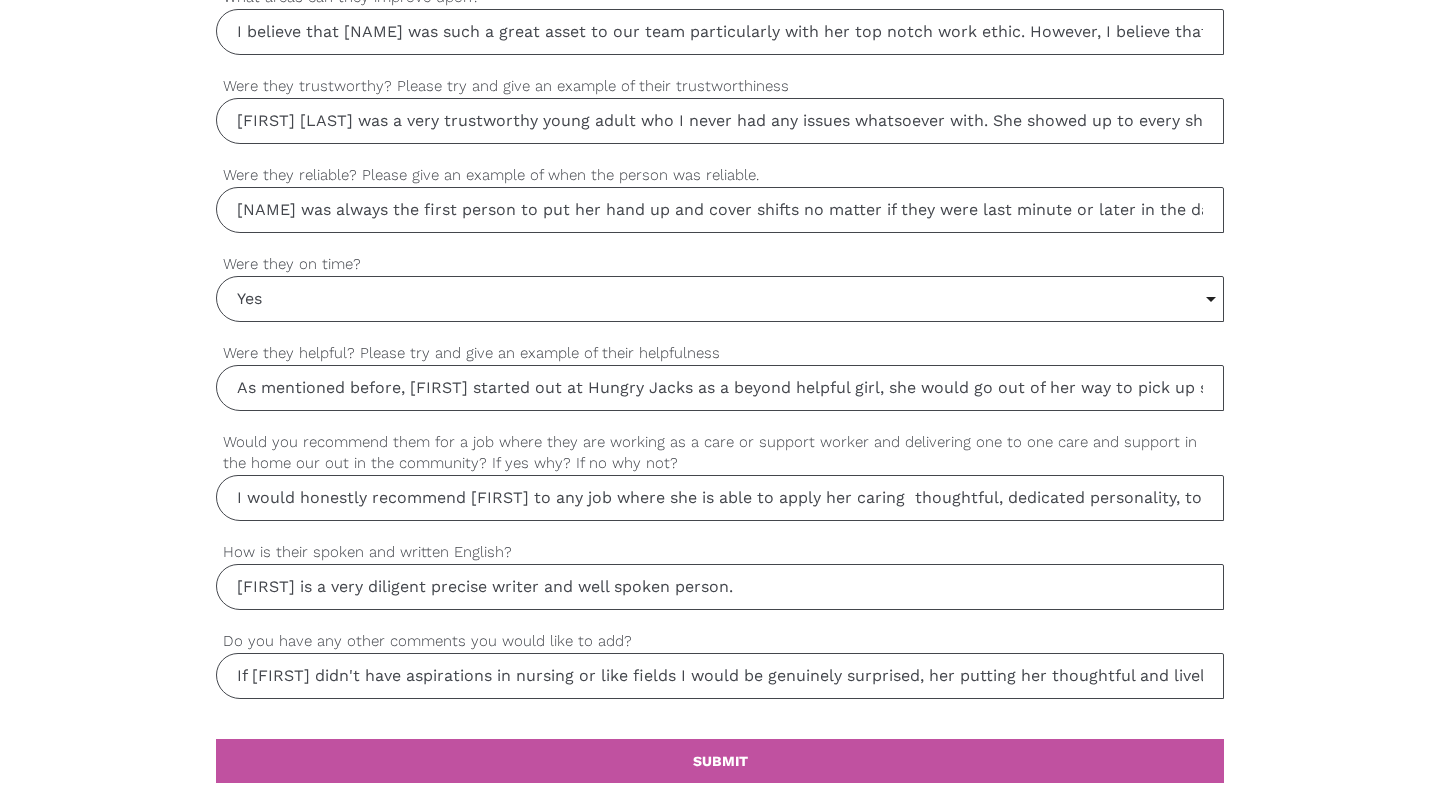 click on "I would honestly recommend [FIRST] to any job where she is able to apply her caring  thoughtful, dedicated personality, to supporting the vulnerable people of society. I am 100% confident that she will thrive in any job where she can create and inspire personable,  and supportive relatioships with people, all with the brightest smile on her face." at bounding box center (720, 498) 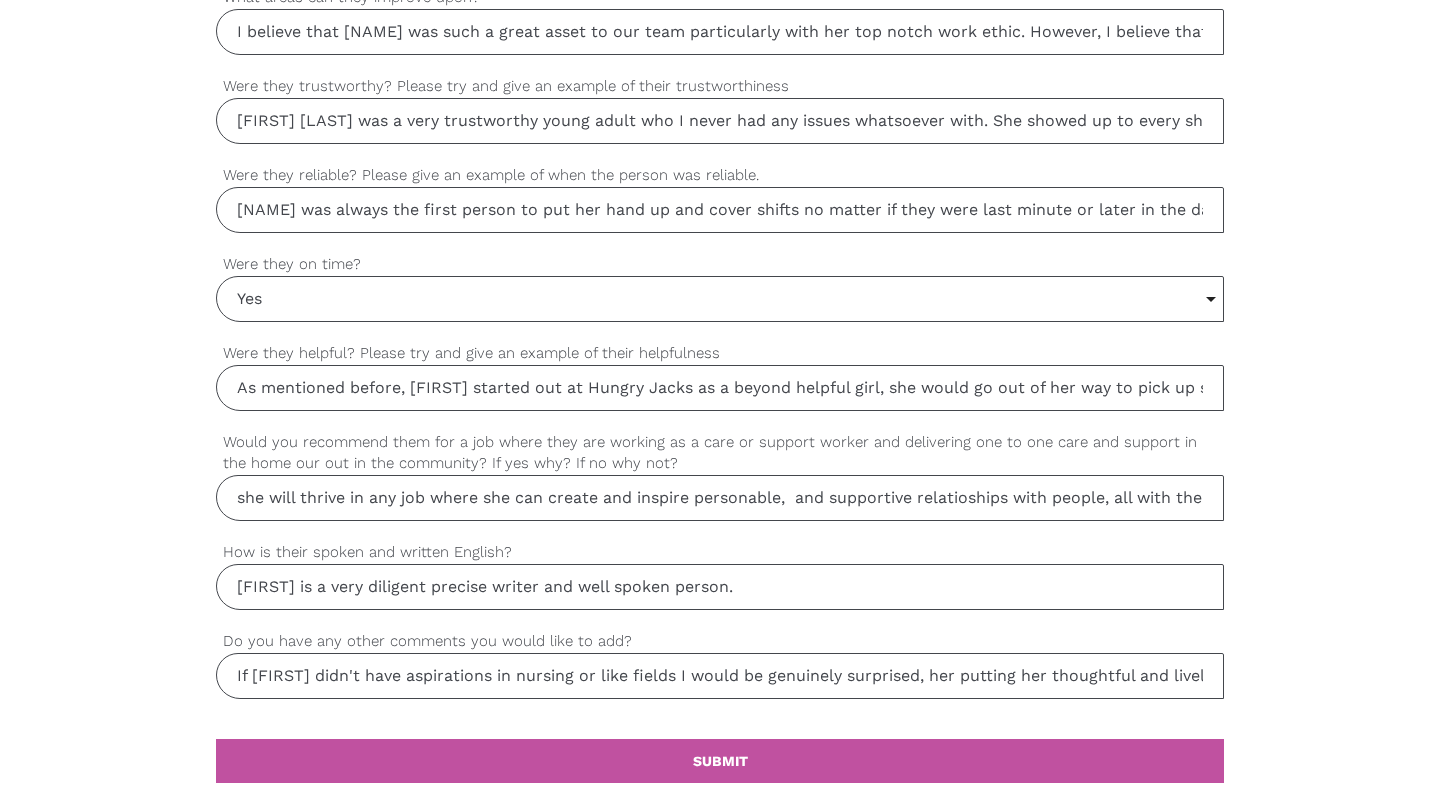 scroll, scrollTop: 0, scrollLeft: 1705, axis: horizontal 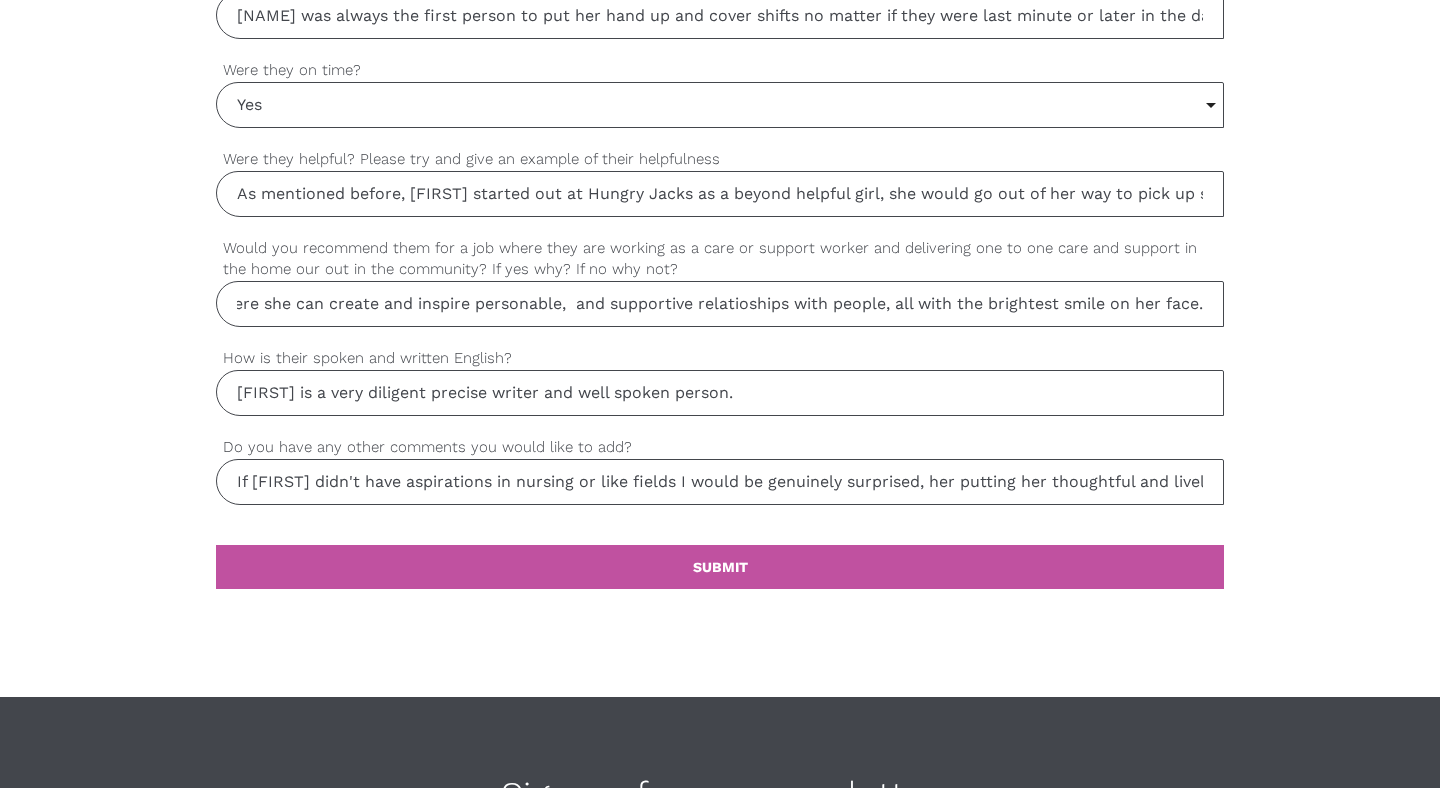 type on "I would honestly recommend [NAME] to any job where she is able to apply her thoughtful, dedicated personality, to supporting the vulnerable people of society. I am 100% confident that she will thrive in any job where she can create and inspire personable,  and supportive relatioships with people, all with the brightest smile on her face." 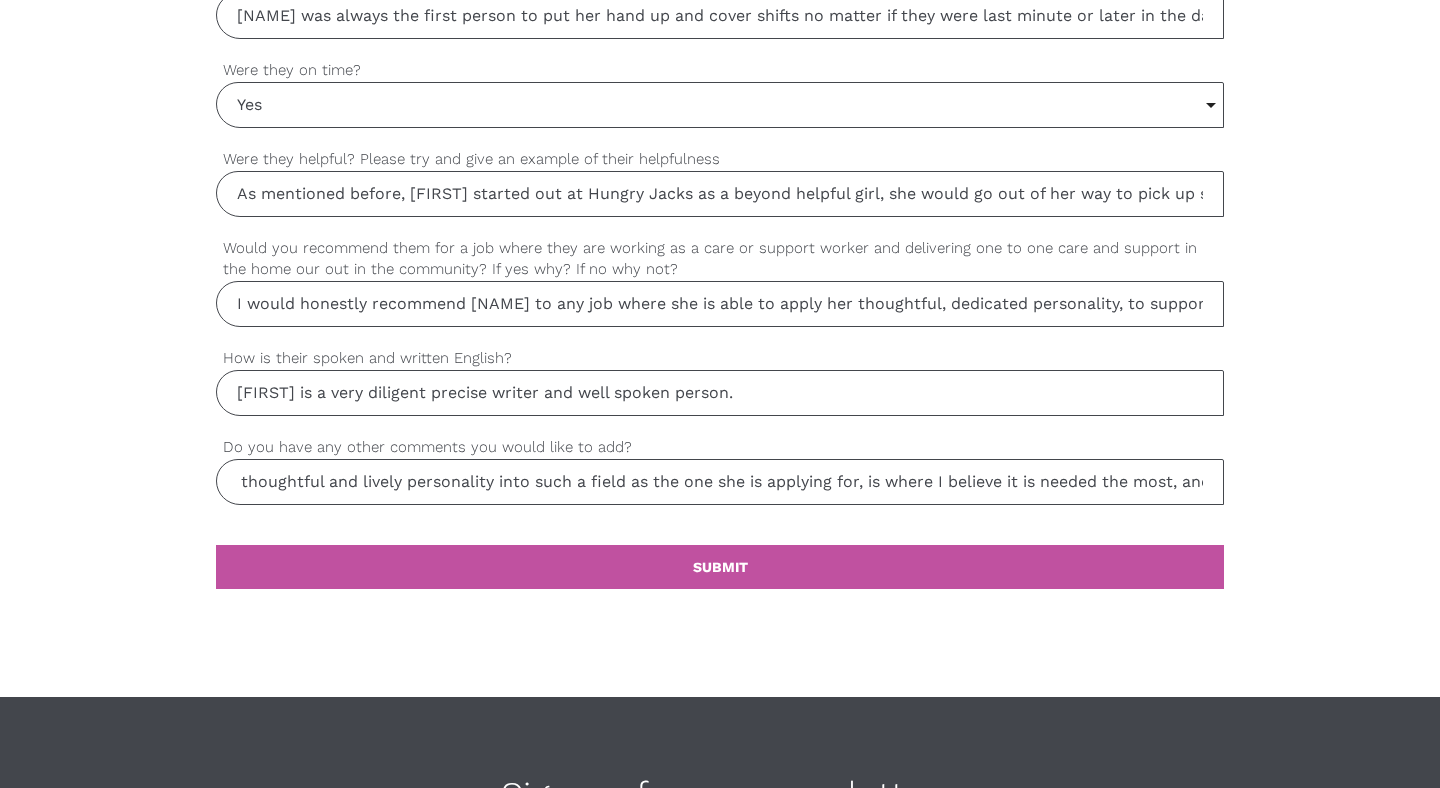 scroll, scrollTop: 0, scrollLeft: 1316, axis: horizontal 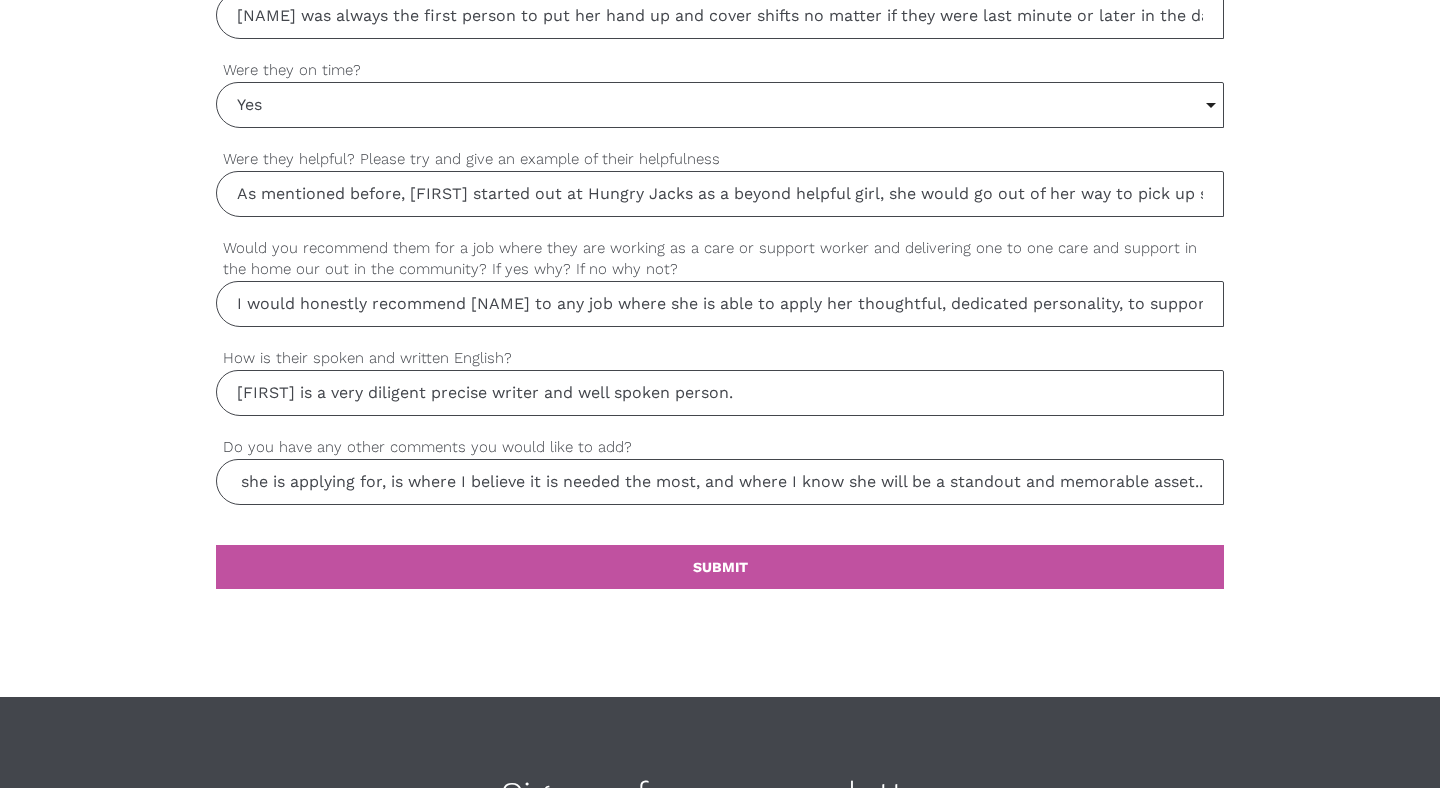 drag, startPoint x: 957, startPoint y: 478, endPoint x: 1261, endPoint y: 491, distance: 304.27783 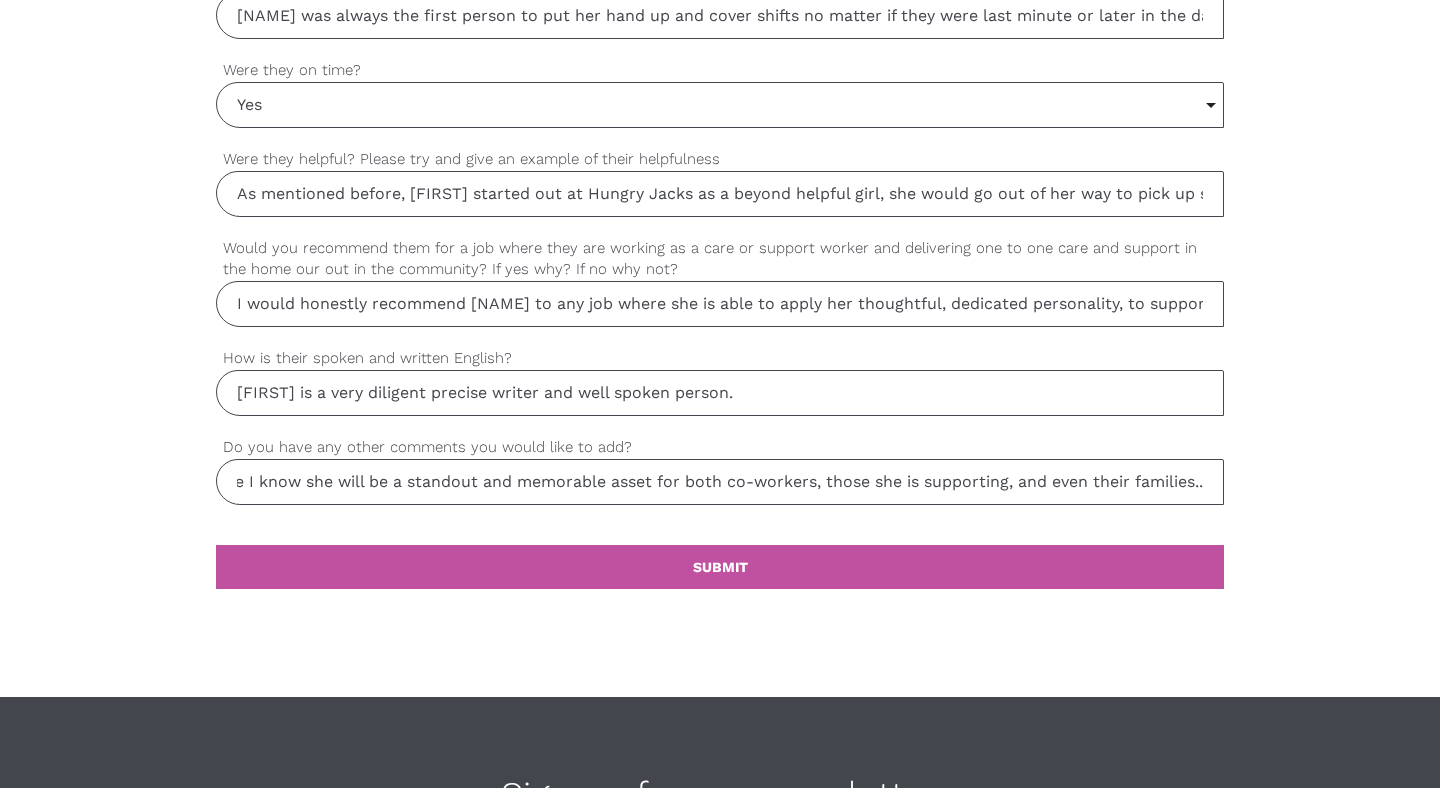 scroll, scrollTop: 0, scrollLeft: 1856, axis: horizontal 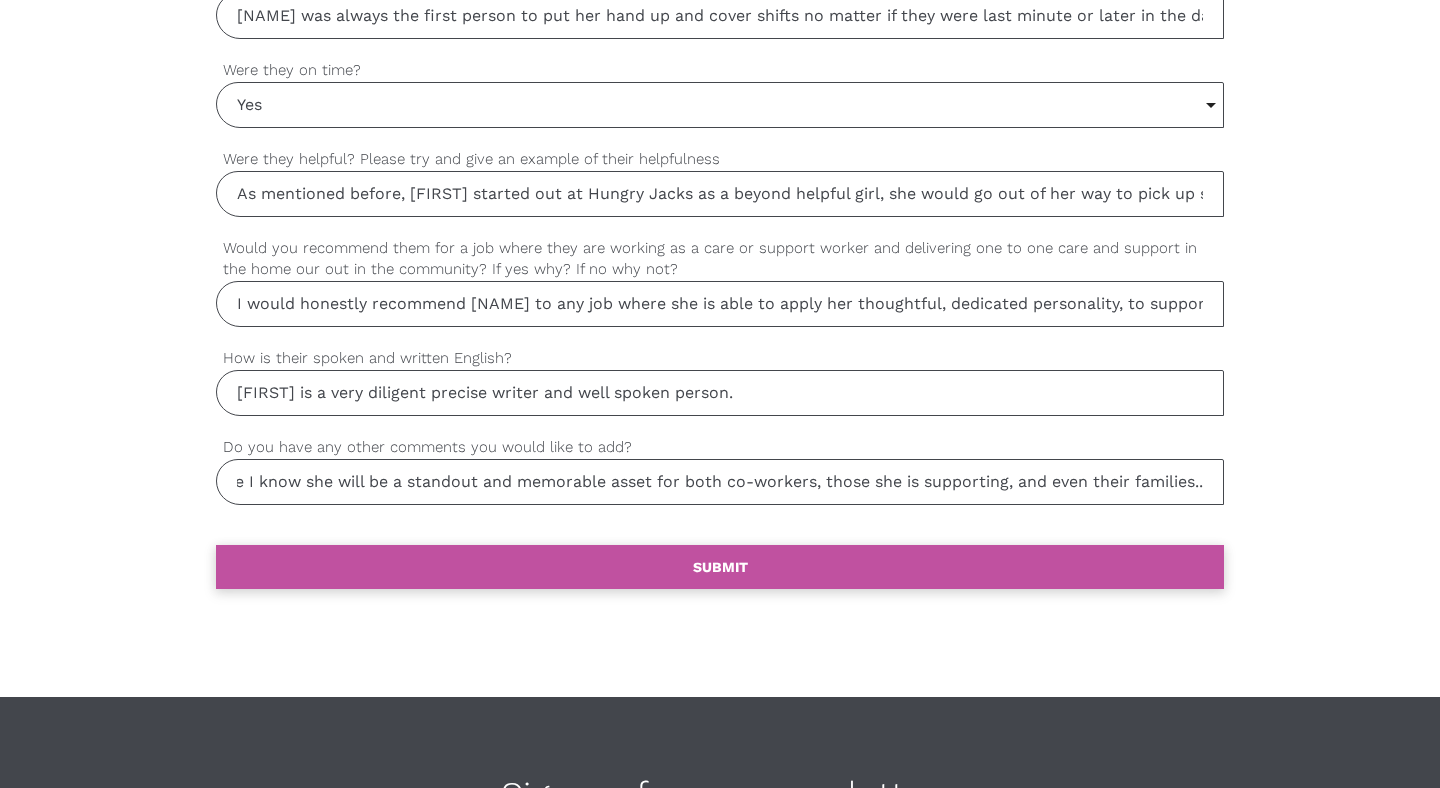 type on "If [FIRST] didn't have aspirations in nursing or like fields I would be genuinely surprised, her putting her thoughtful and lively personality into such a field as the one she is applying for, is where I believe it is needed the most, and where I know she will be a standout and memorable asset for both co-workers, those she is supporting, and even their families.." 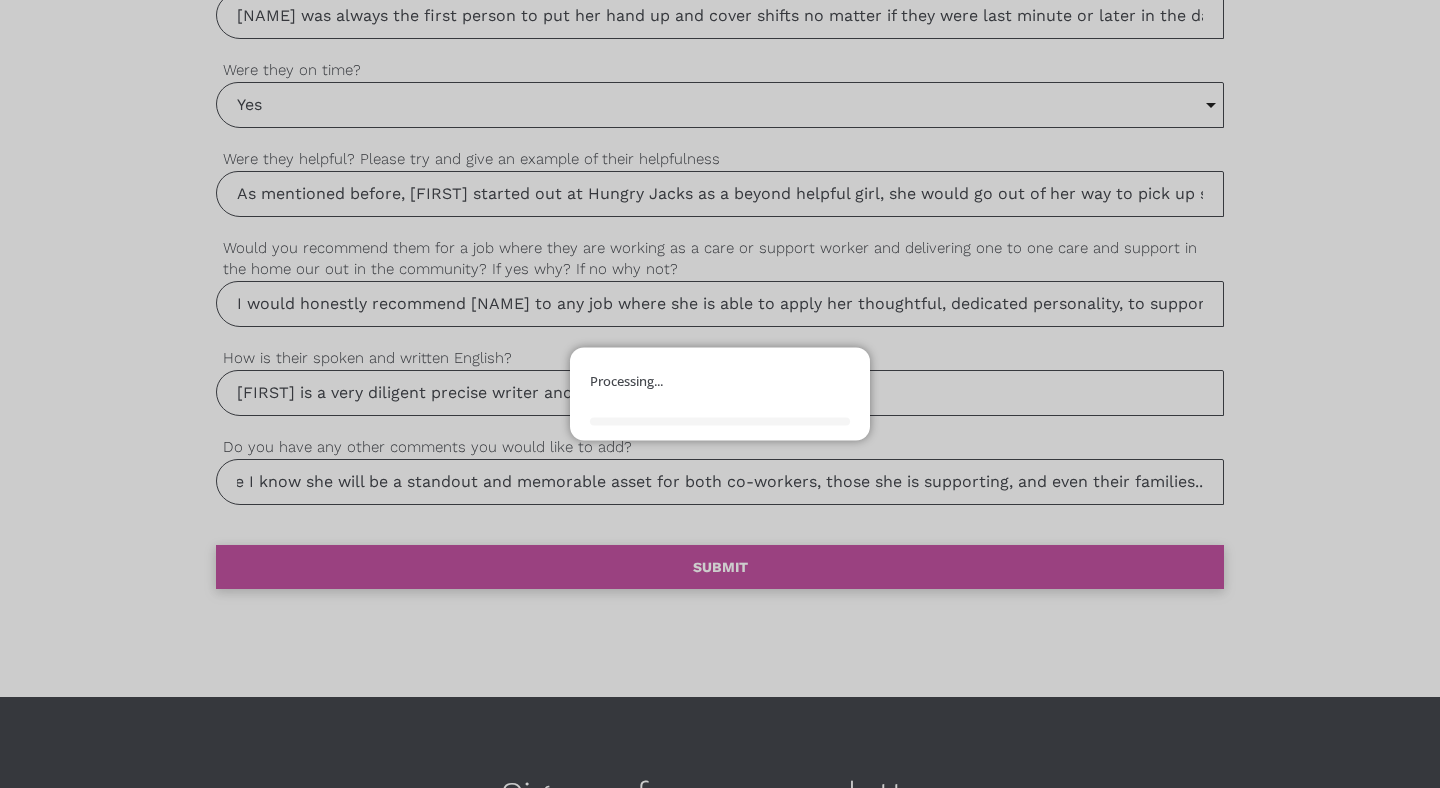 scroll, scrollTop: 0, scrollLeft: 0, axis: both 